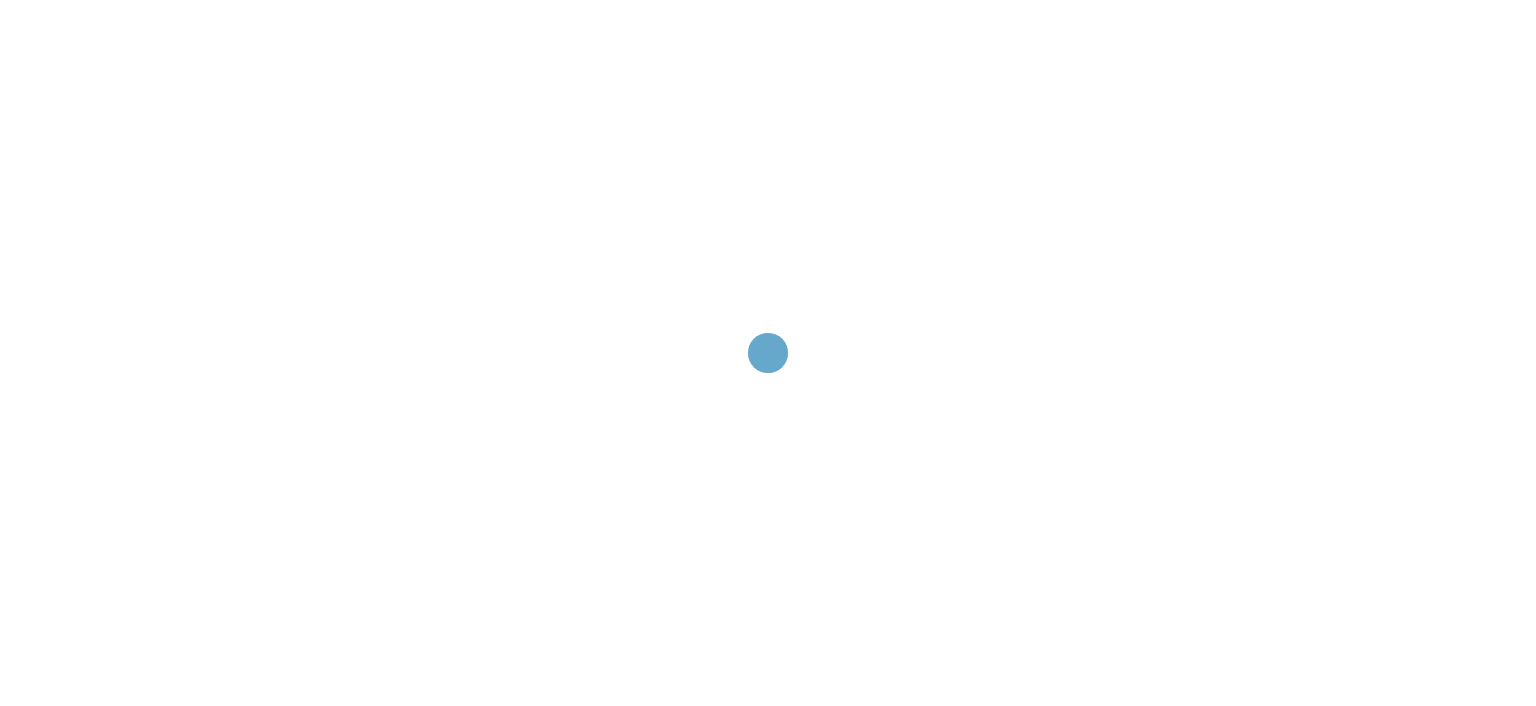 scroll, scrollTop: 0, scrollLeft: 0, axis: both 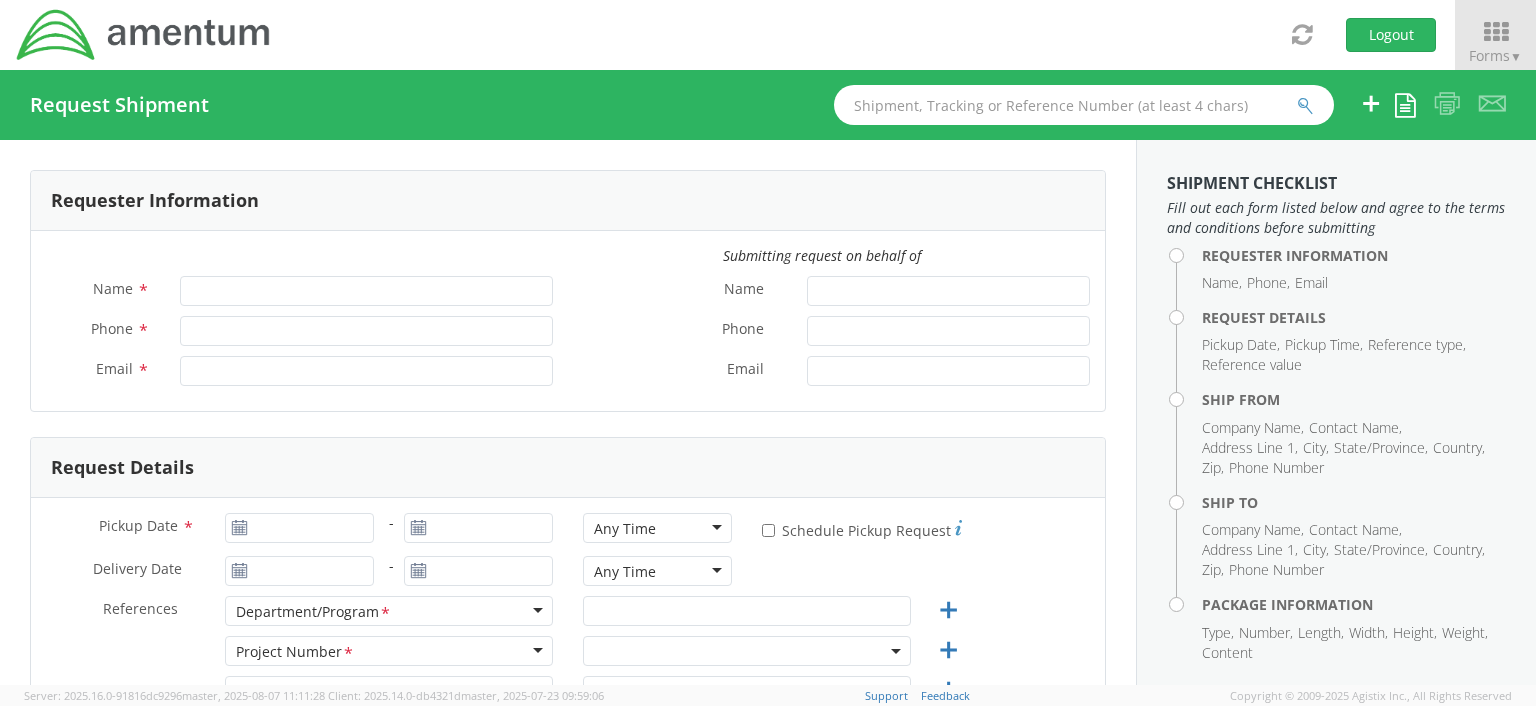 type on "[FIRST] [LAST]" 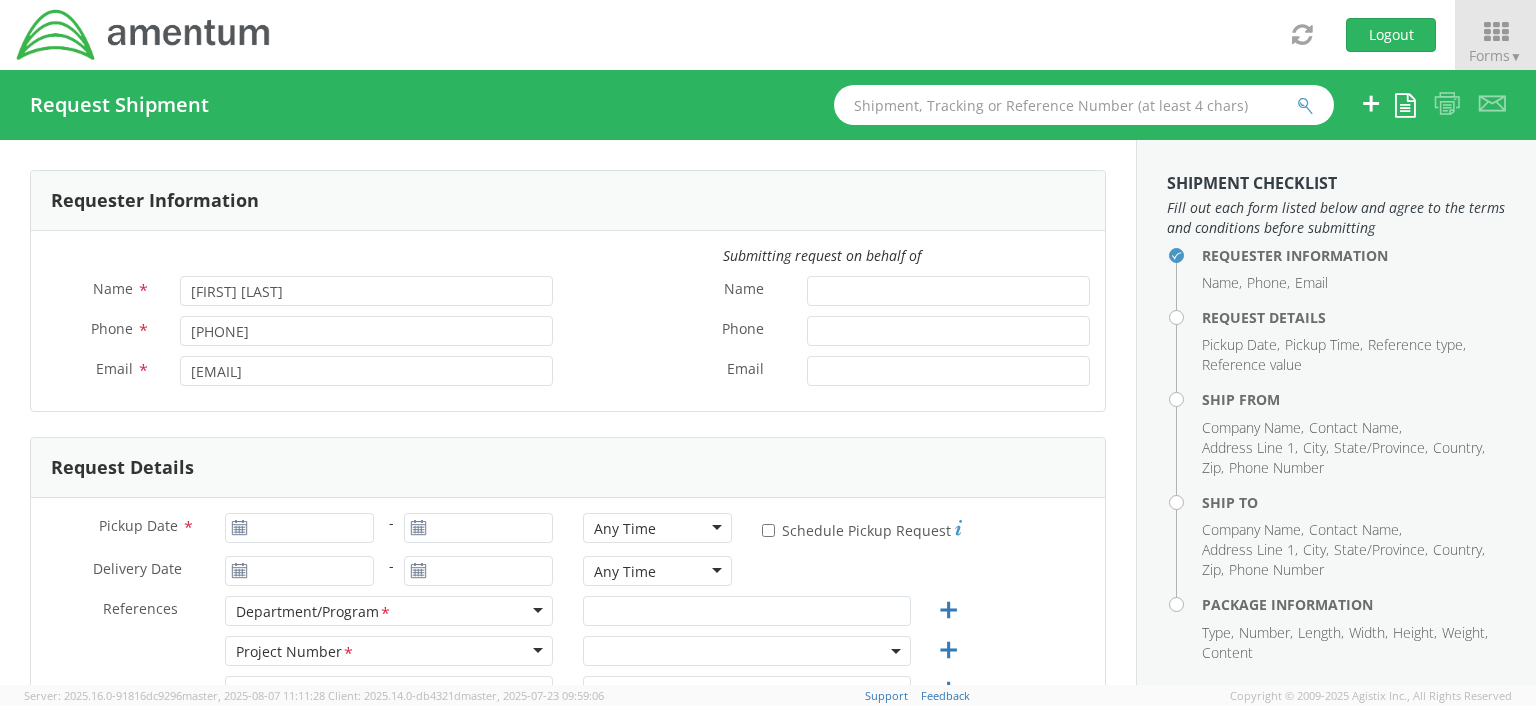 select on "OCCP.100054.00000" 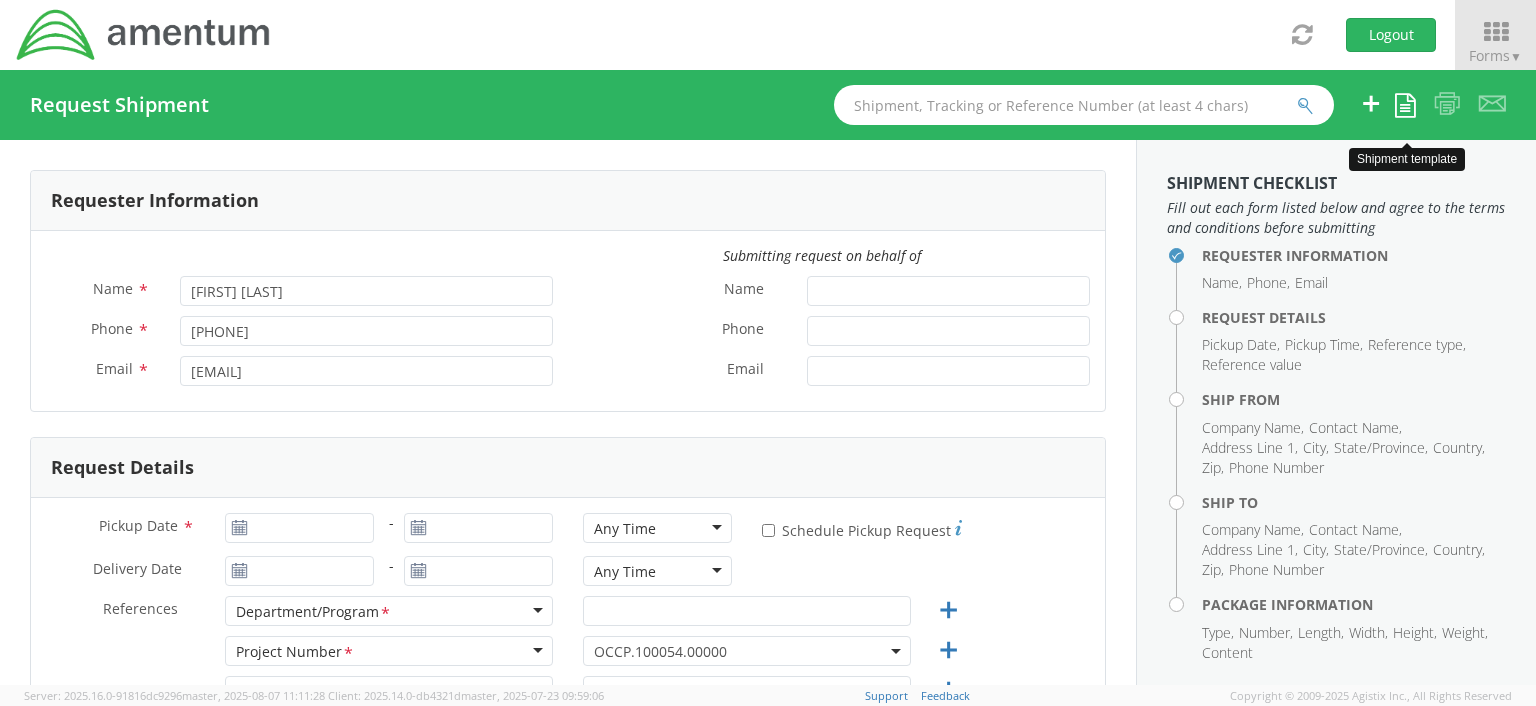 click at bounding box center (1405, 105) 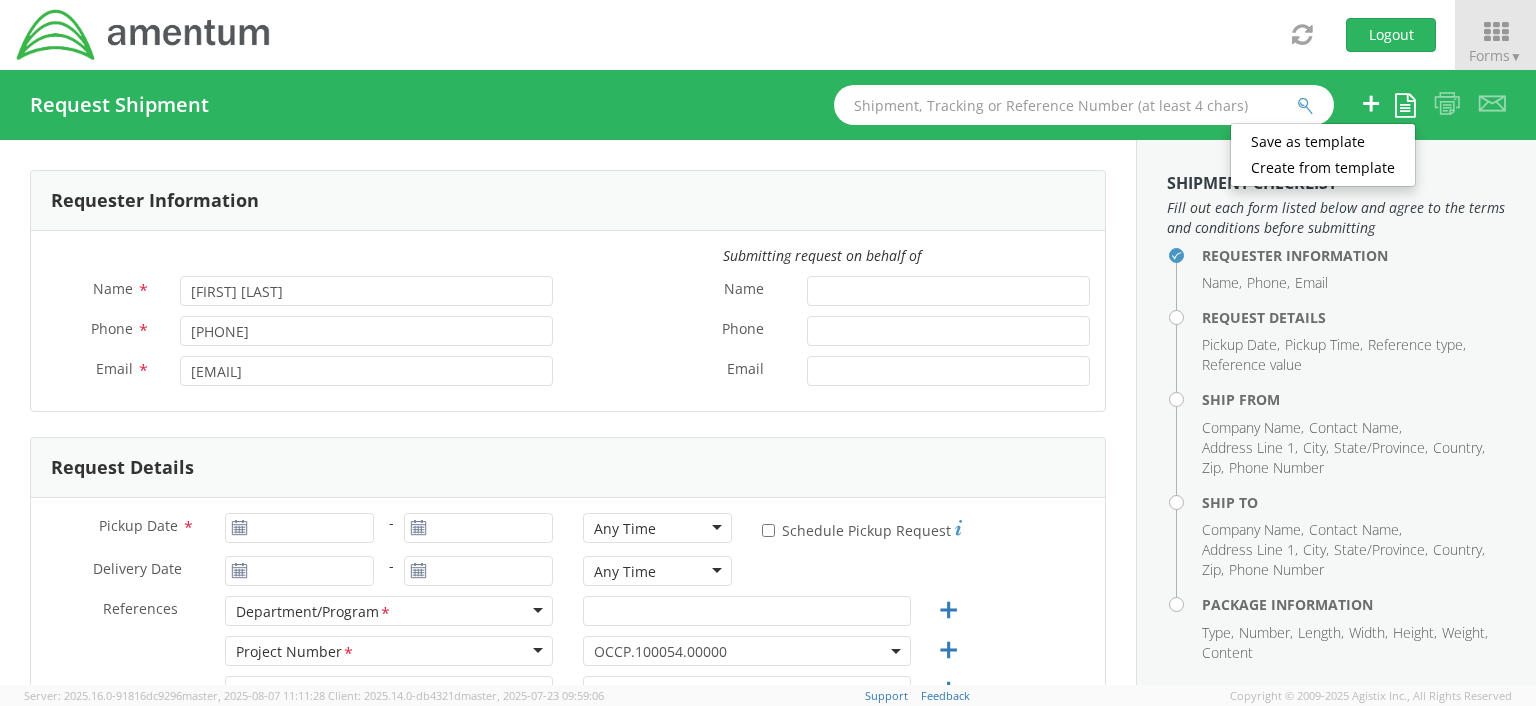 click on "annexa
Batch Shipping Guide
Created with Sketch.
calendar
Created with Sketch." at bounding box center [768, 353] 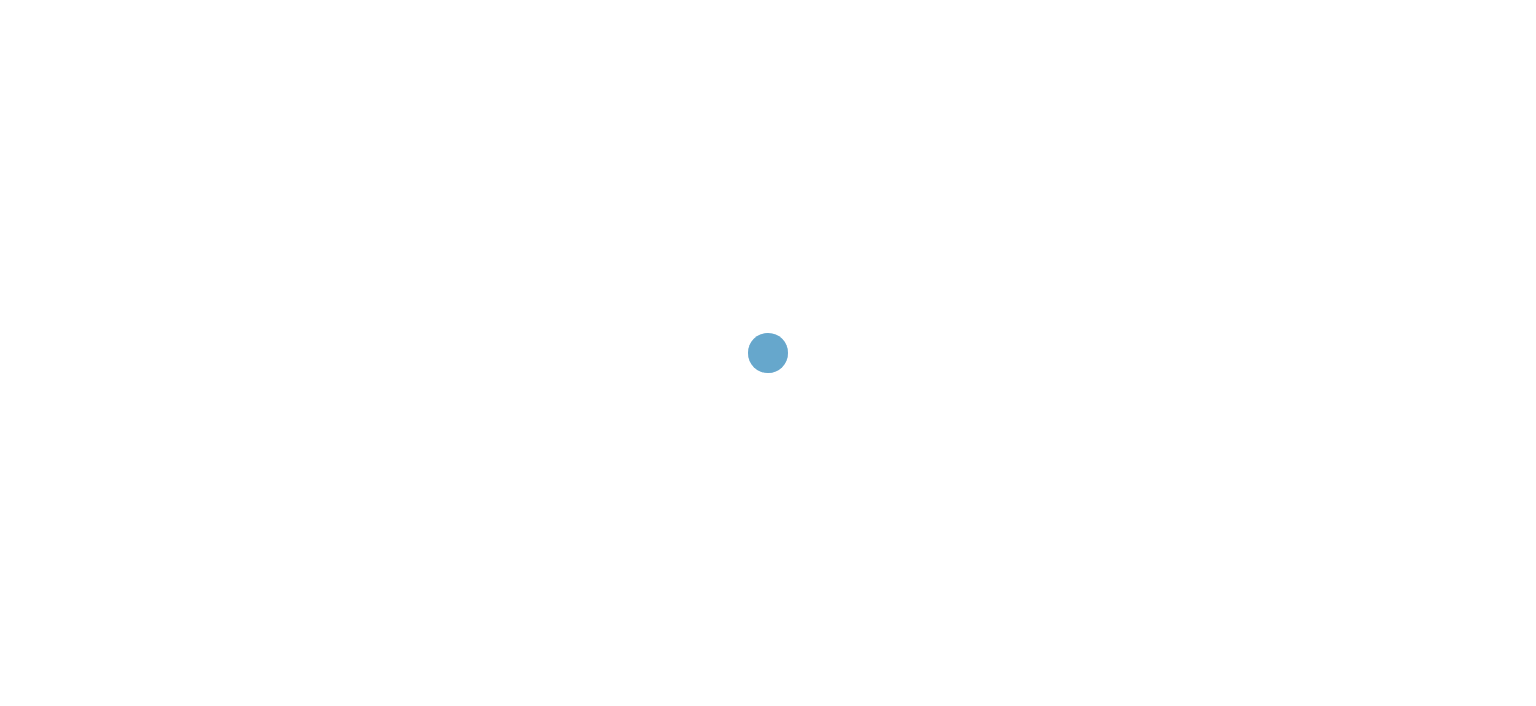 scroll, scrollTop: 0, scrollLeft: 0, axis: both 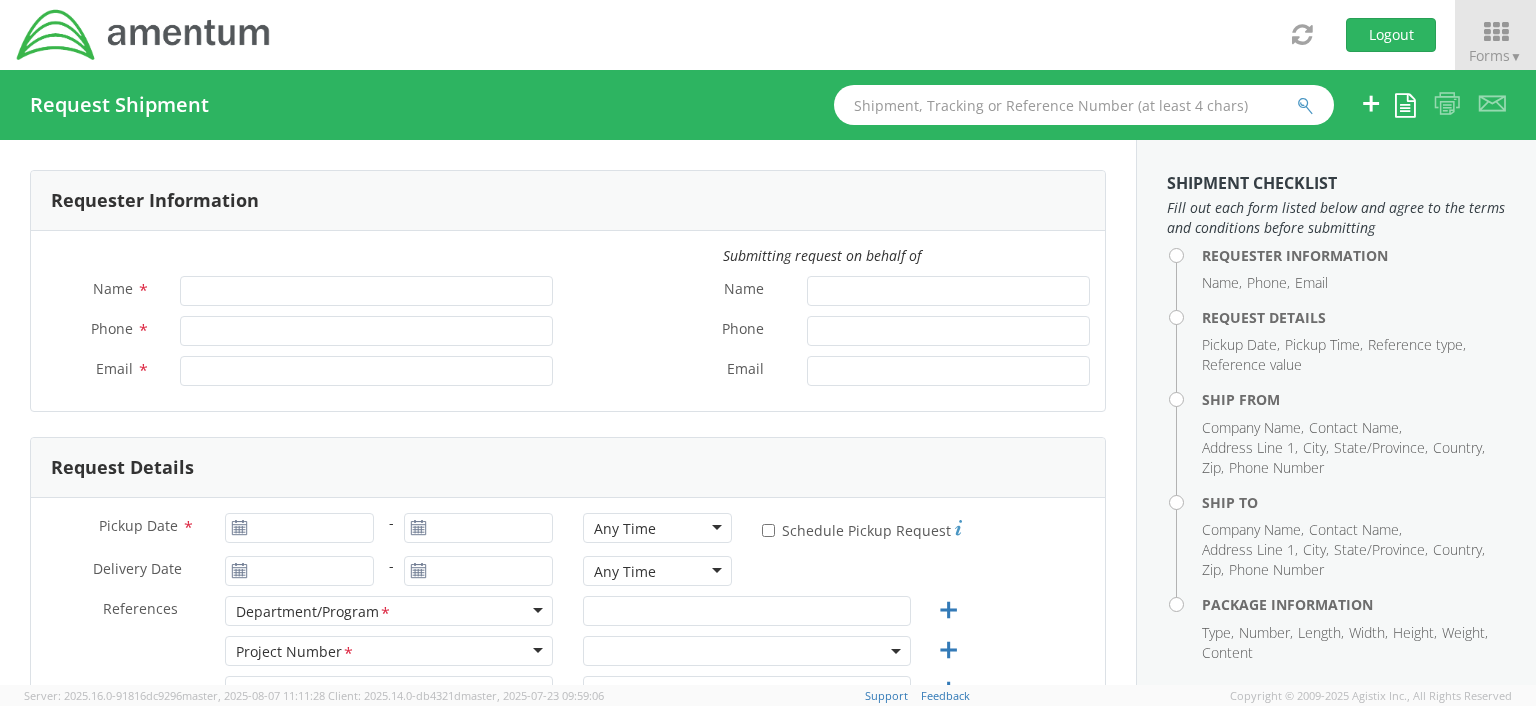 type on "[FIRST] [LAST]" 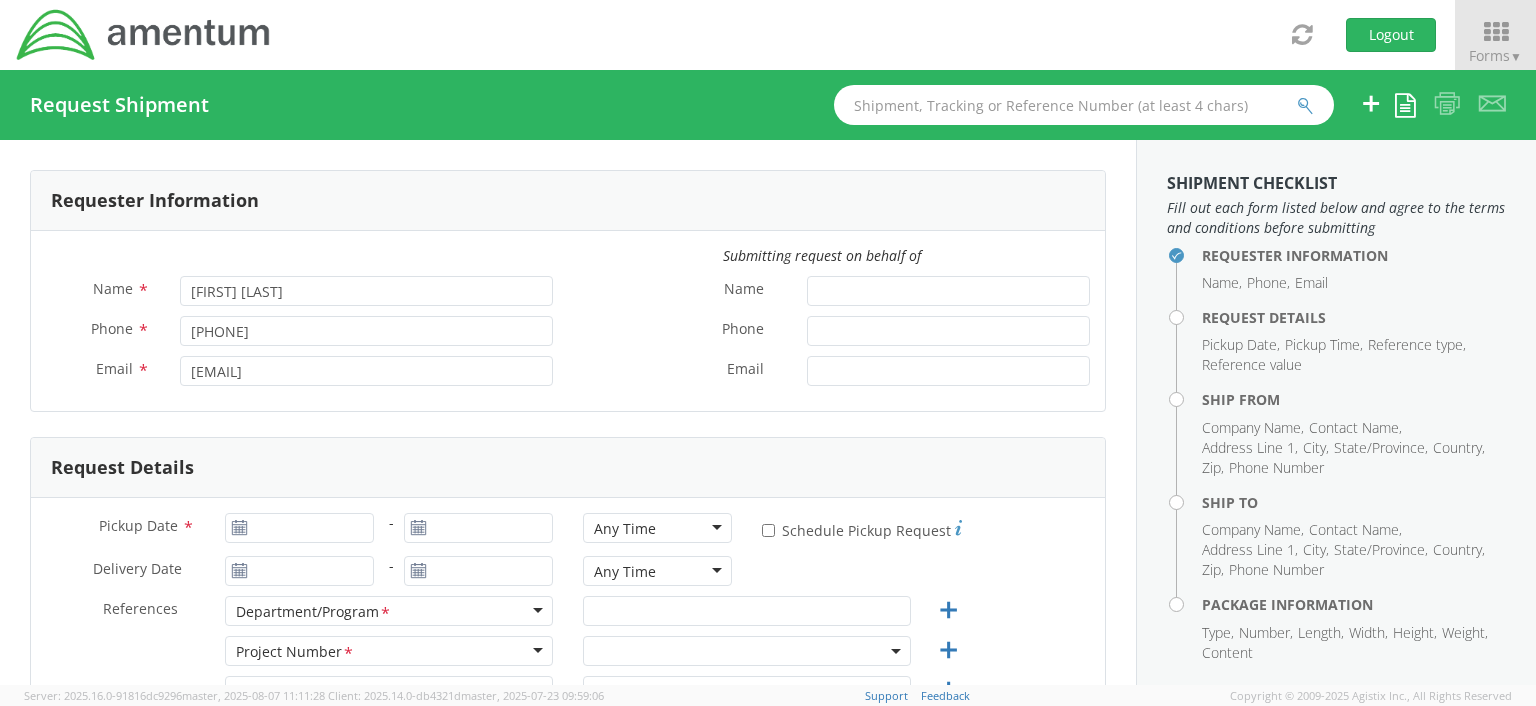 select on "OCCP.100054.00000" 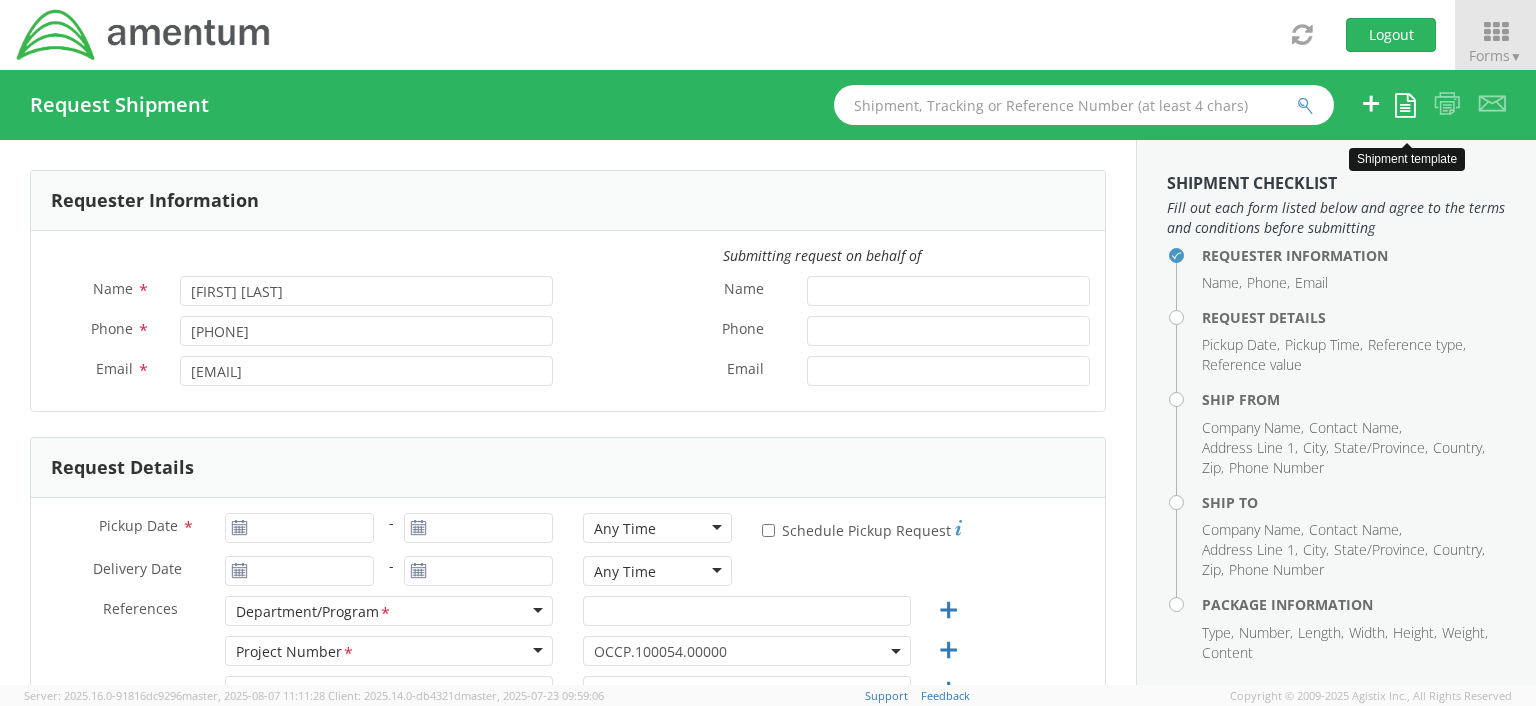 click at bounding box center [1405, 105] 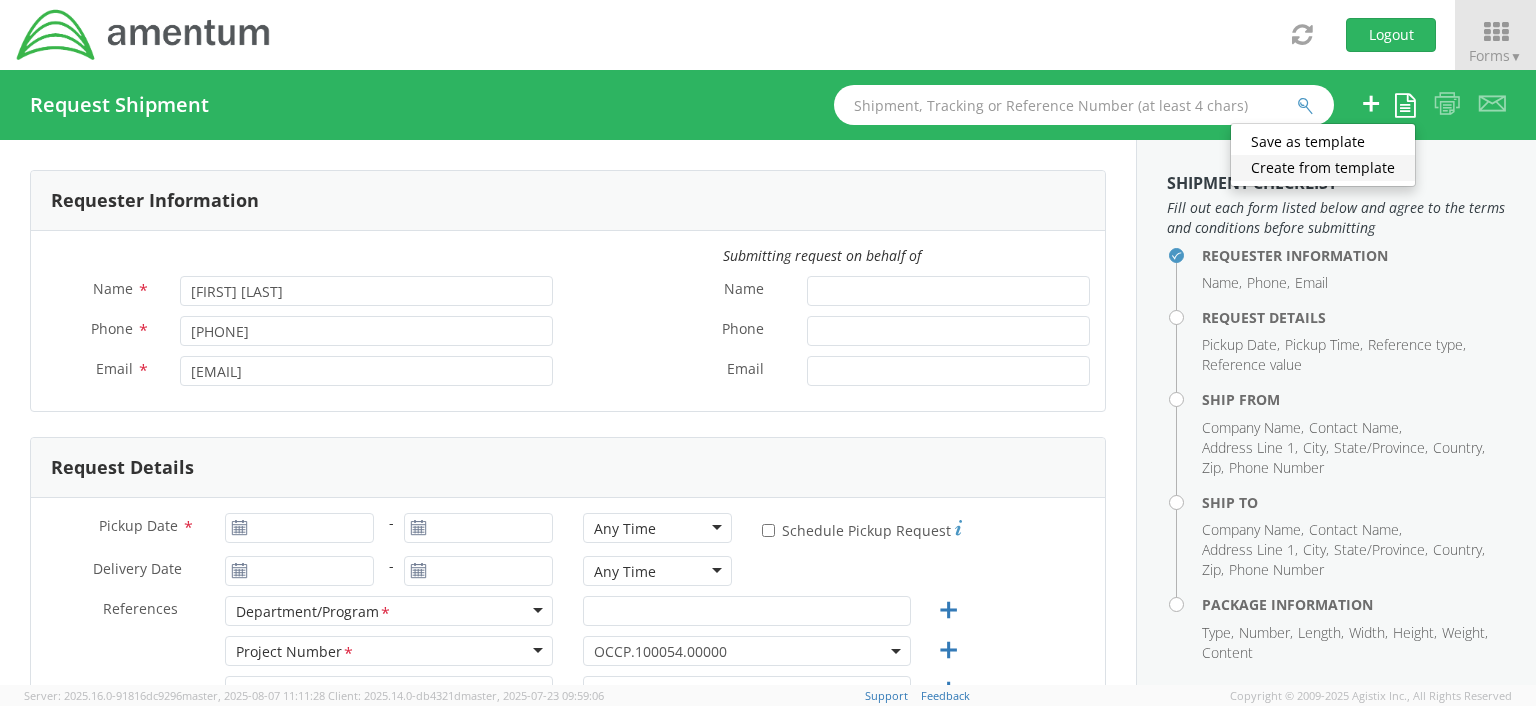 click on "Create from template" at bounding box center [1323, 168] 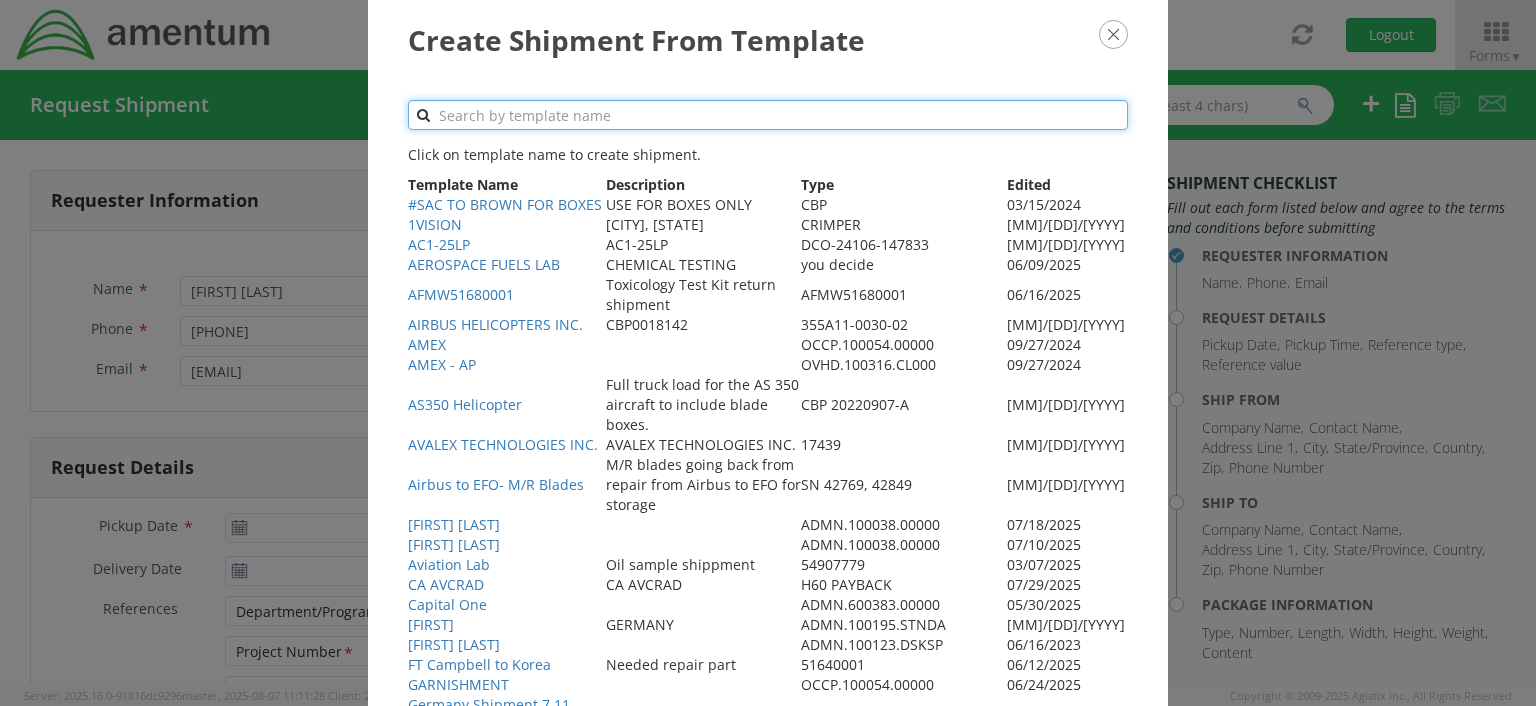 click at bounding box center (768, 115) 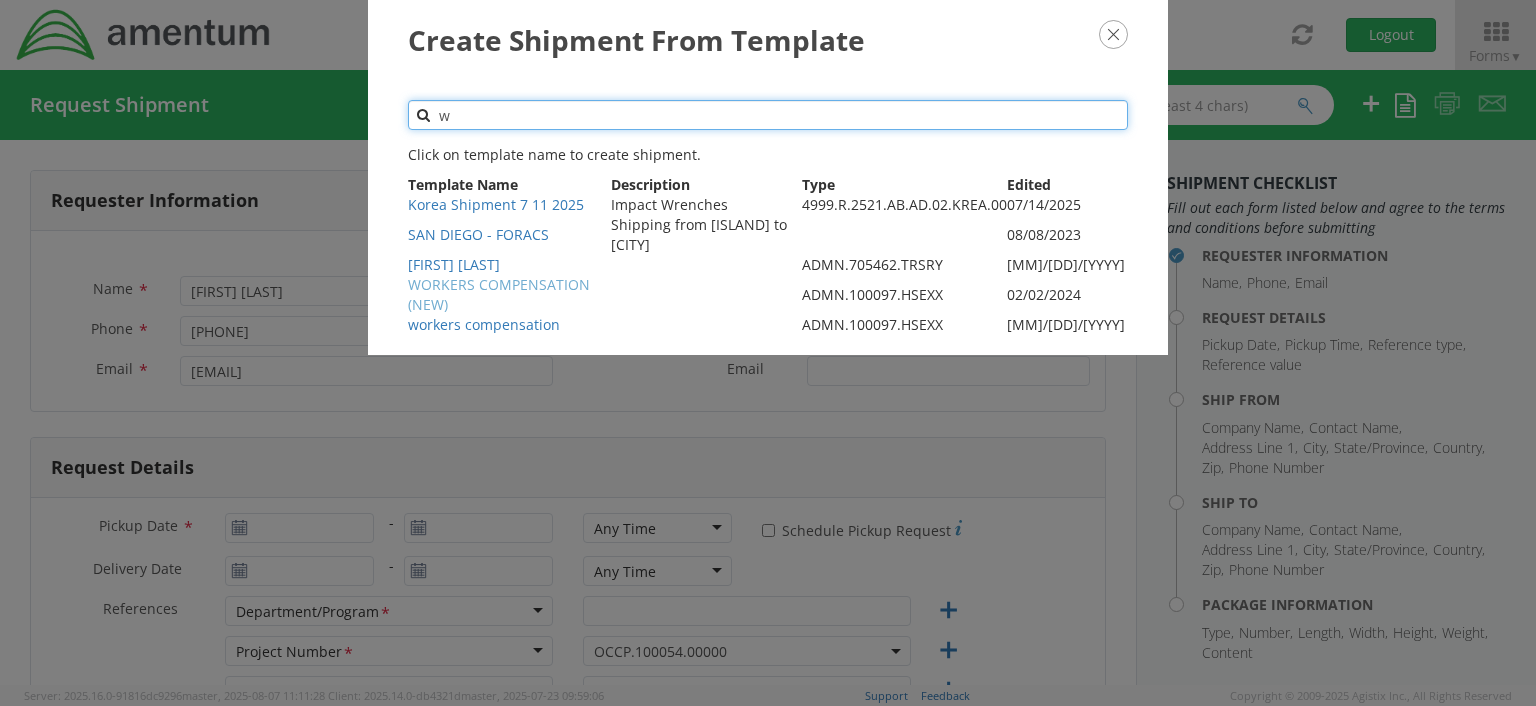 type on "w" 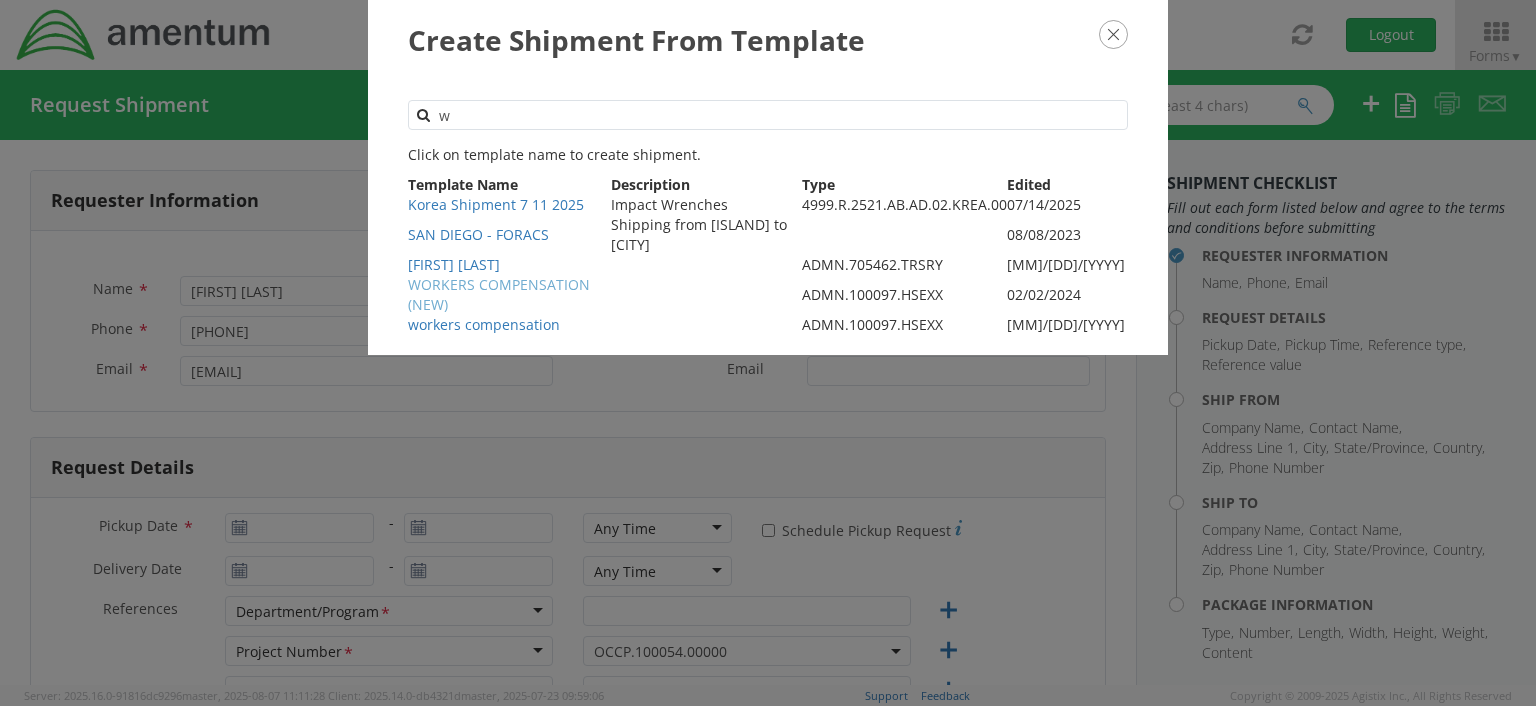 click on "WORKERS COMPENSATION (NEW)" at bounding box center (499, 294) 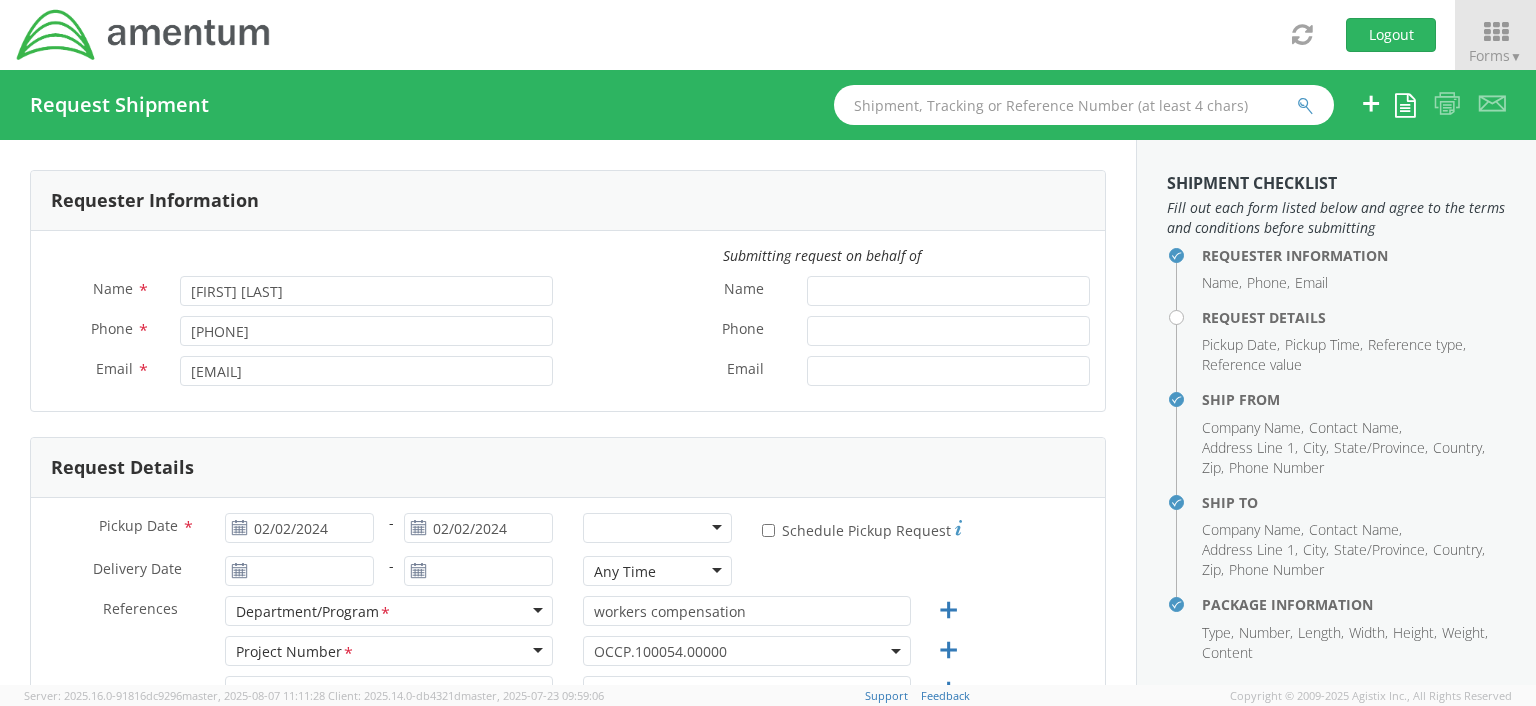 select on "ADMN.100097.HSEXX" 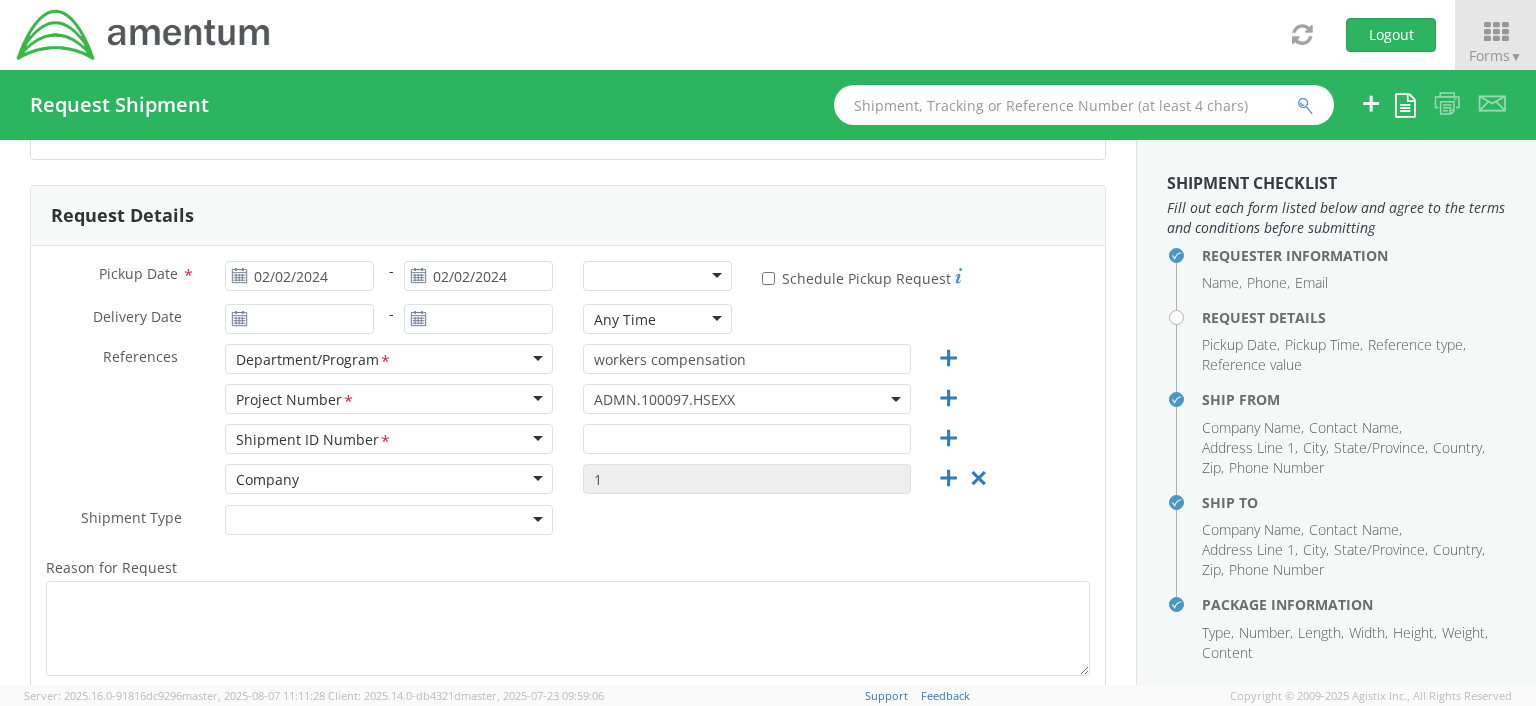 scroll, scrollTop: 284, scrollLeft: 0, axis: vertical 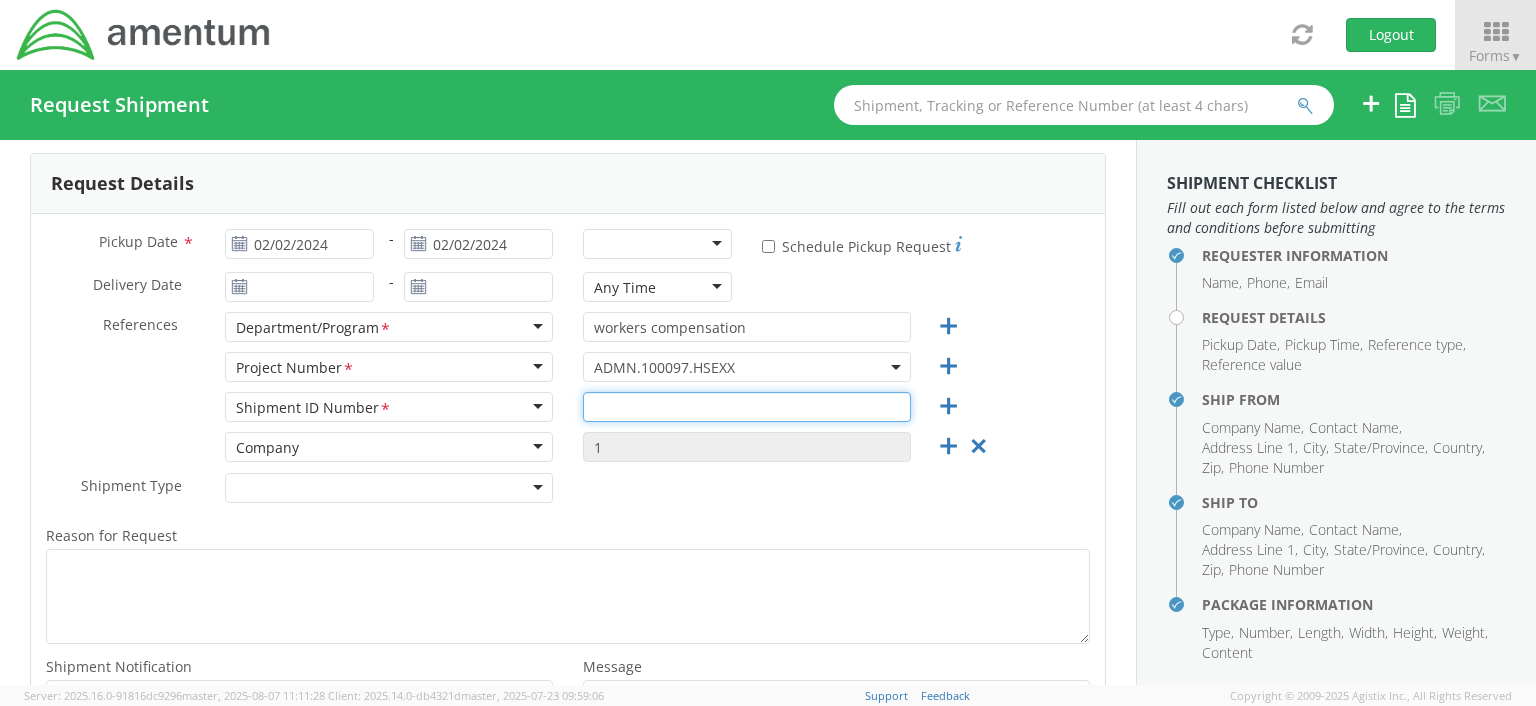 click at bounding box center (747, 407) 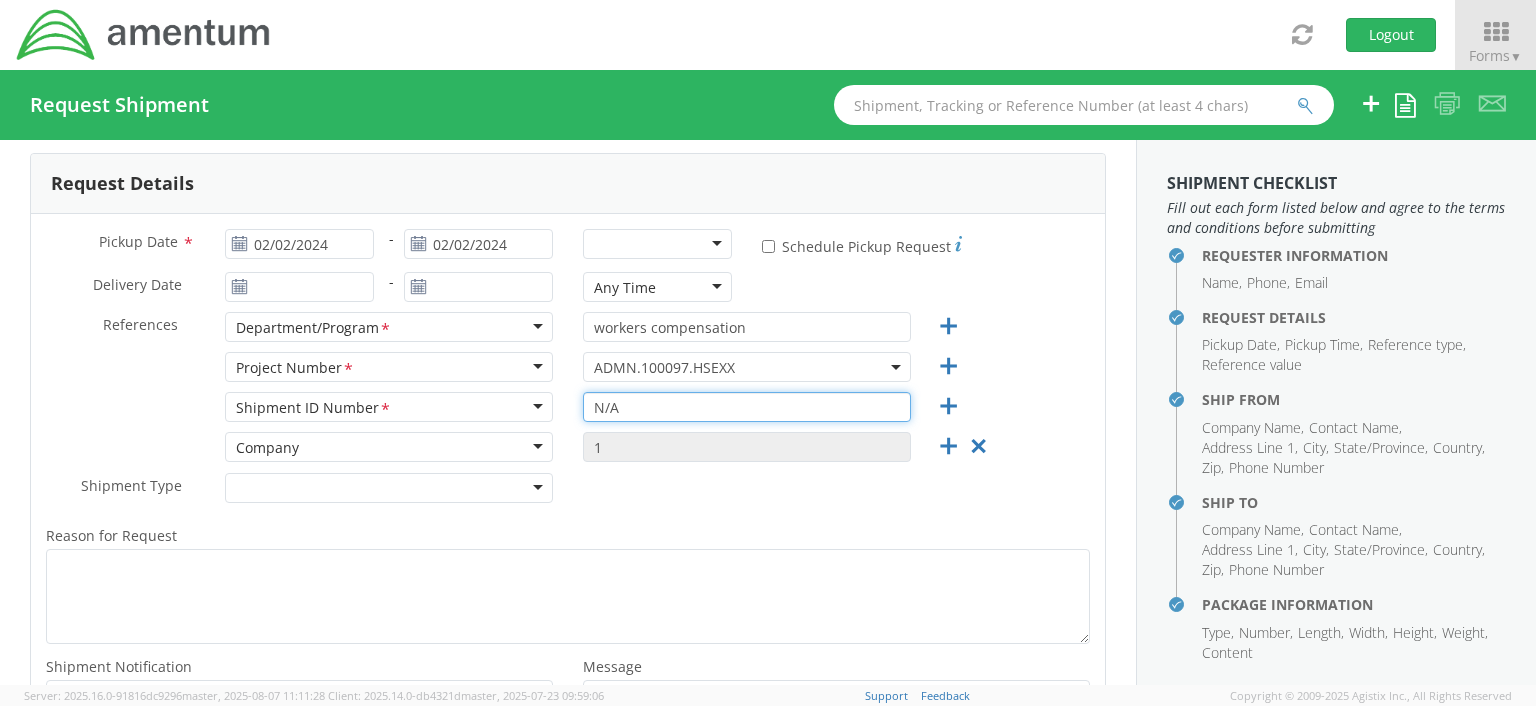type on "N/A" 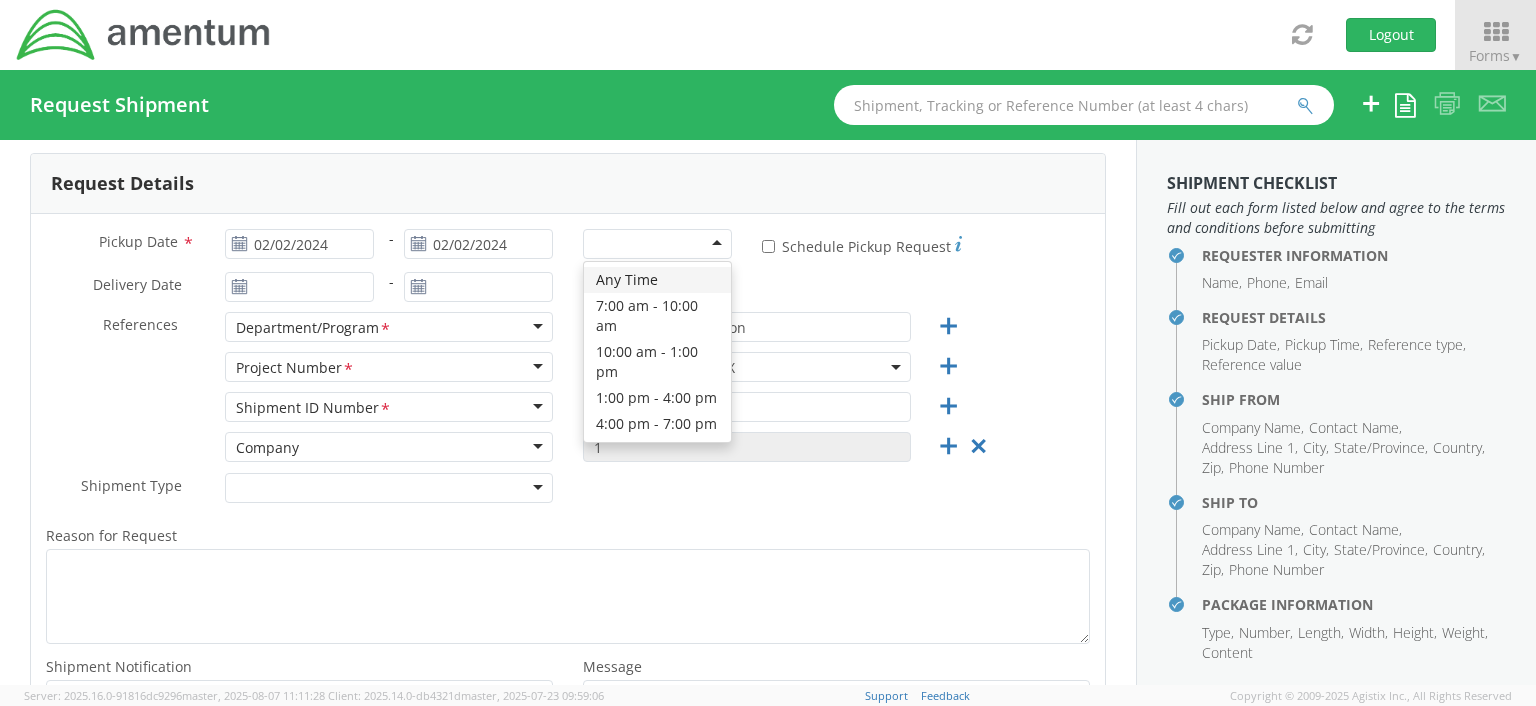 click at bounding box center [657, 244] 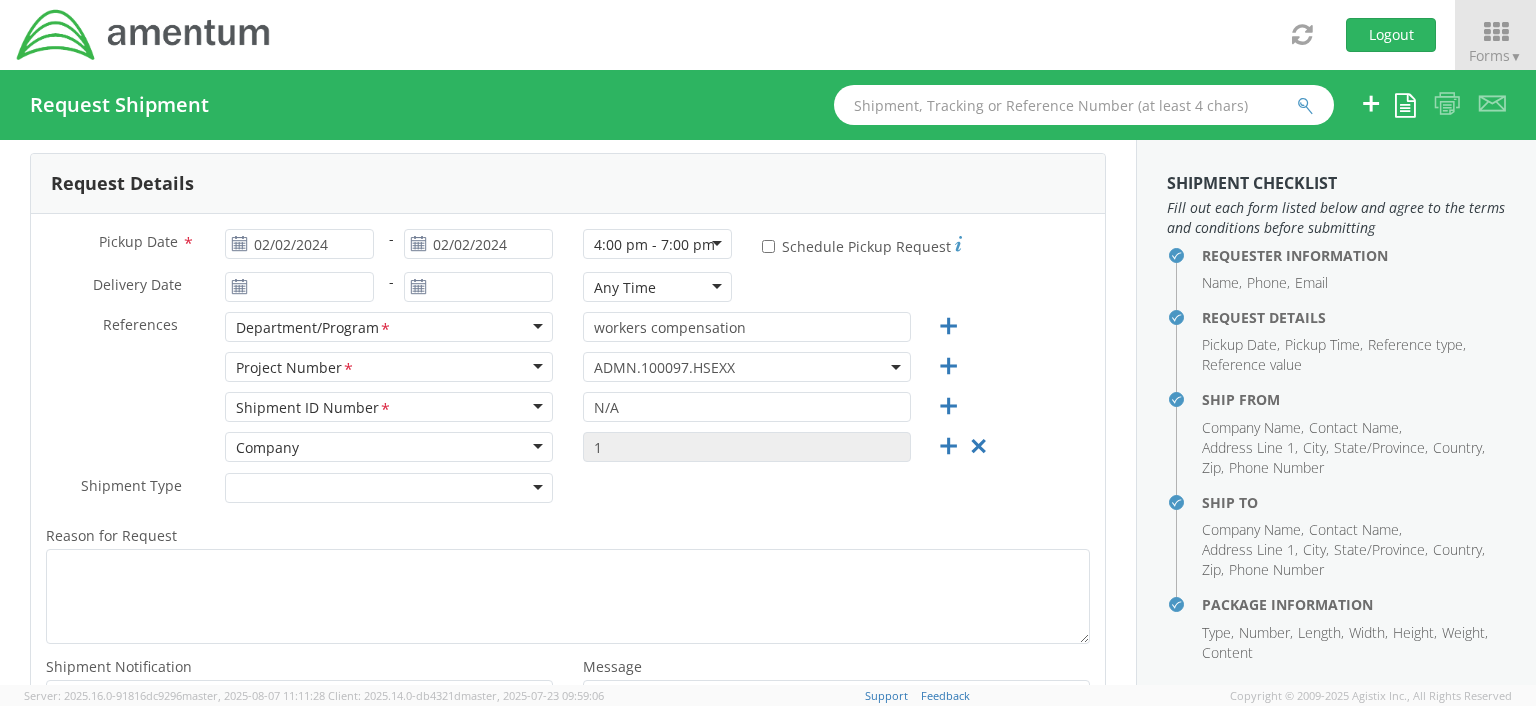 click on "Any Time" at bounding box center (657, 287) 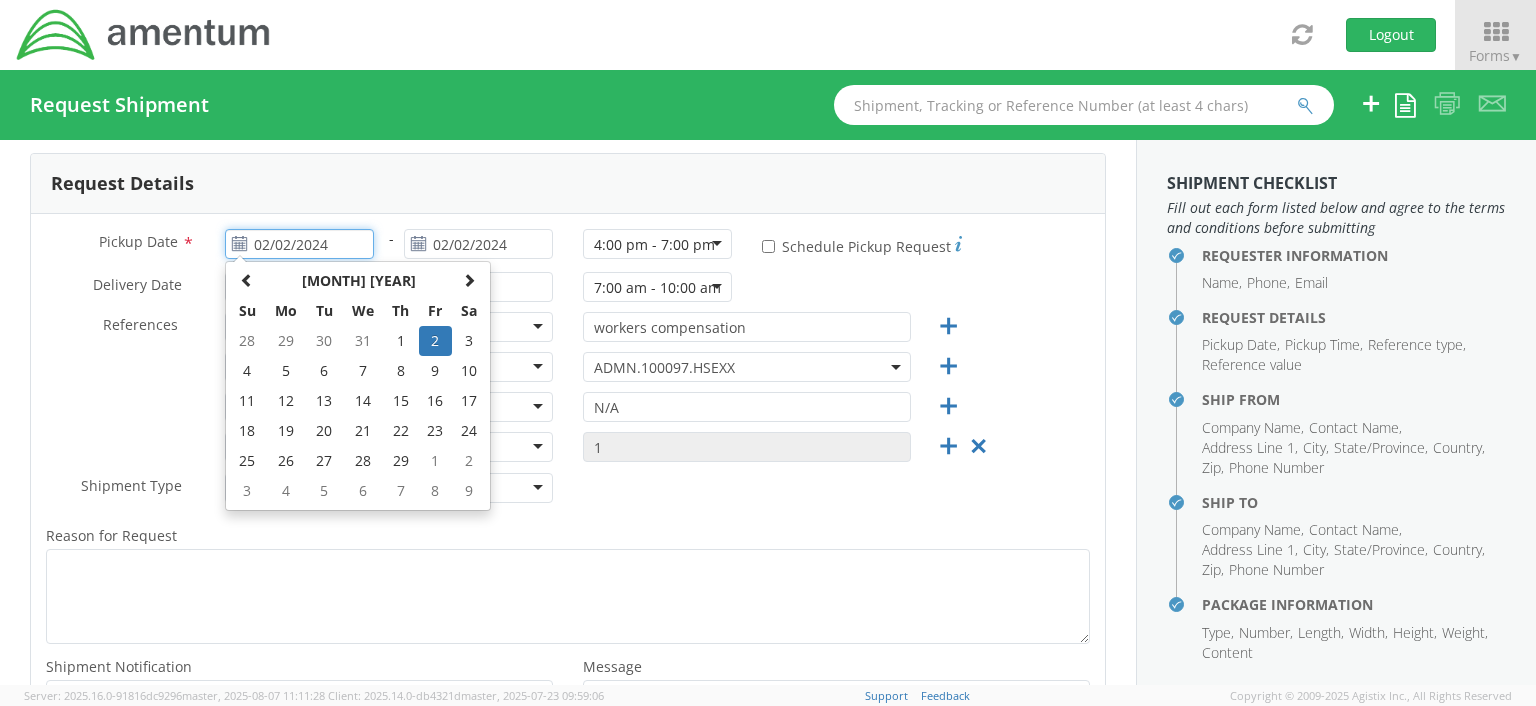 click on "02/02/2024" at bounding box center (299, 244) 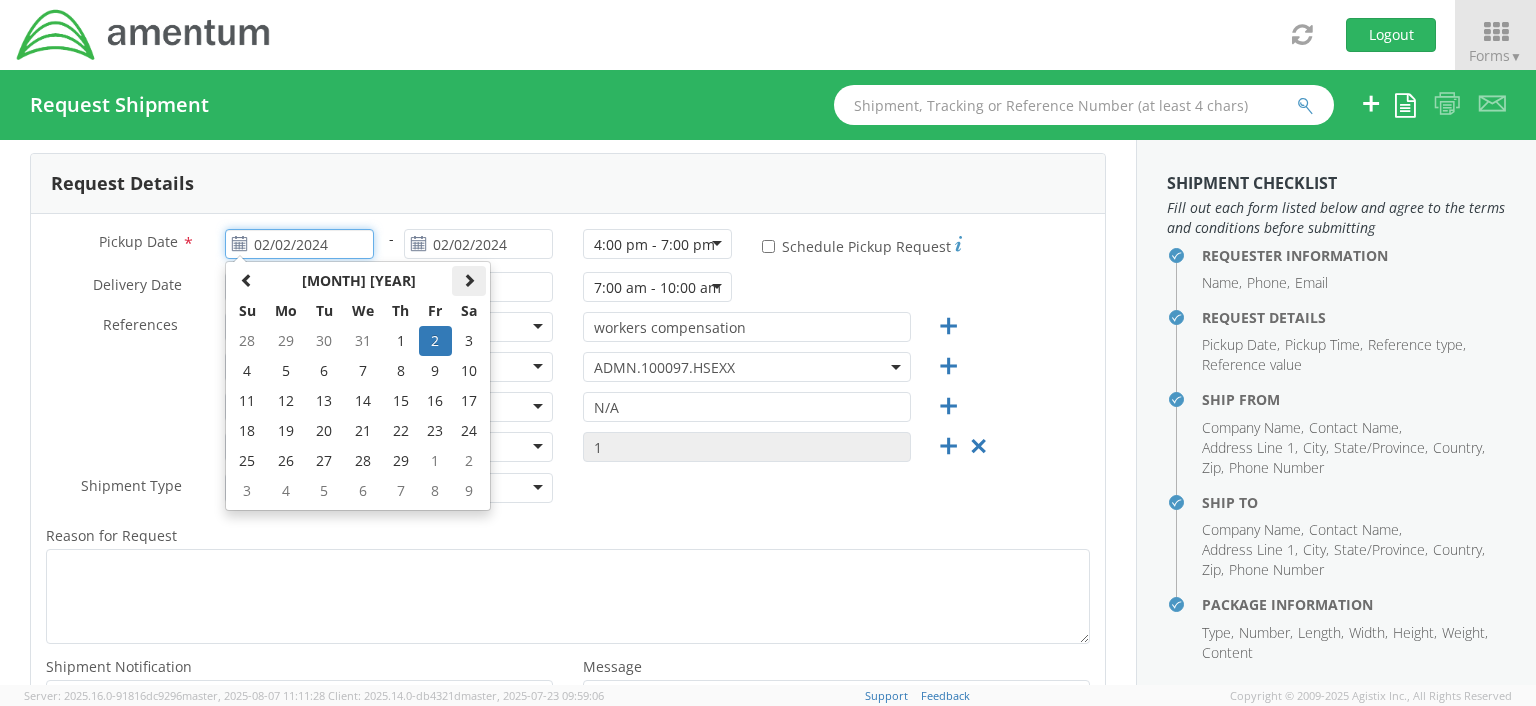 click at bounding box center (469, 280) 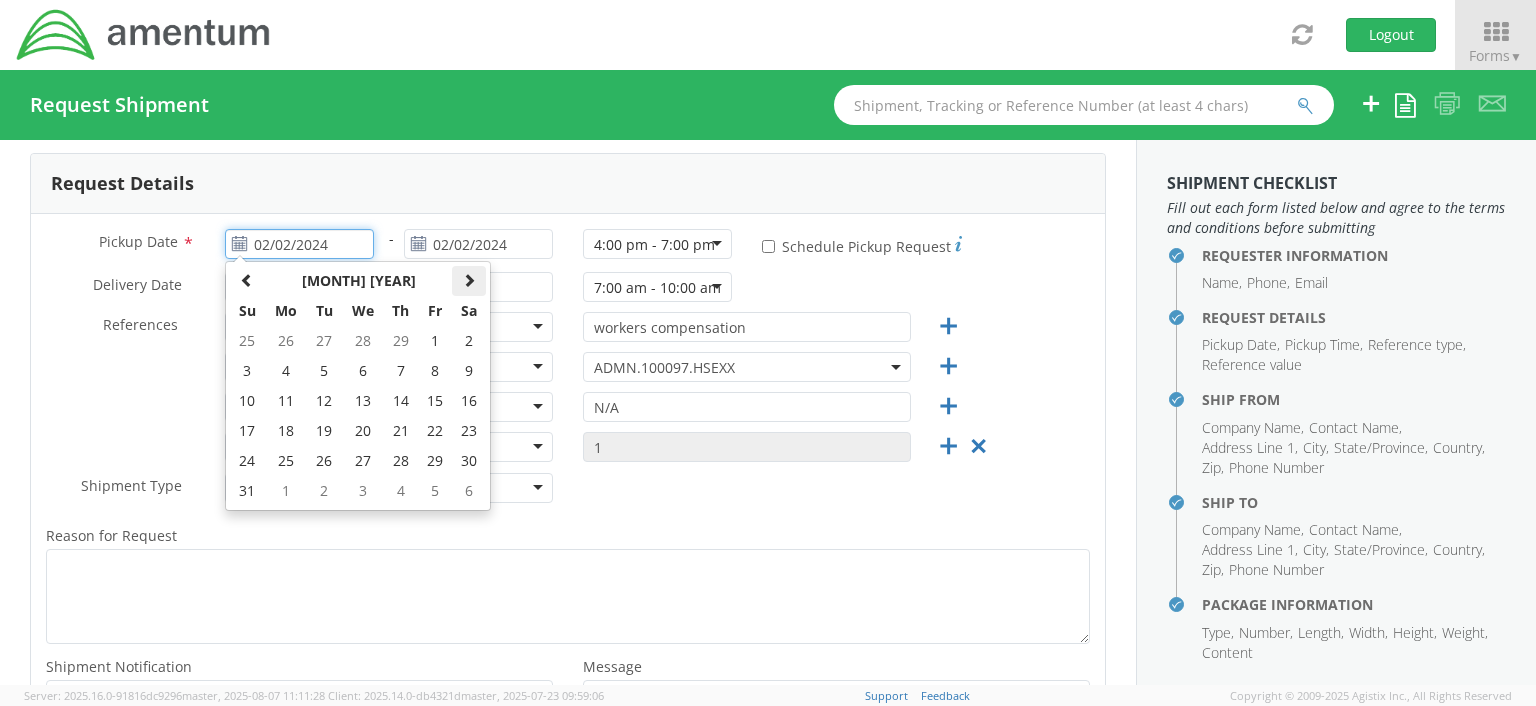 click at bounding box center (469, 280) 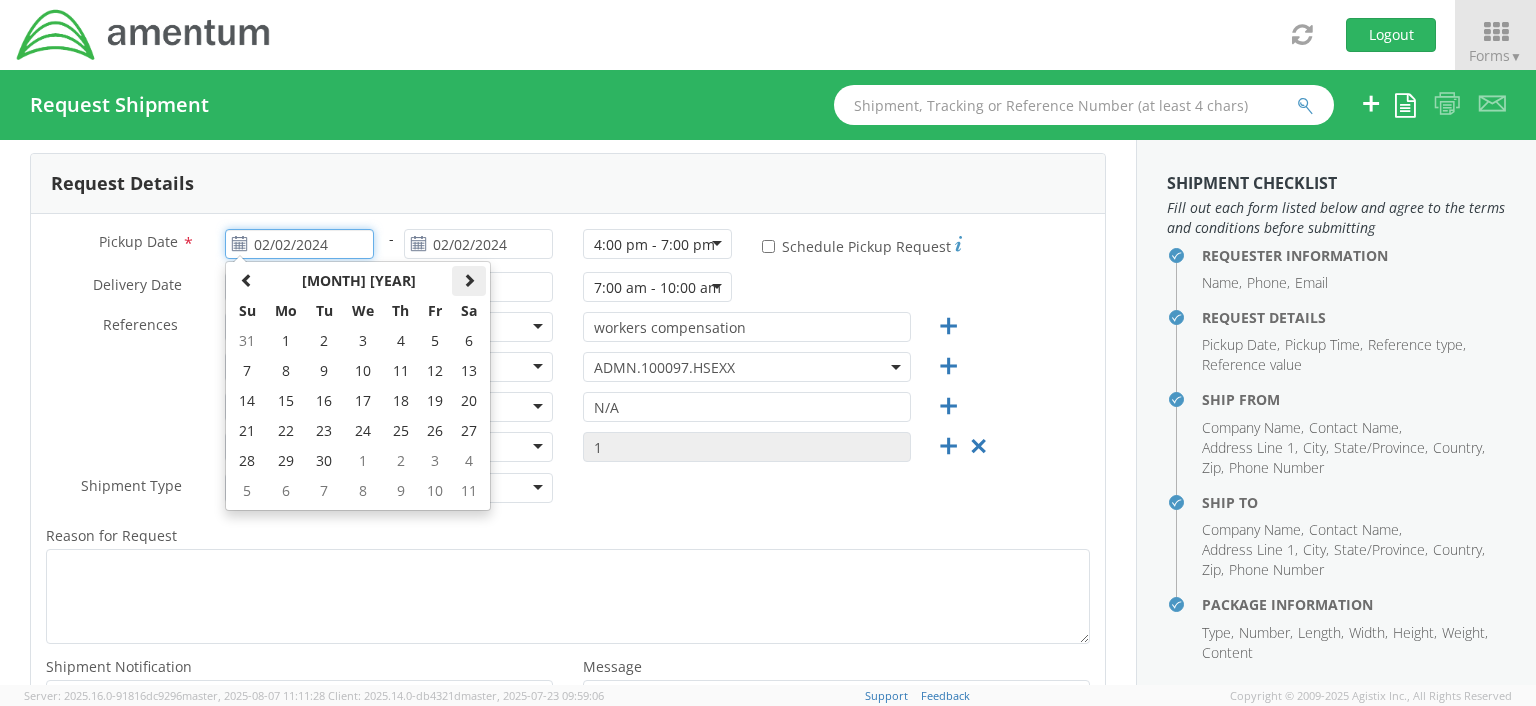 click at bounding box center [469, 280] 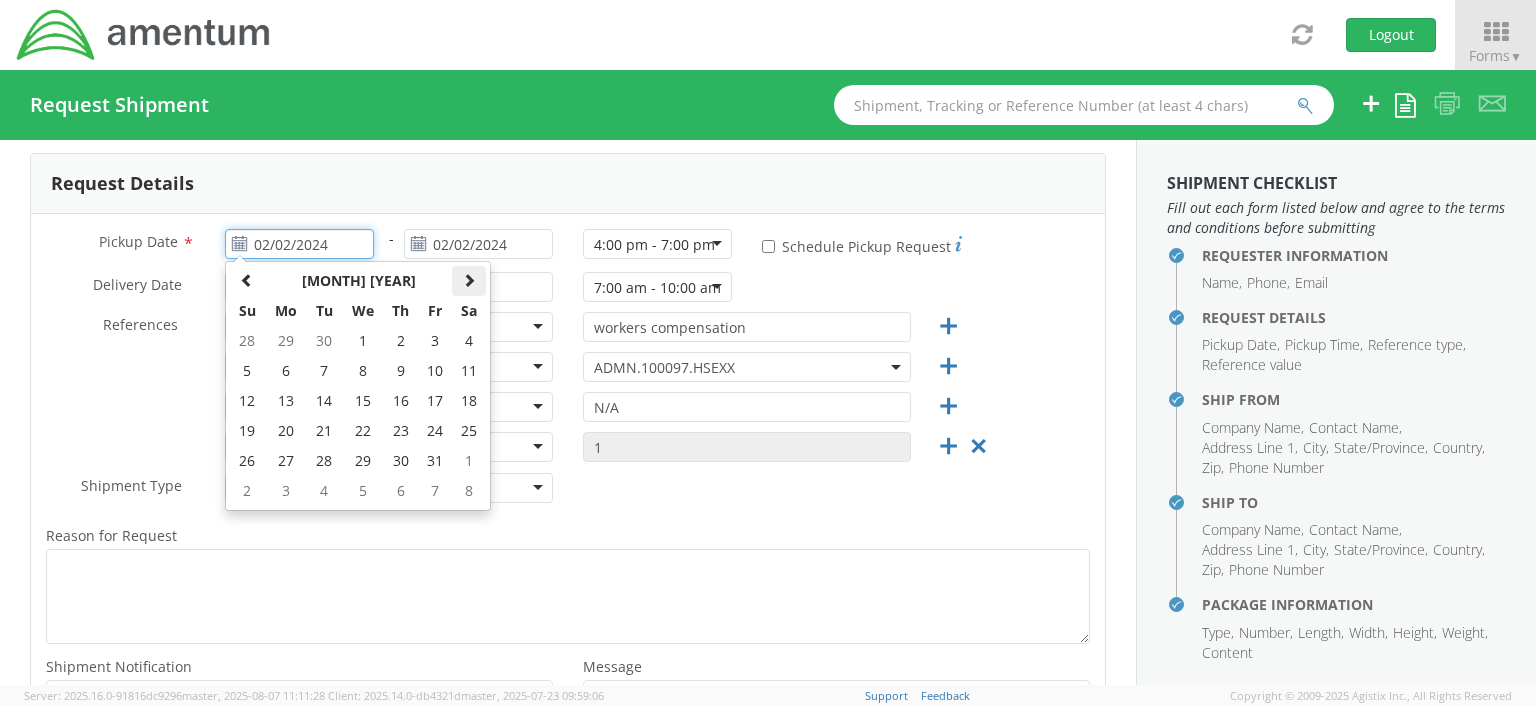 click at bounding box center [469, 280] 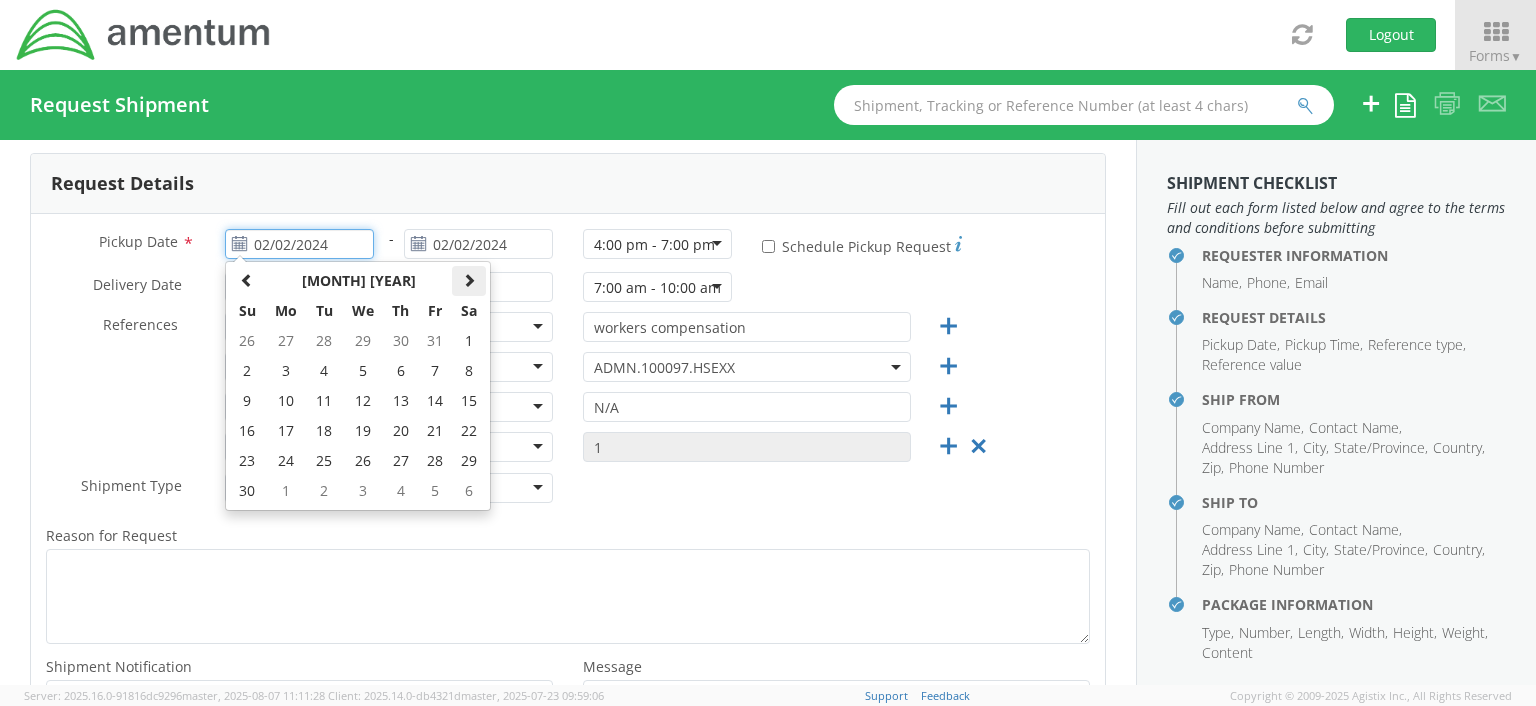 click at bounding box center [469, 280] 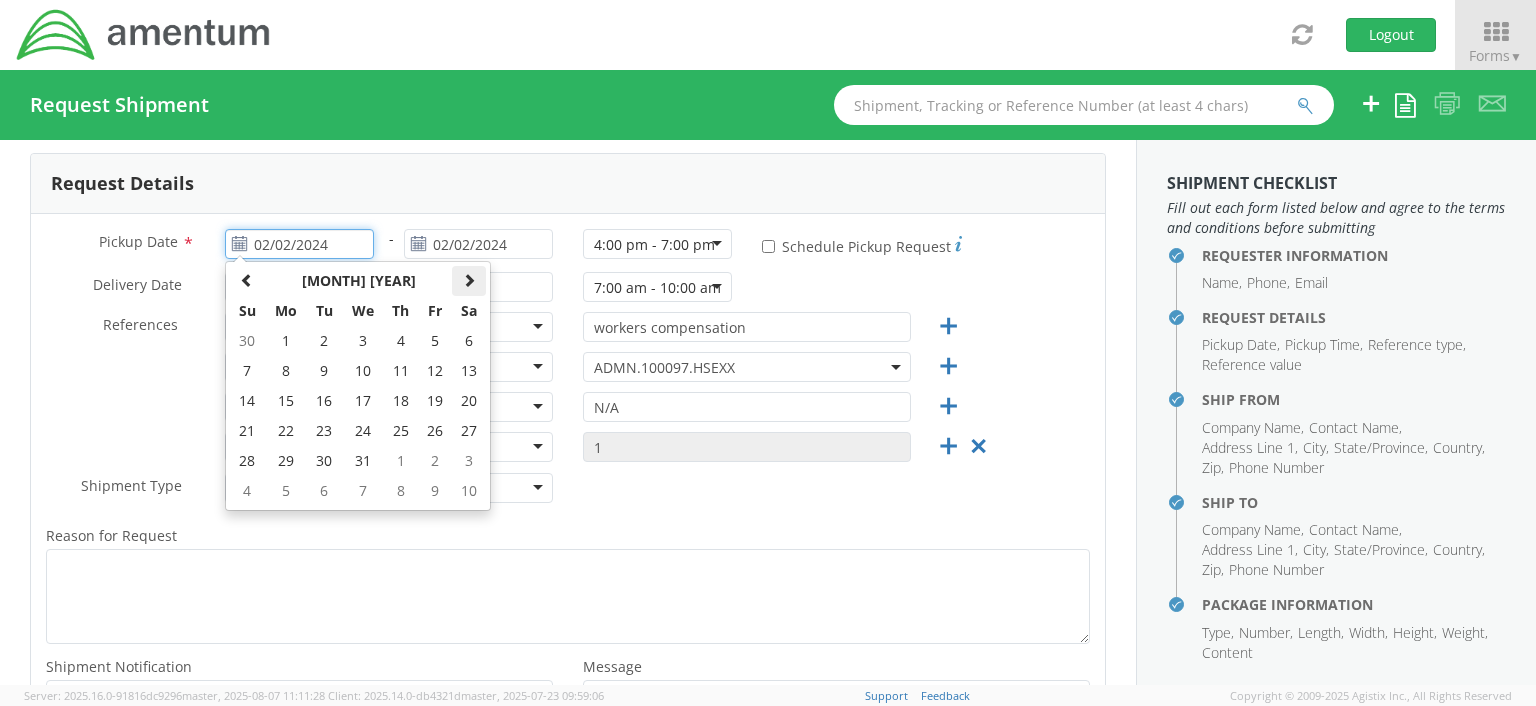 click at bounding box center (469, 280) 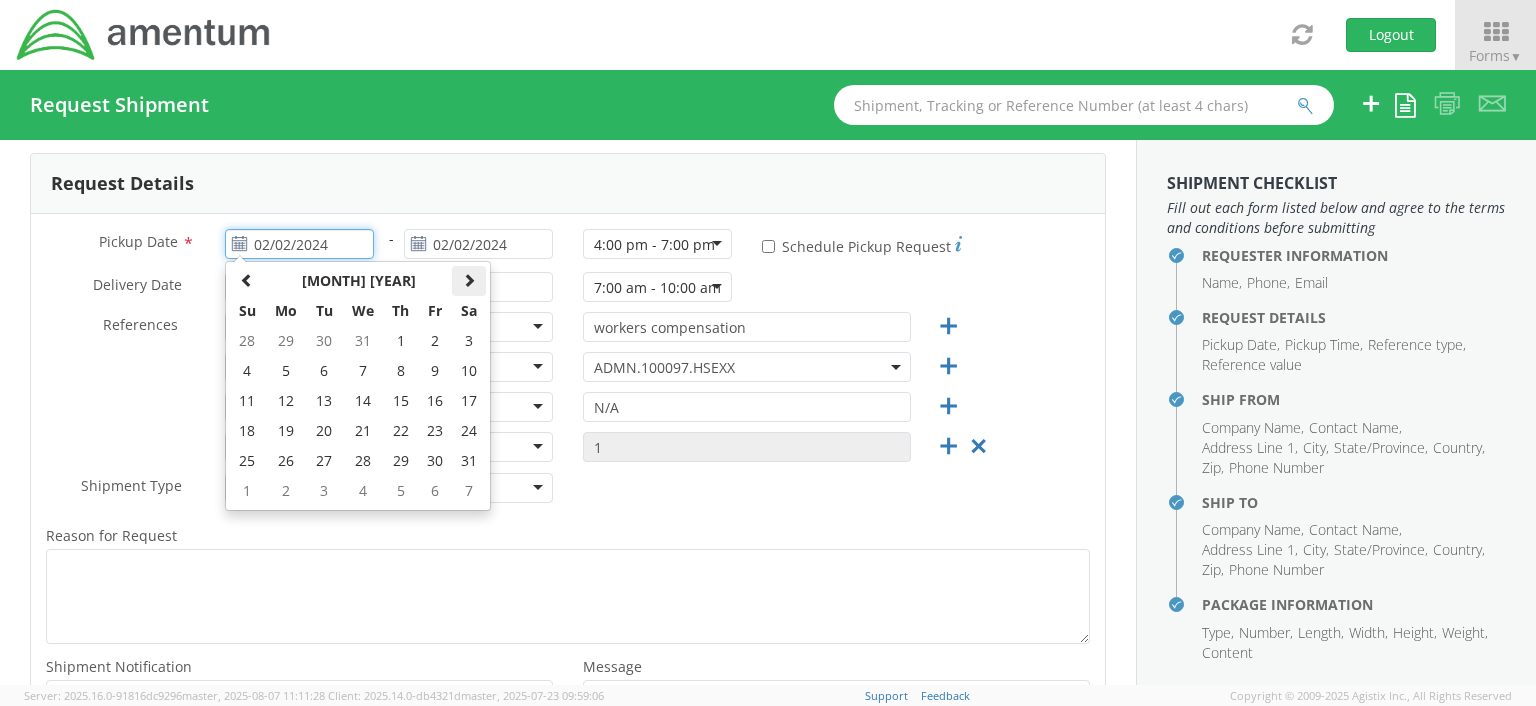click at bounding box center (469, 280) 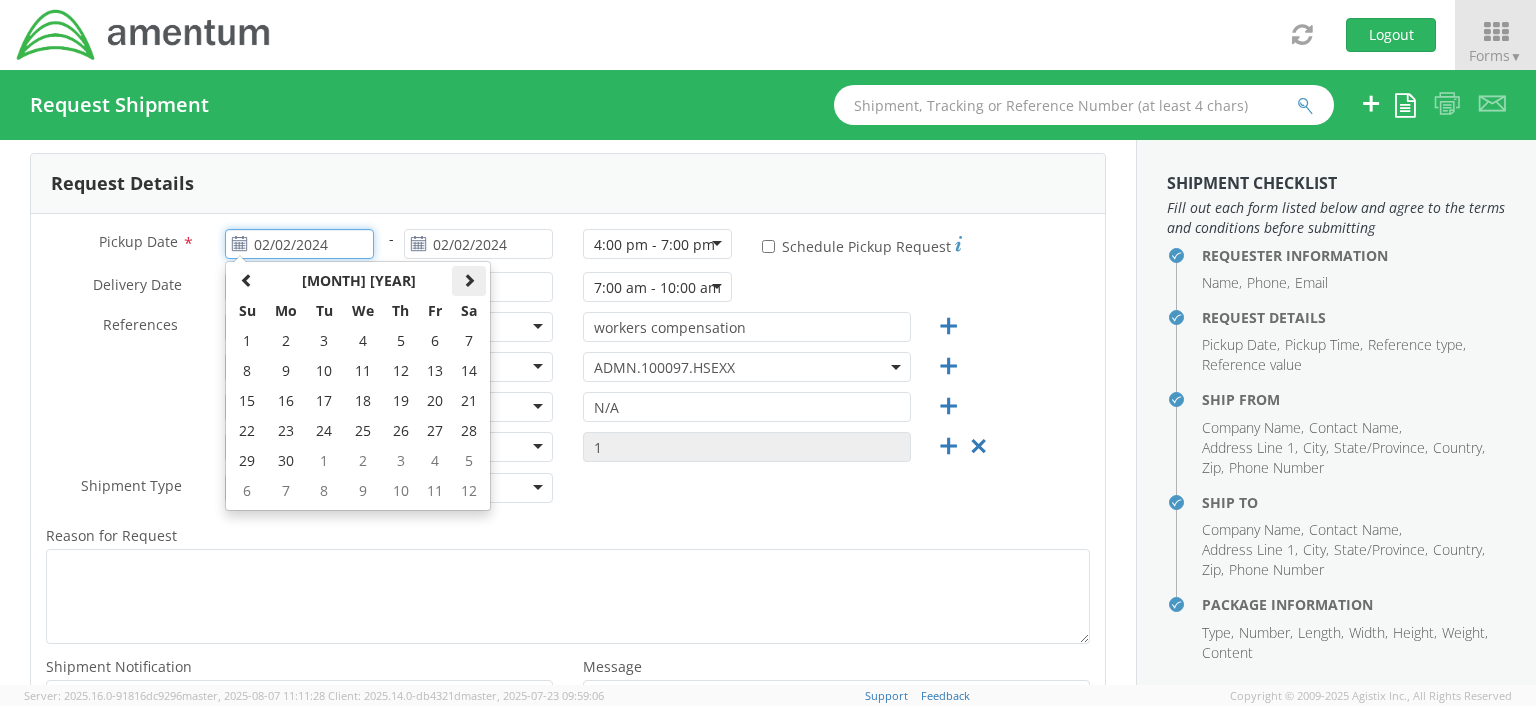 click at bounding box center [469, 280] 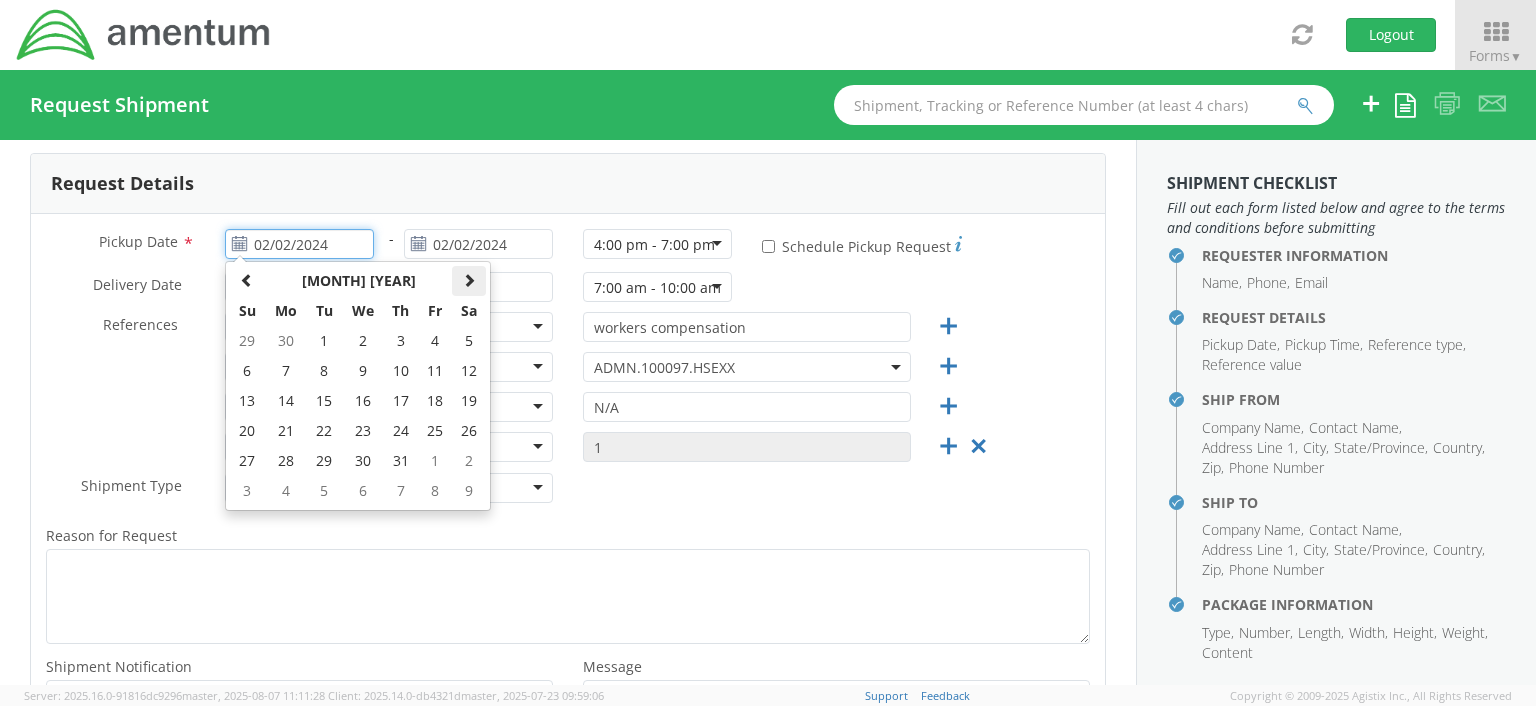 click at bounding box center [469, 280] 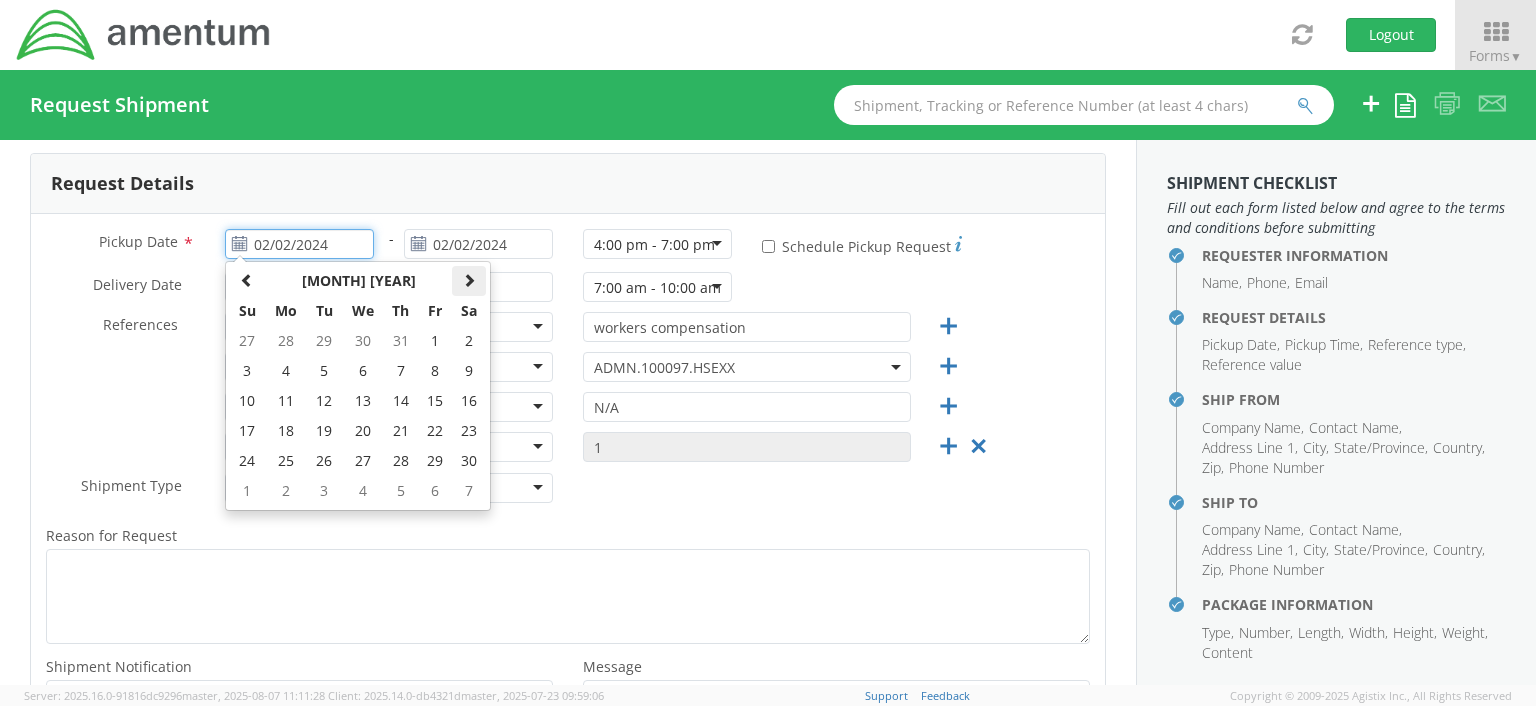 click at bounding box center [469, 280] 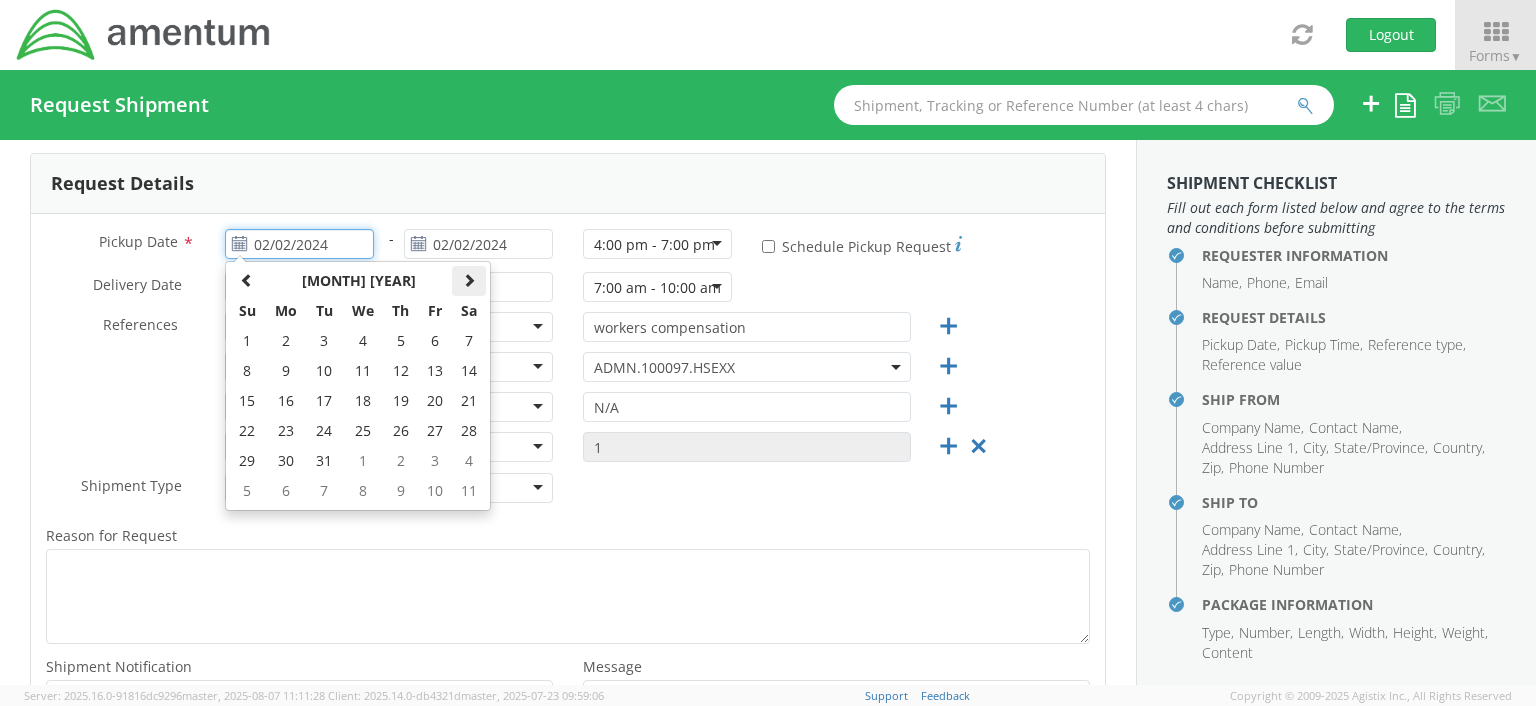 click at bounding box center (469, 280) 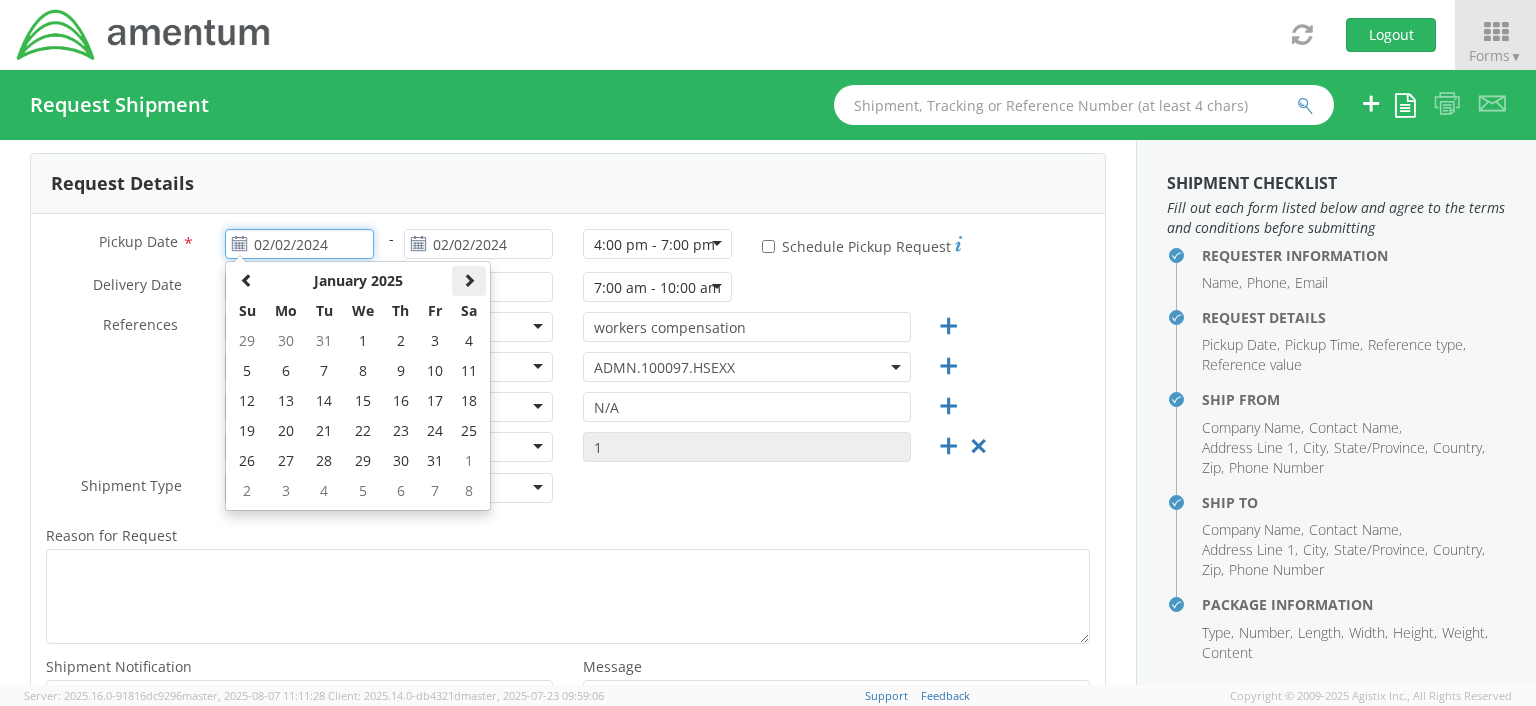 click at bounding box center [469, 280] 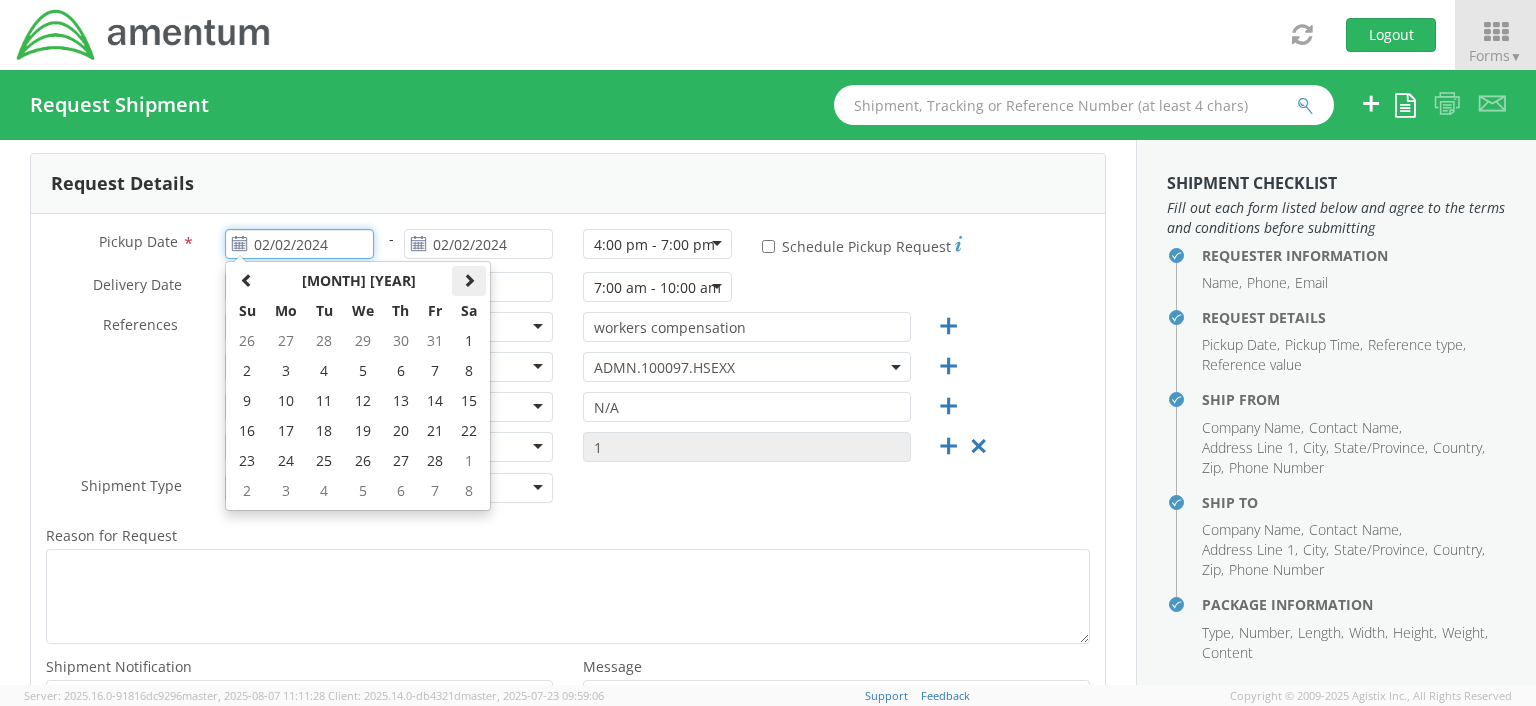 click at bounding box center [469, 280] 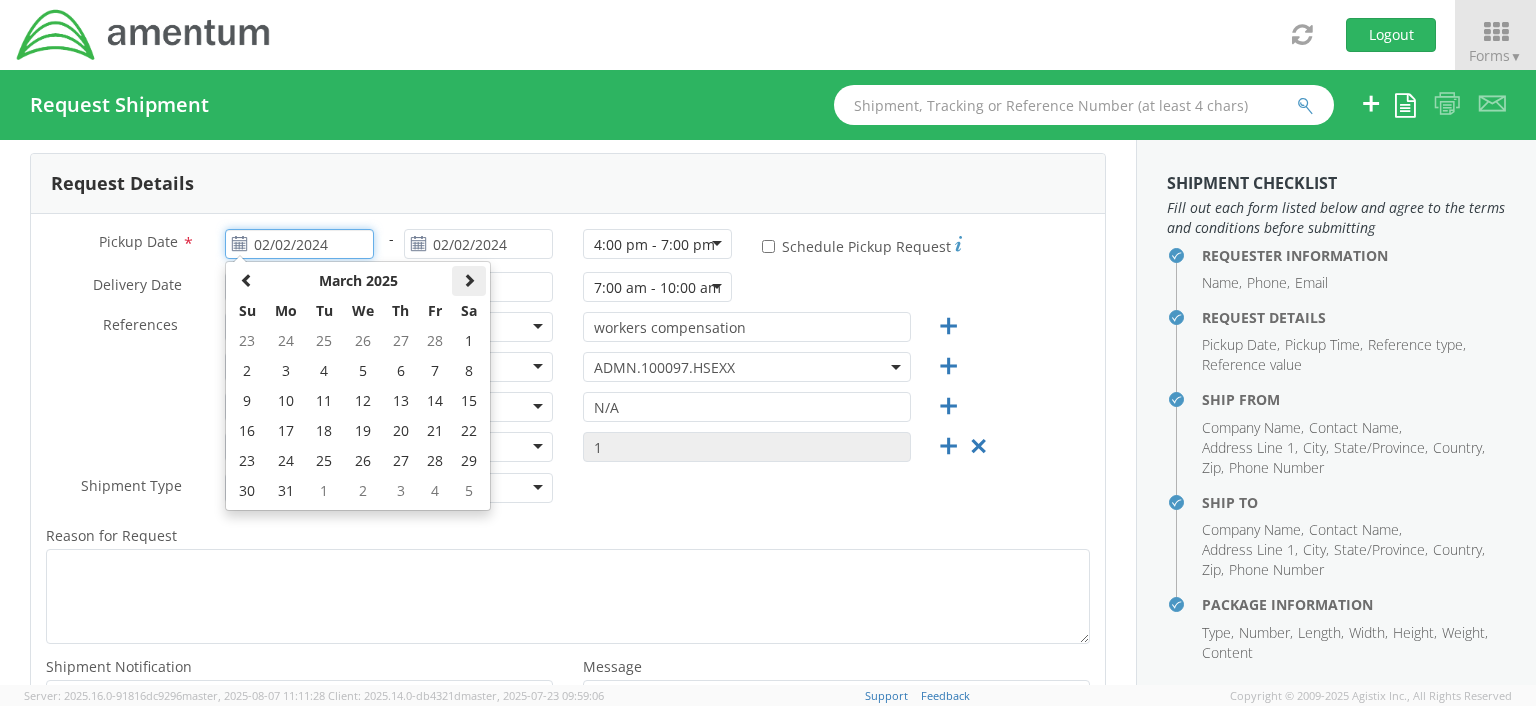 click at bounding box center [469, 280] 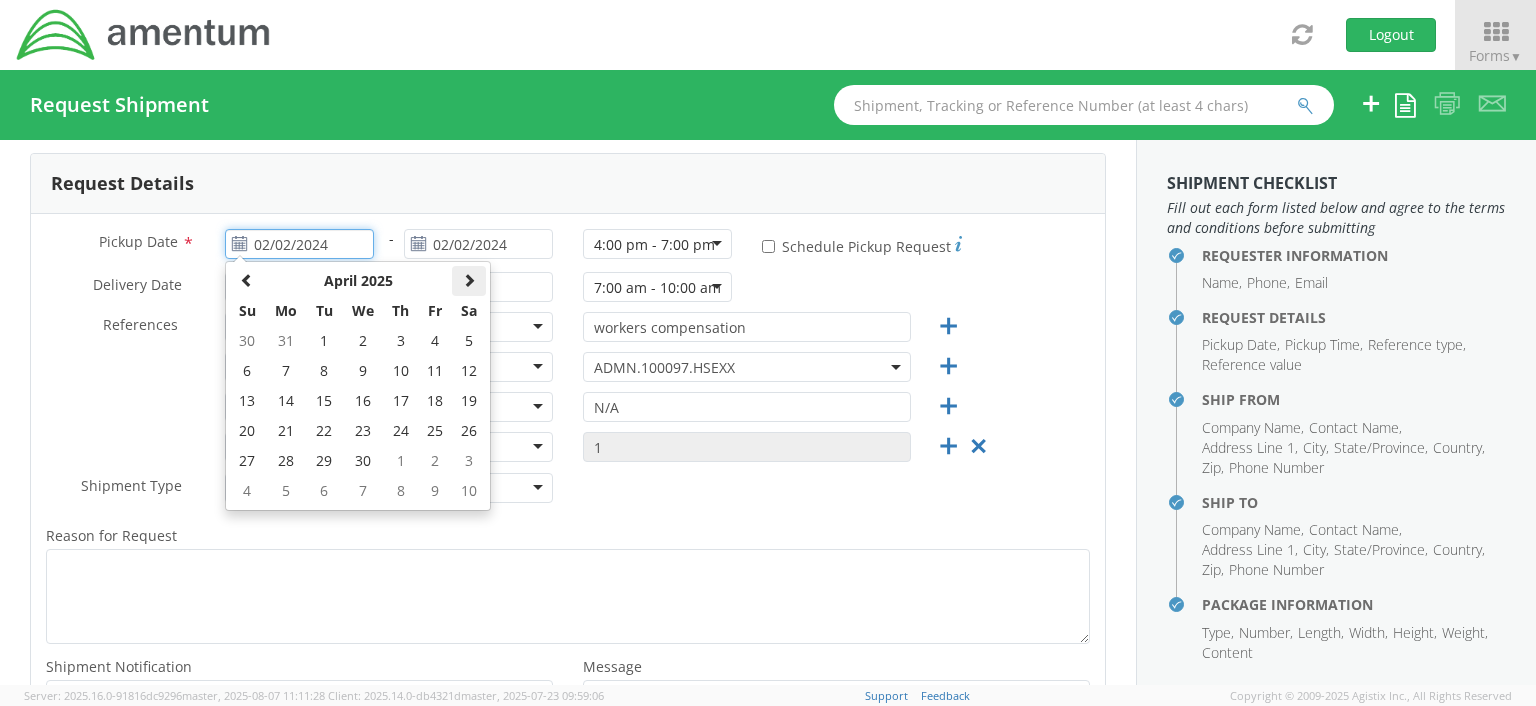 click at bounding box center [469, 280] 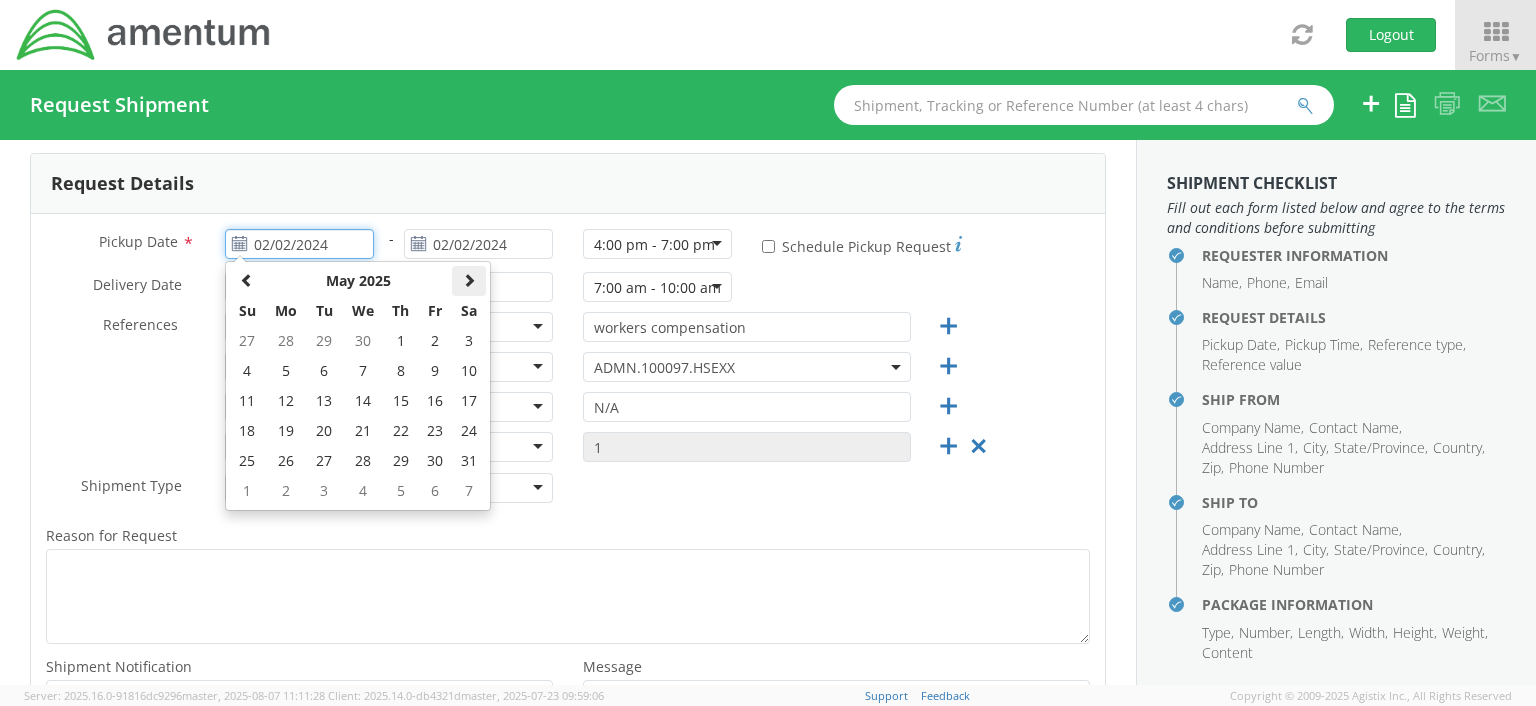 click at bounding box center [469, 280] 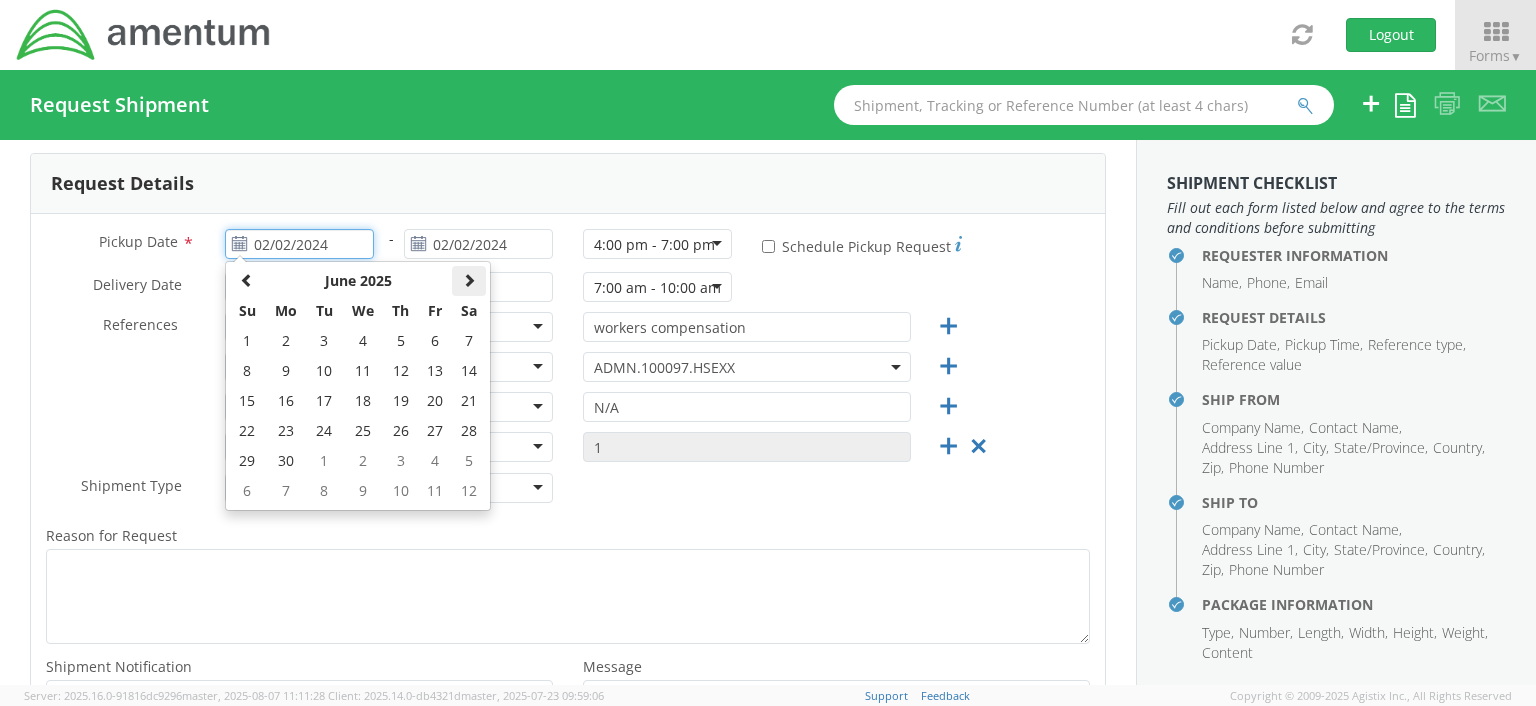 click at bounding box center (469, 280) 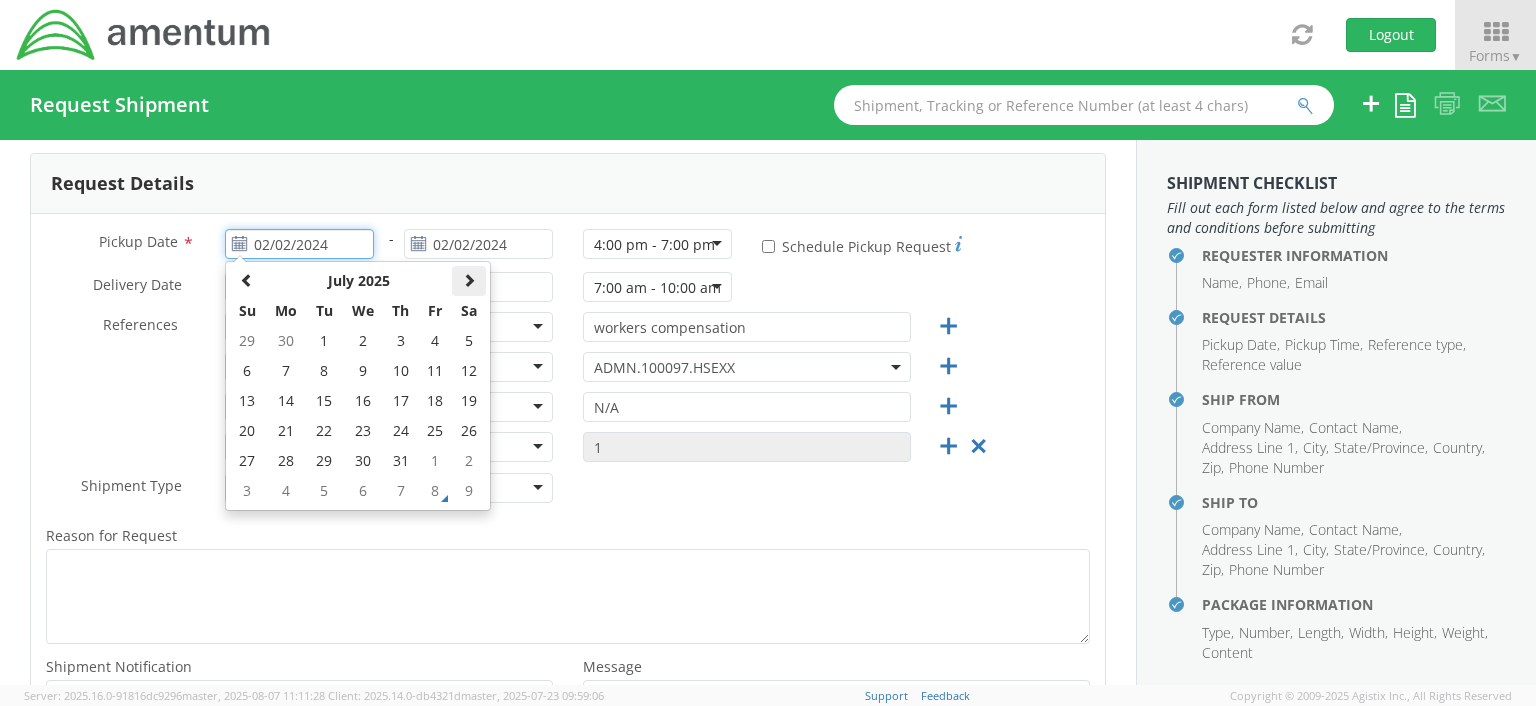 click at bounding box center (469, 280) 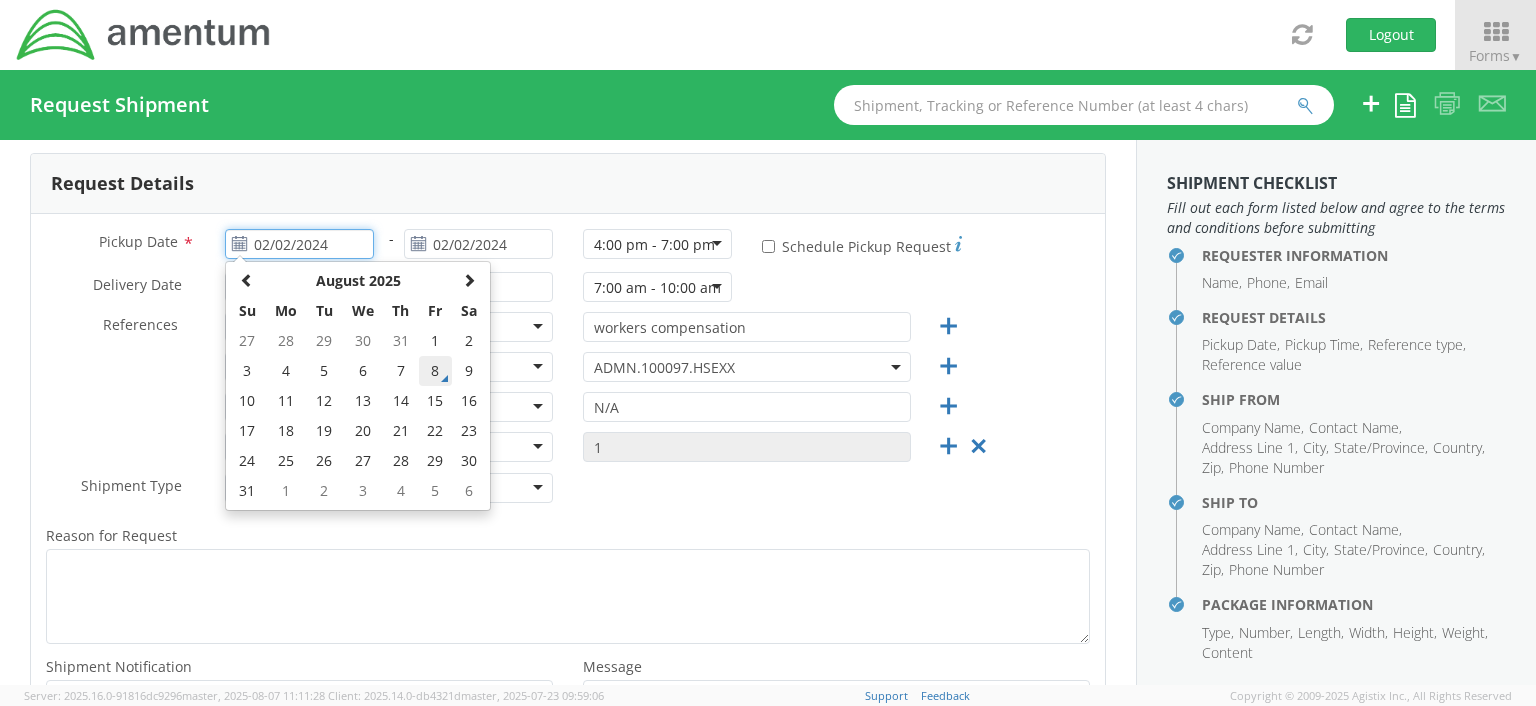 click on "8" at bounding box center (436, 371) 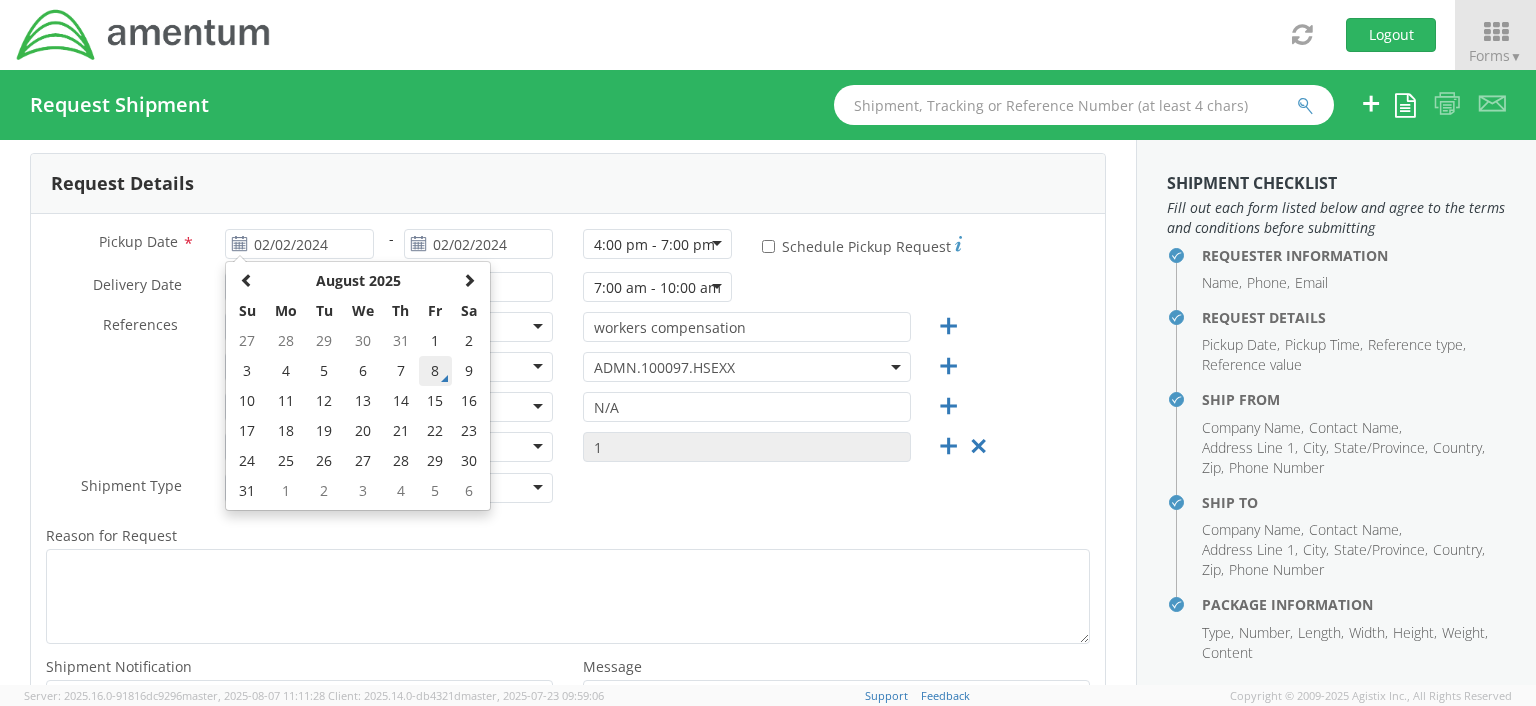 type on "08/08/2025" 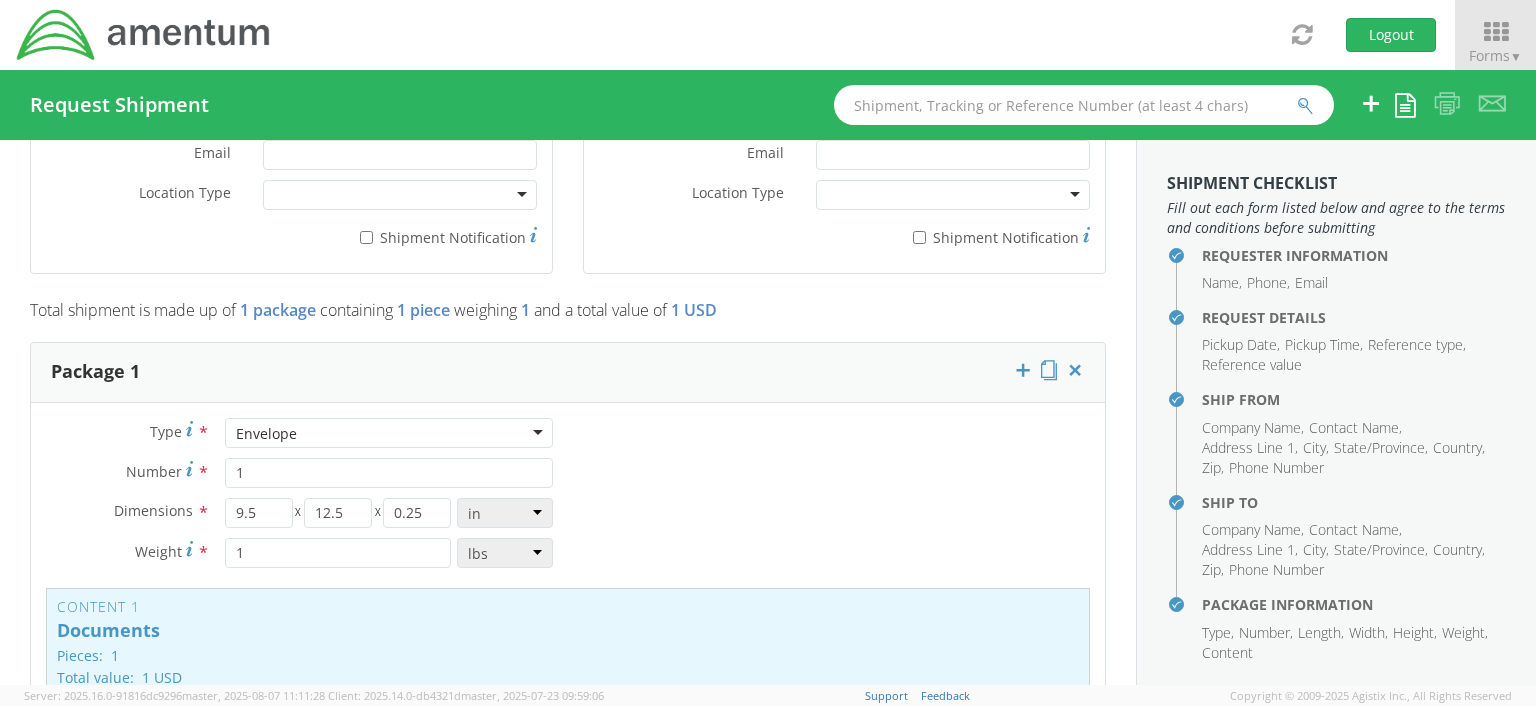 scroll, scrollTop: 1504, scrollLeft: 0, axis: vertical 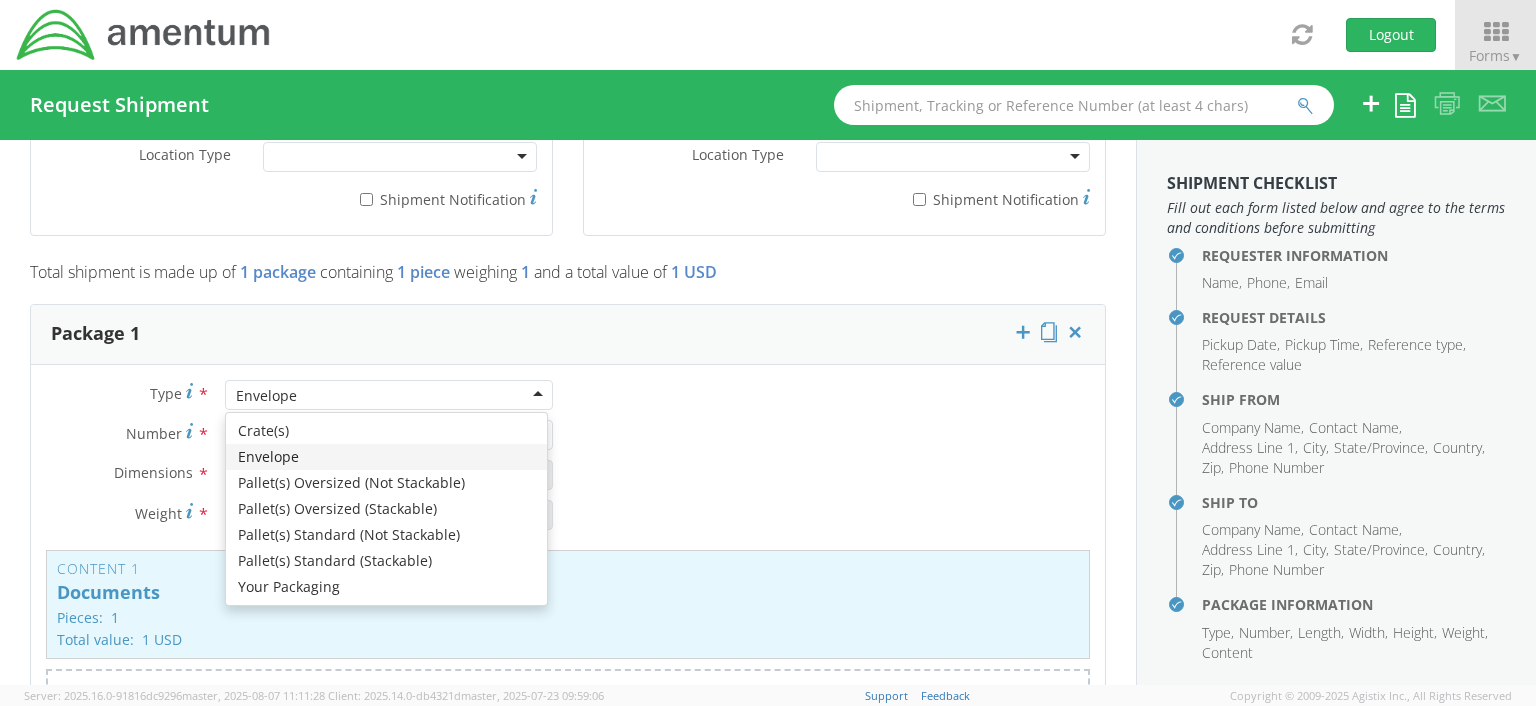 click on "Envelope" at bounding box center (389, 395) 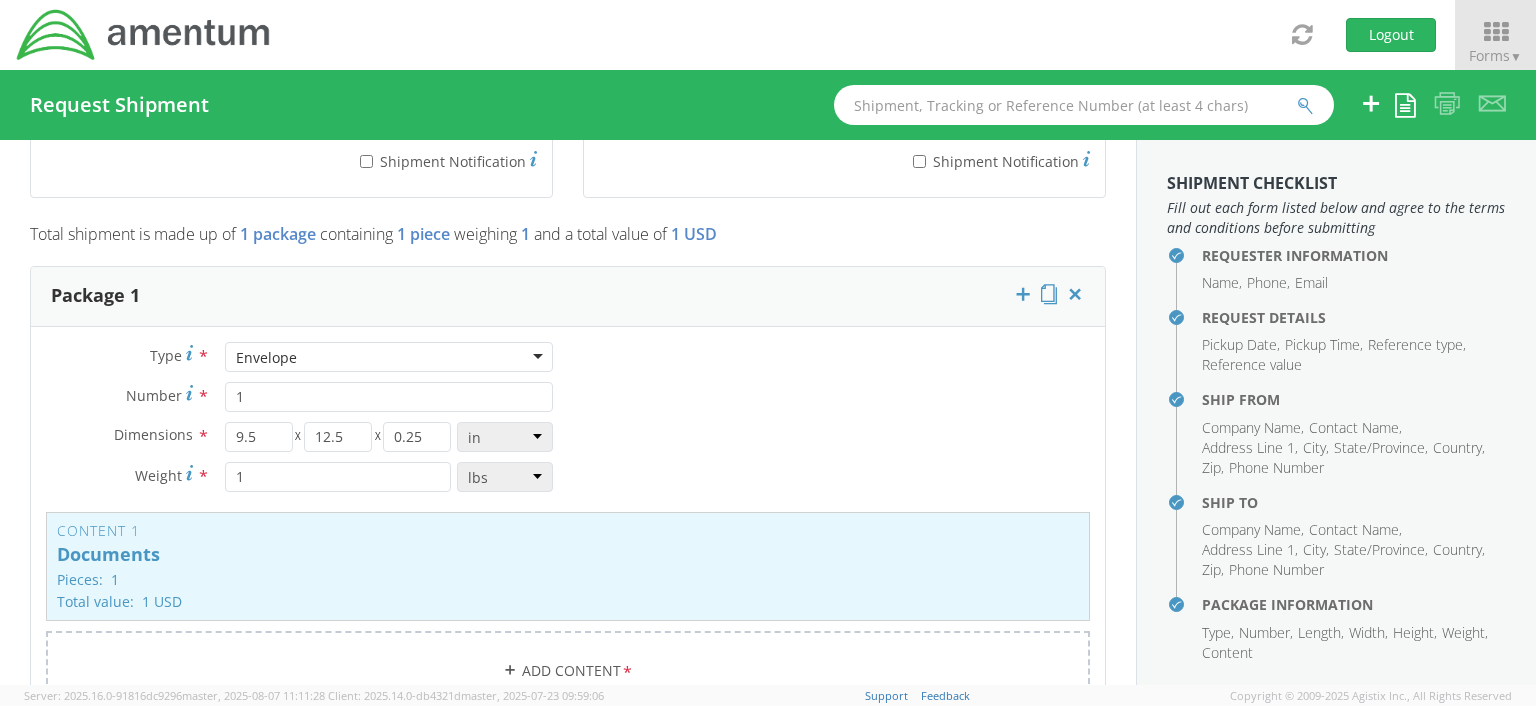 scroll, scrollTop: 1584, scrollLeft: 0, axis: vertical 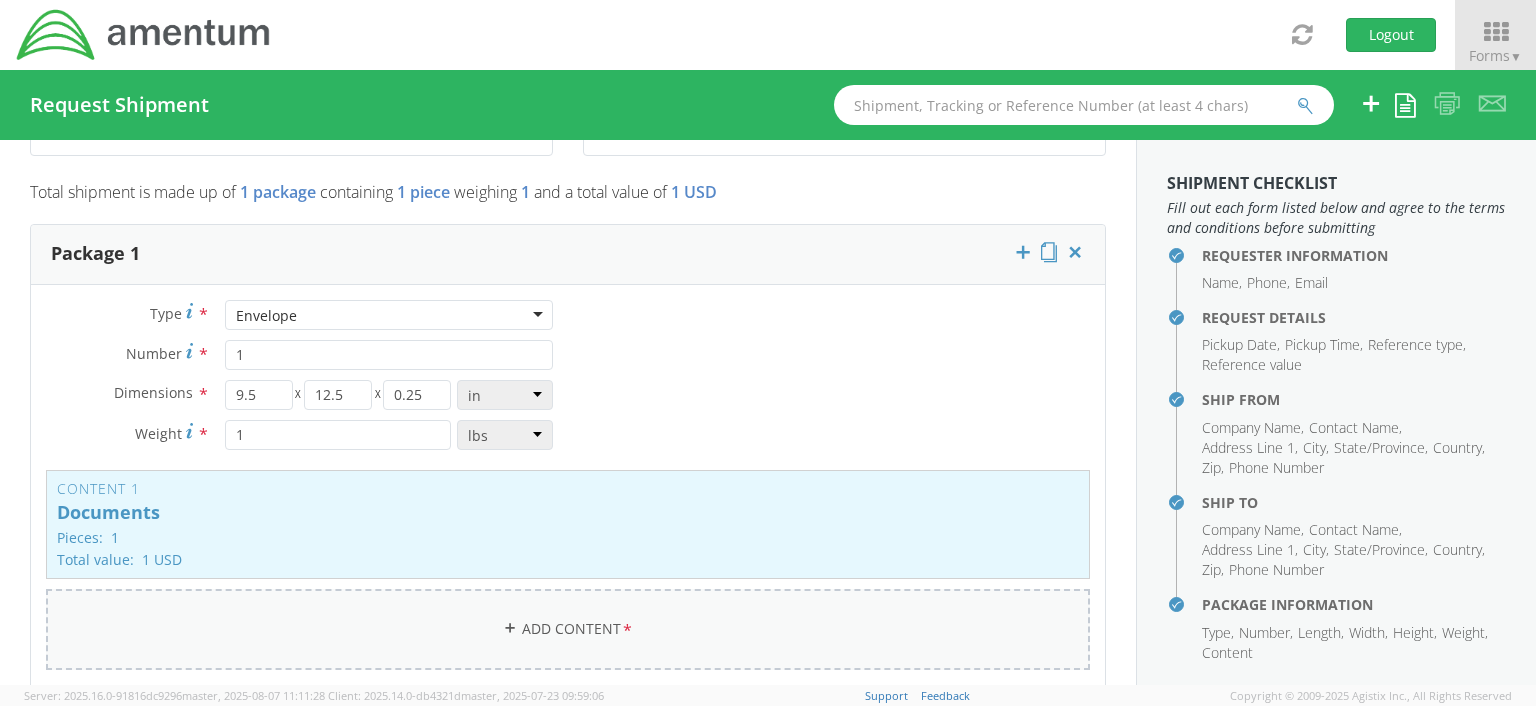 click on "Add Content  *" at bounding box center [568, 629] 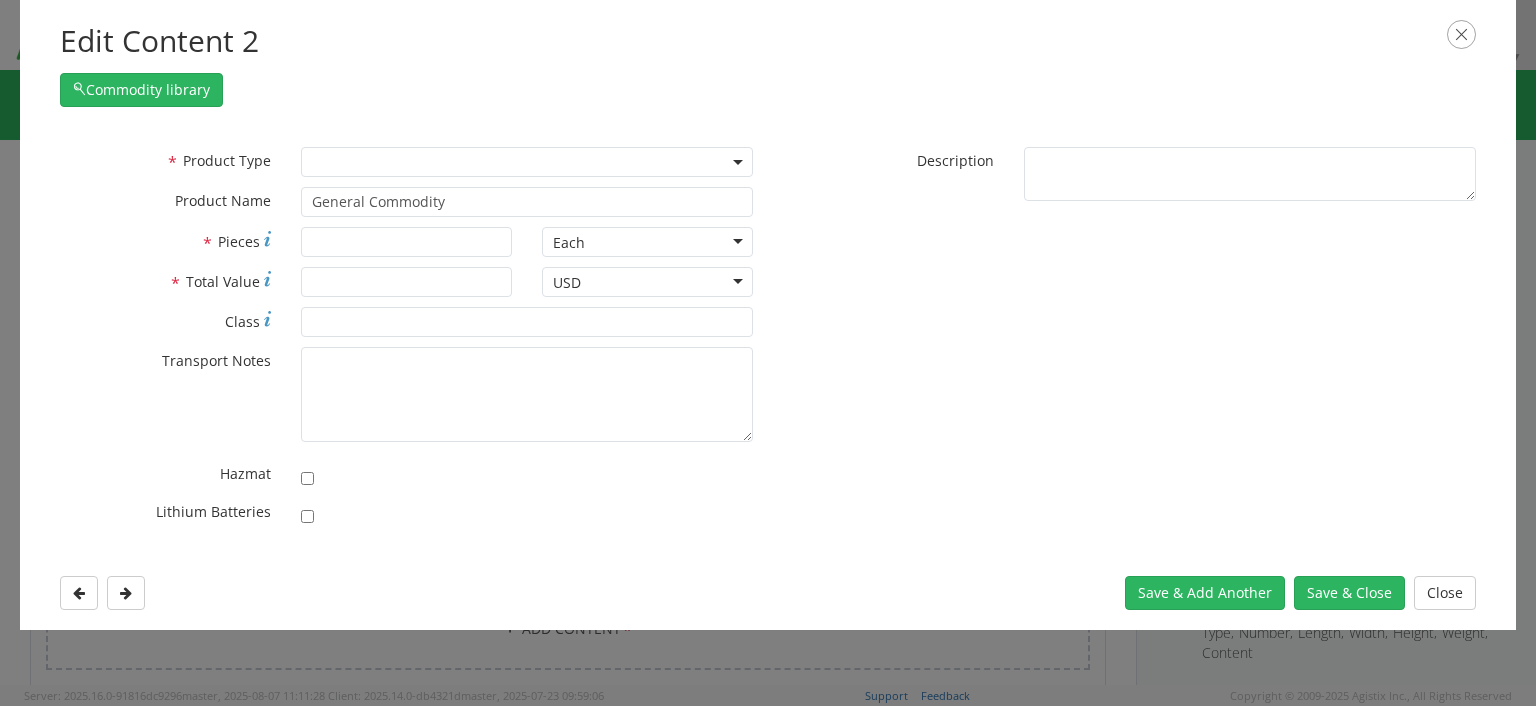 click at bounding box center (738, 162) 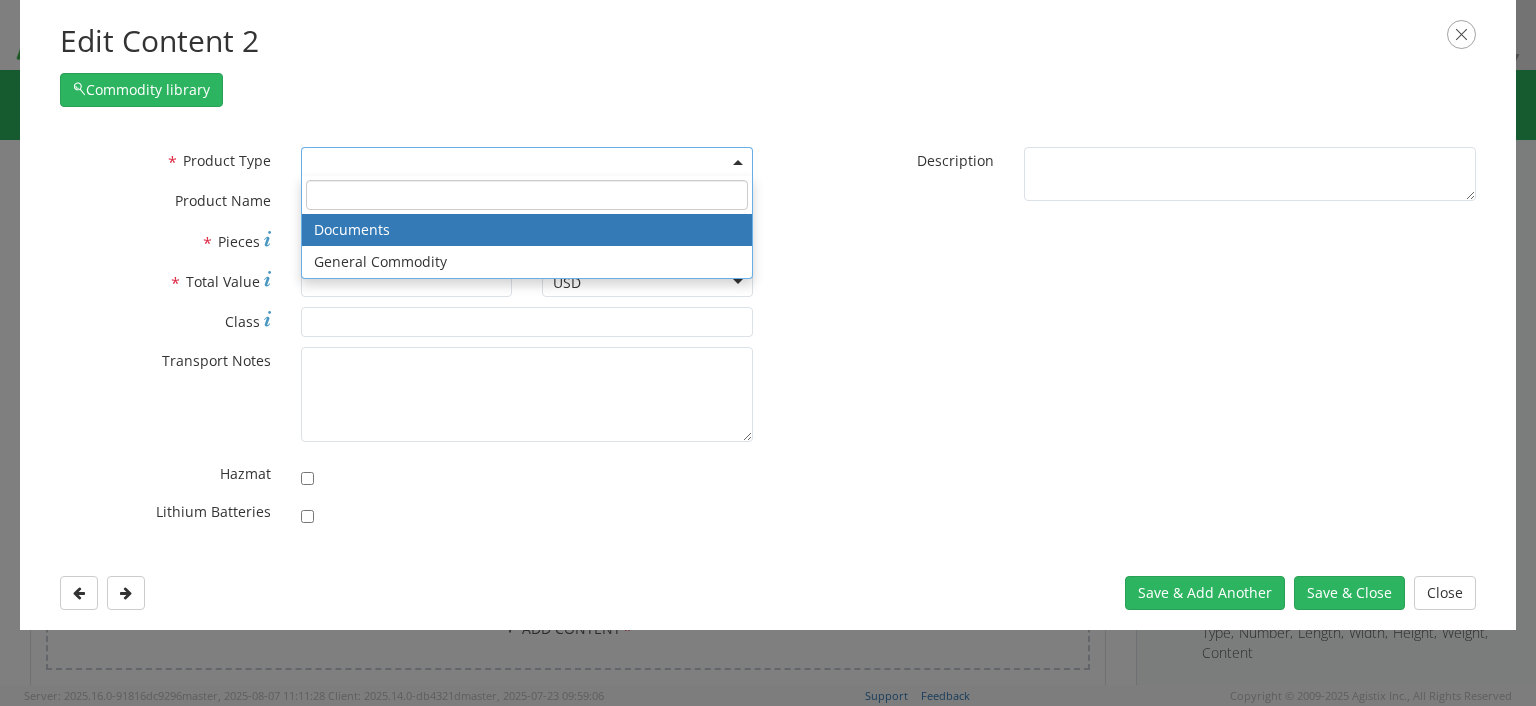 select on "DOCUMENT" 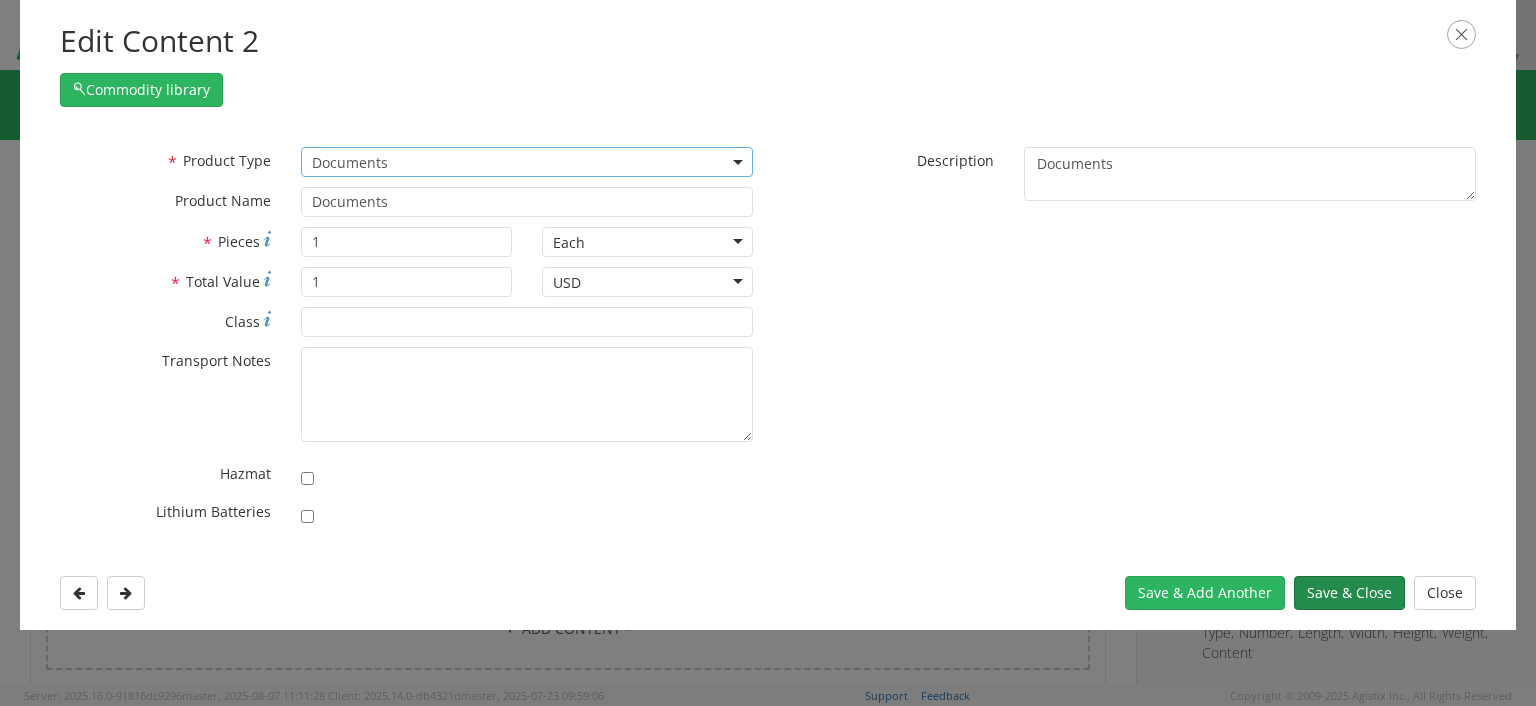 click on "Save & Close" at bounding box center (1349, 593) 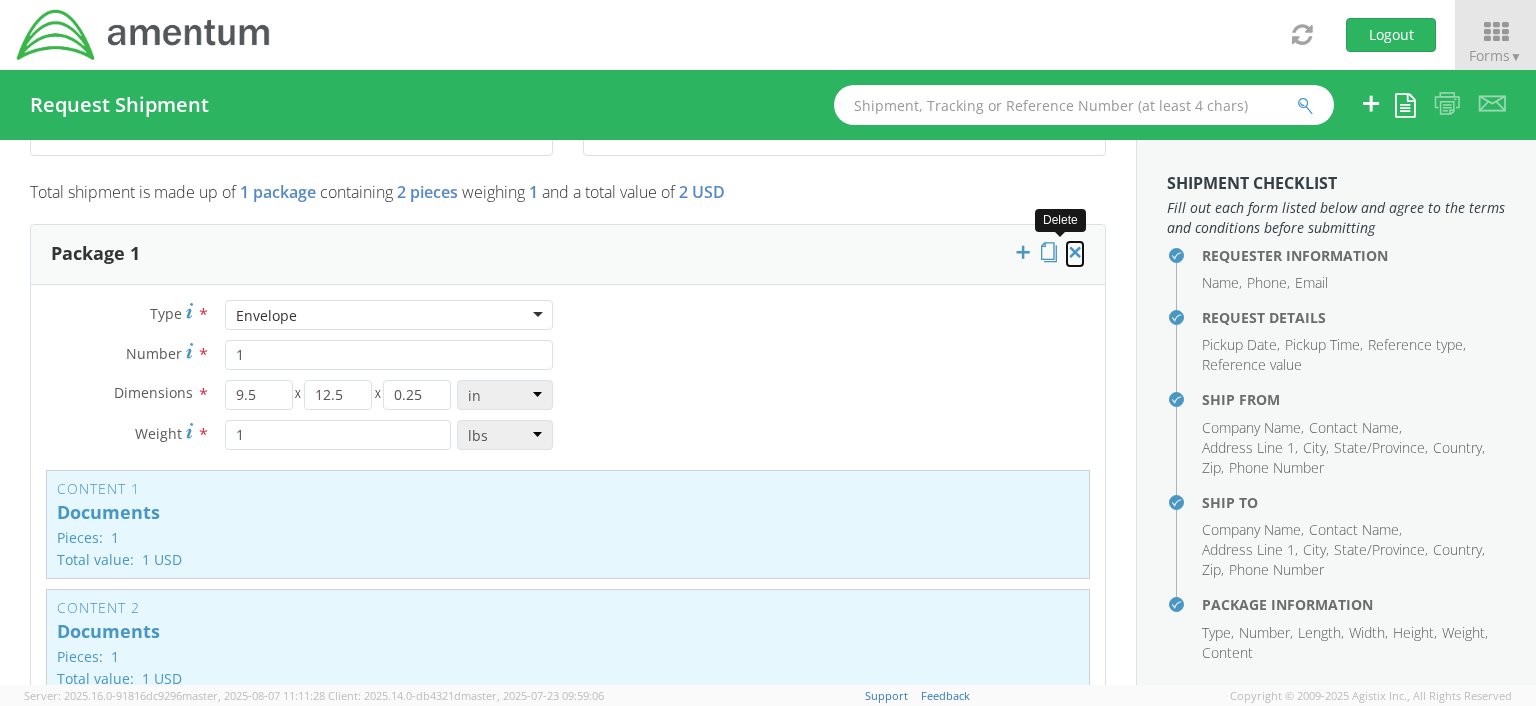 click at bounding box center [1075, 252] 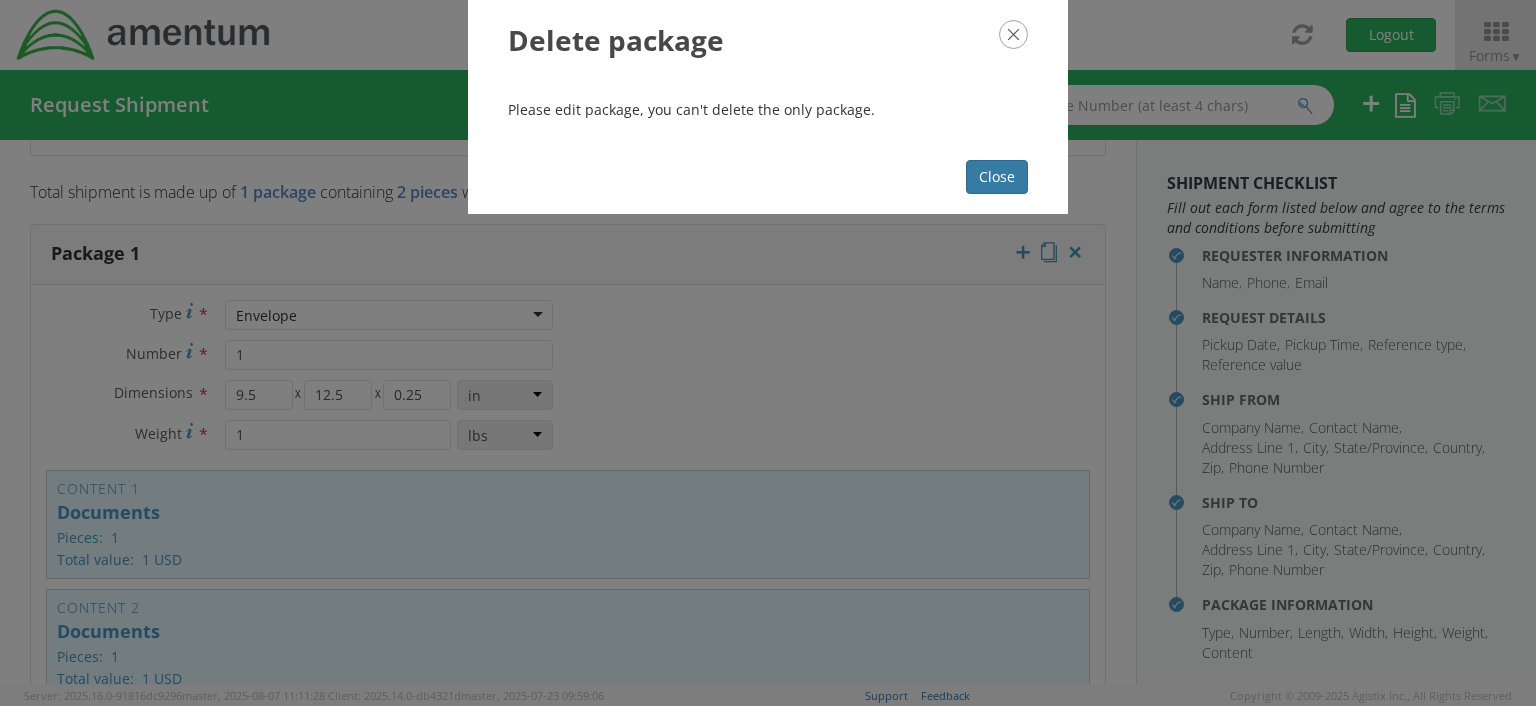 click on "Close" at bounding box center (997, 177) 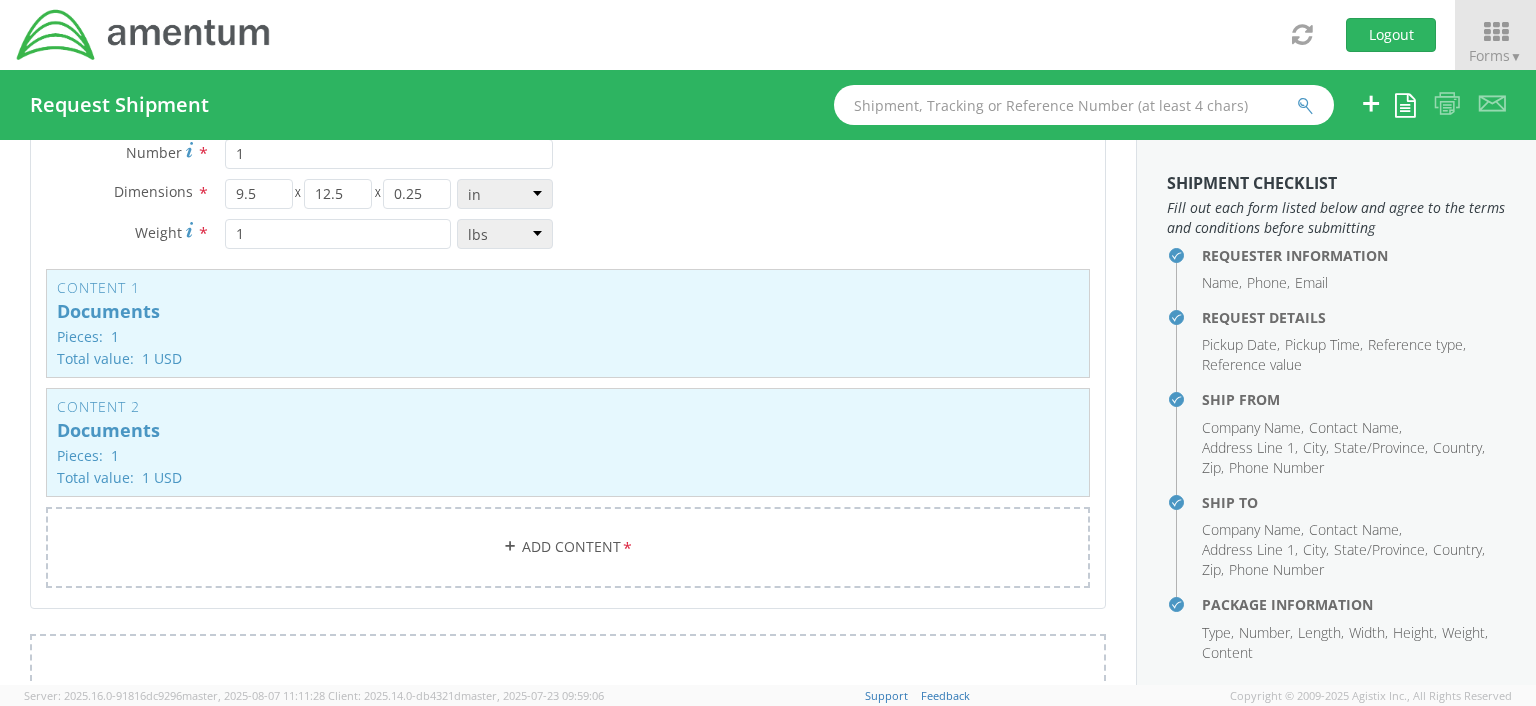 scroll, scrollTop: 1791, scrollLeft: 0, axis: vertical 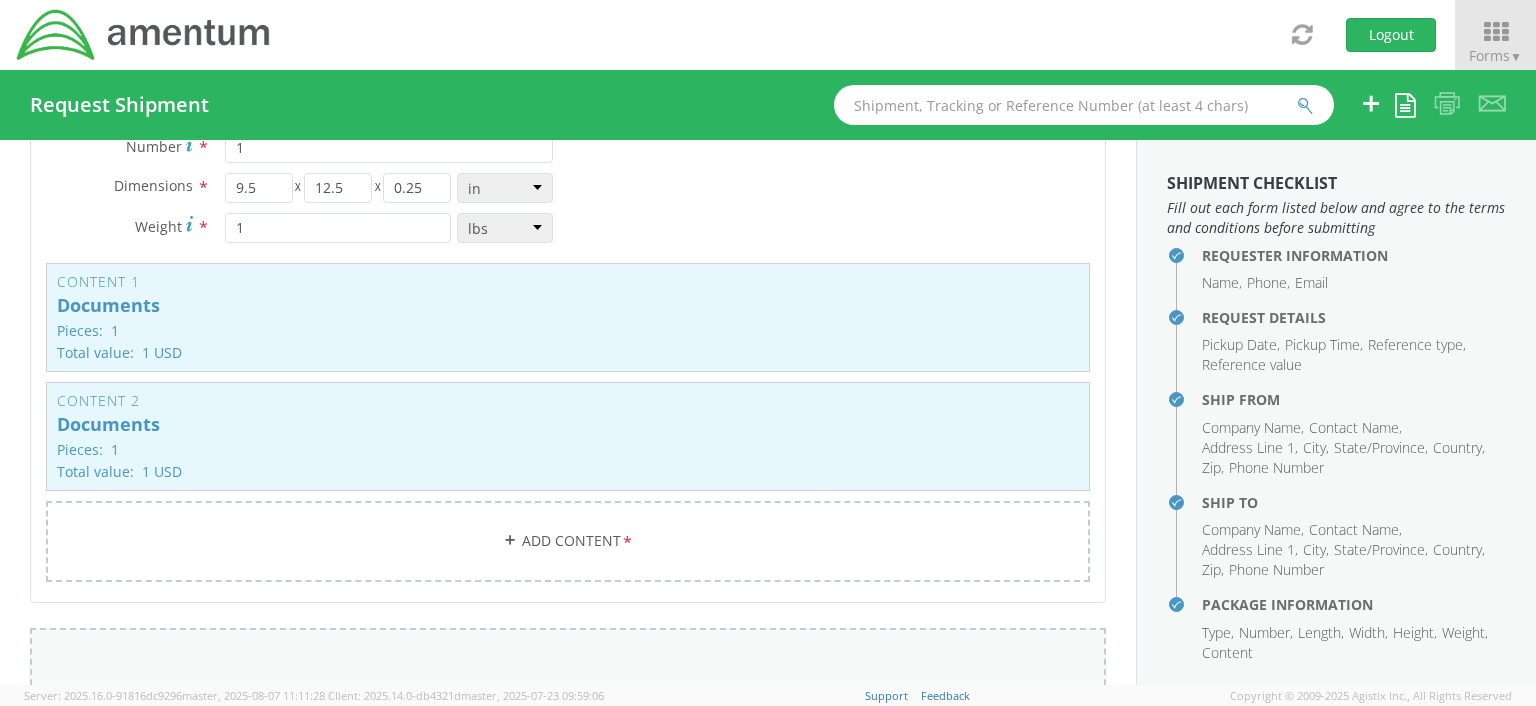 drag, startPoint x: 288, startPoint y: 455, endPoint x: 852, endPoint y: 651, distance: 597.08624 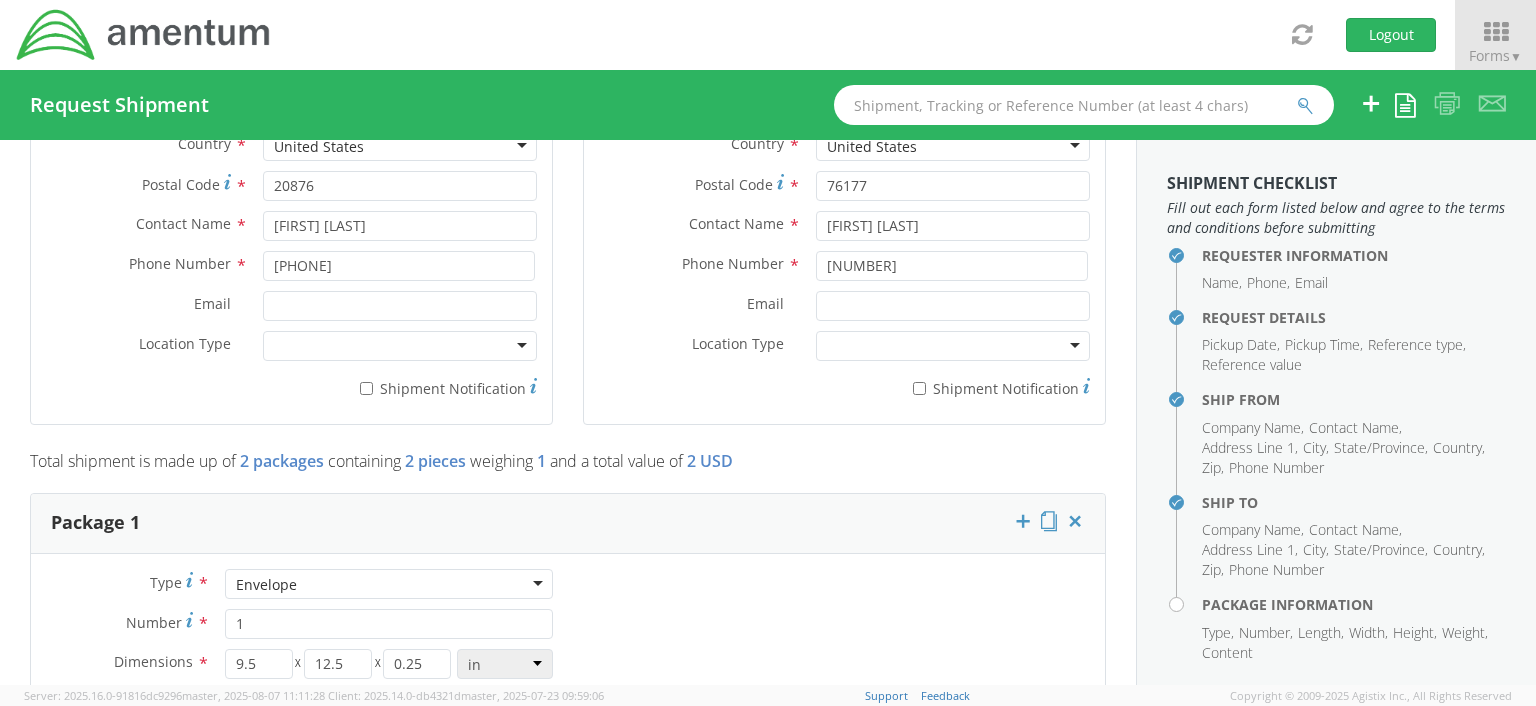 scroll, scrollTop: 1156, scrollLeft: 0, axis: vertical 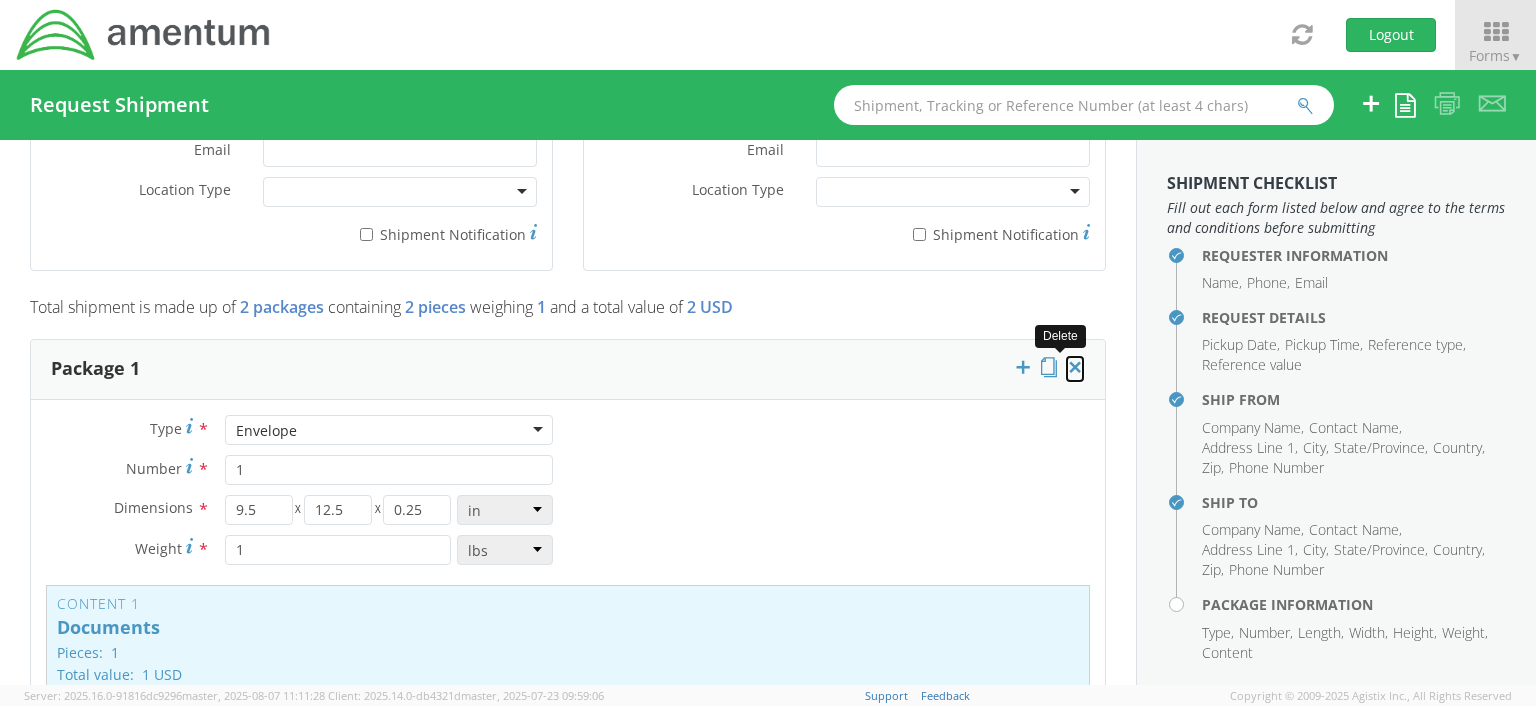 click at bounding box center (1075, 367) 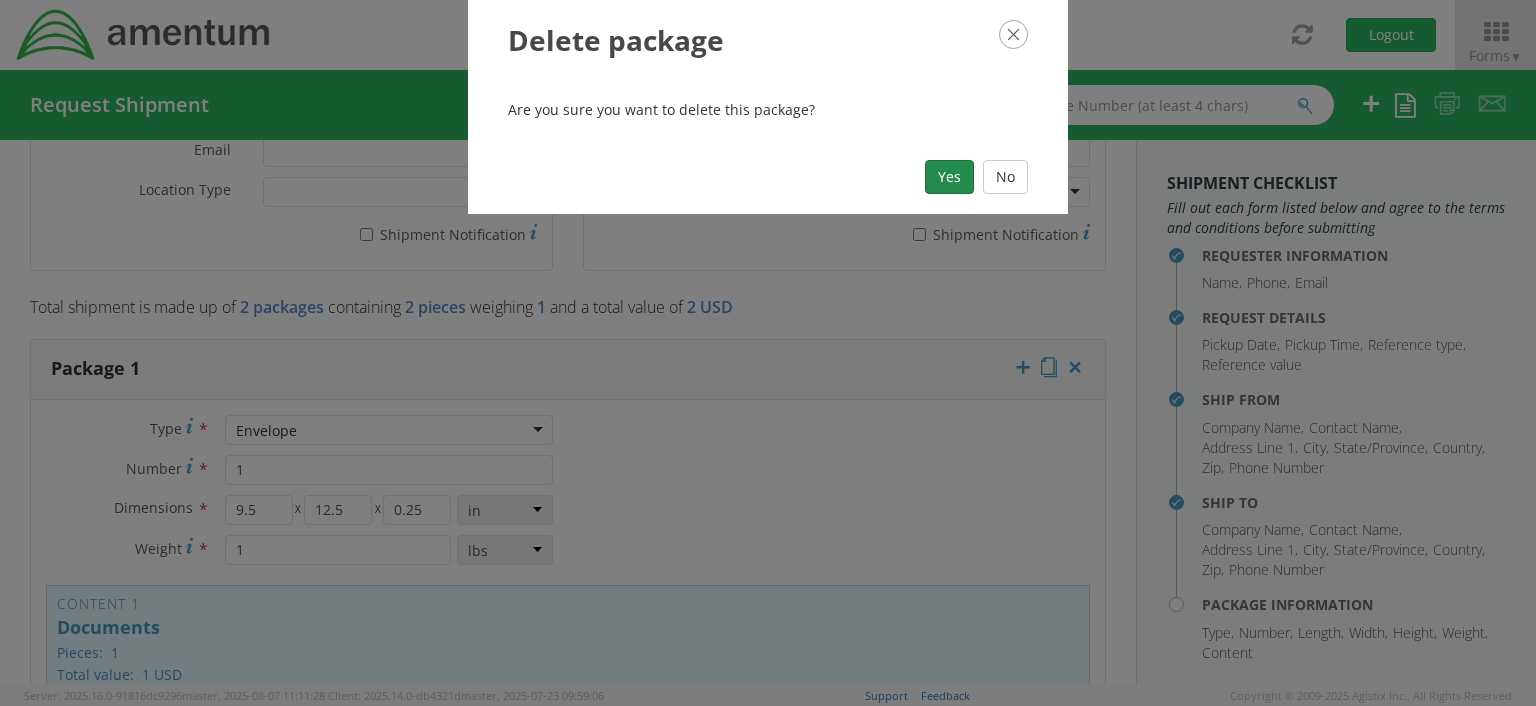 click on "Yes" at bounding box center [949, 177] 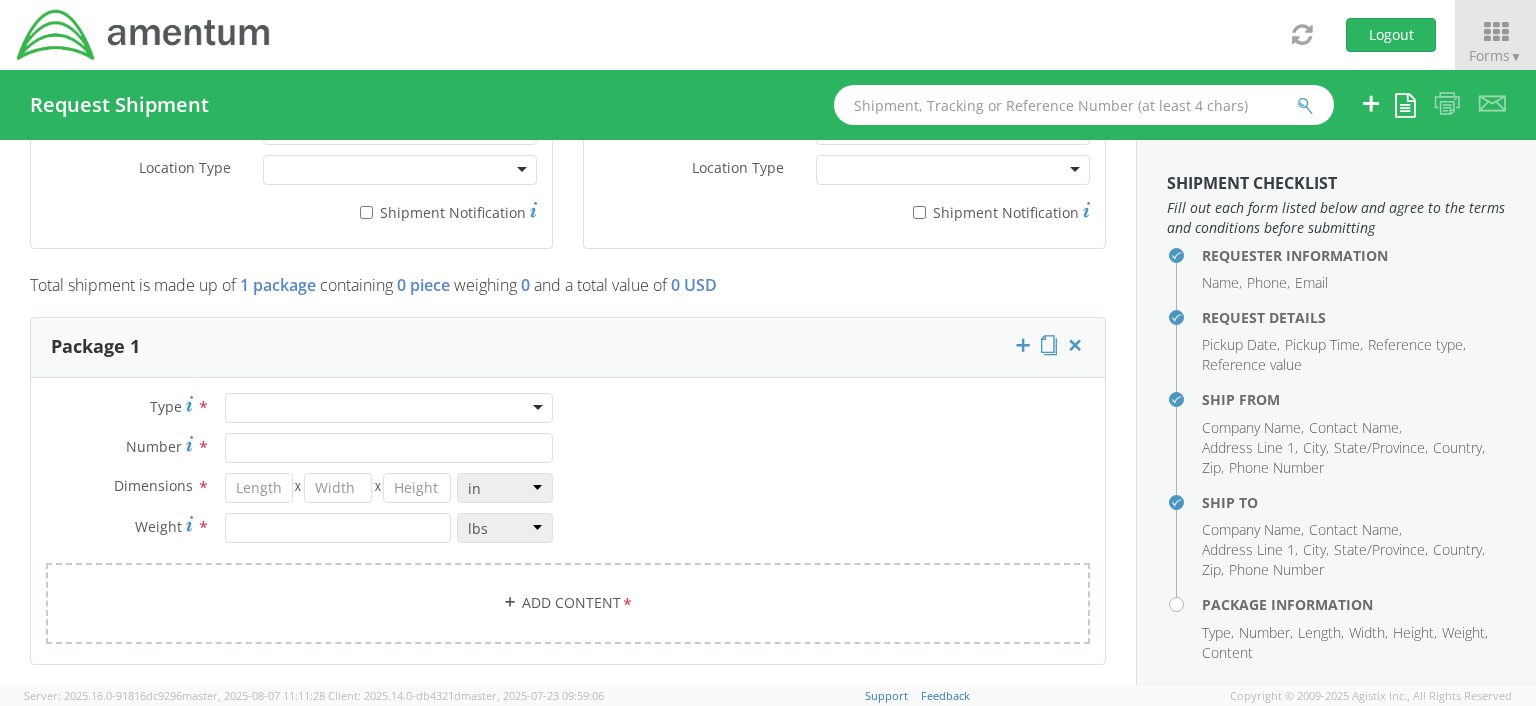 scroll, scrollTop: 1486, scrollLeft: 0, axis: vertical 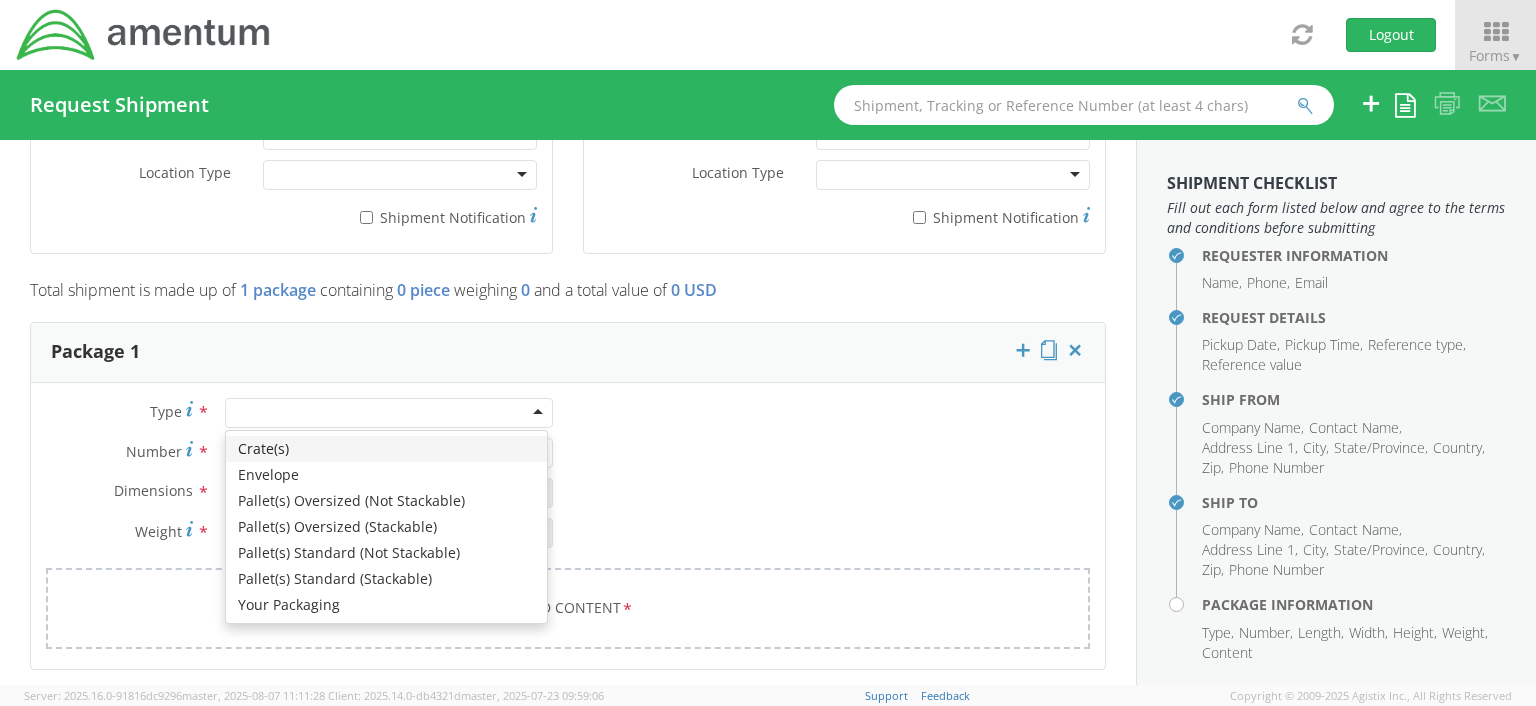click at bounding box center [389, 413] 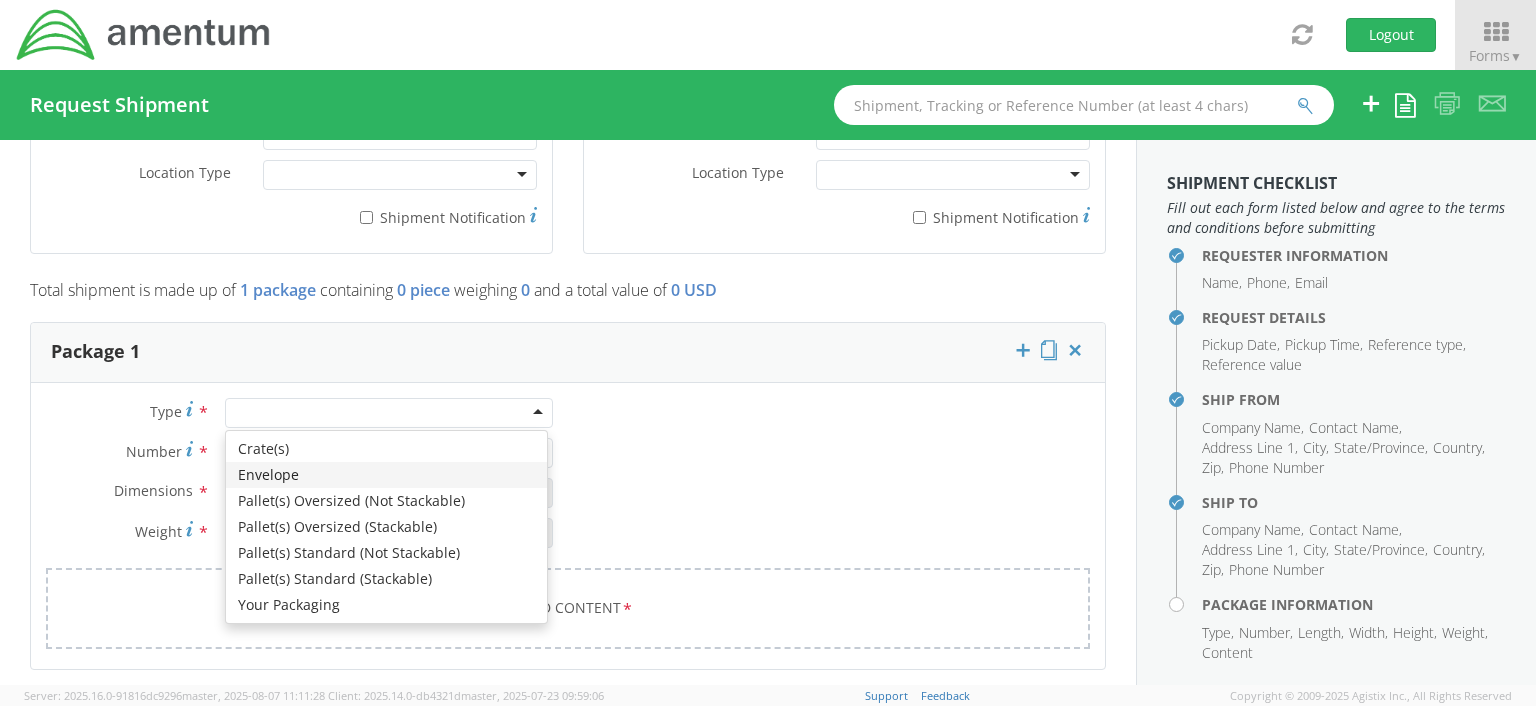type on "1" 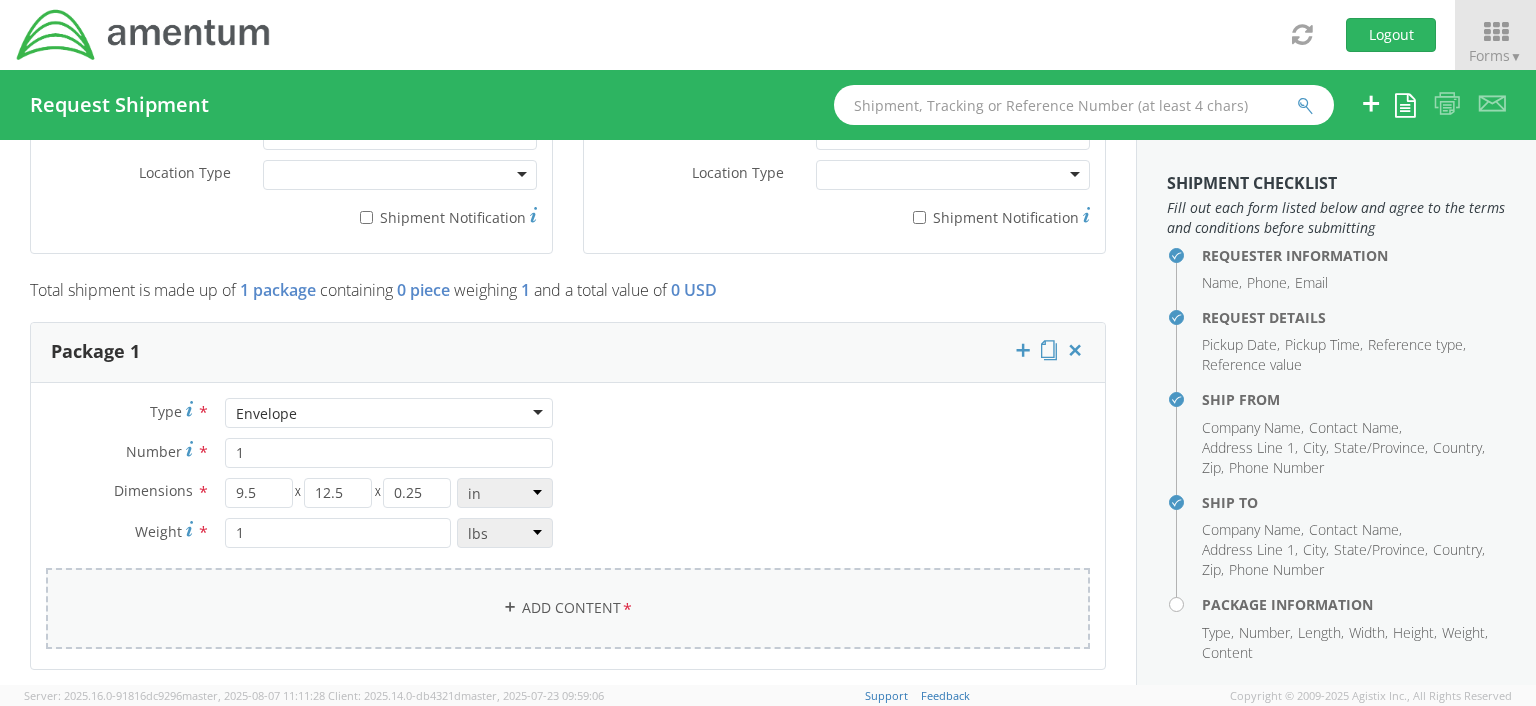 click on "Add Content  *" at bounding box center (568, 608) 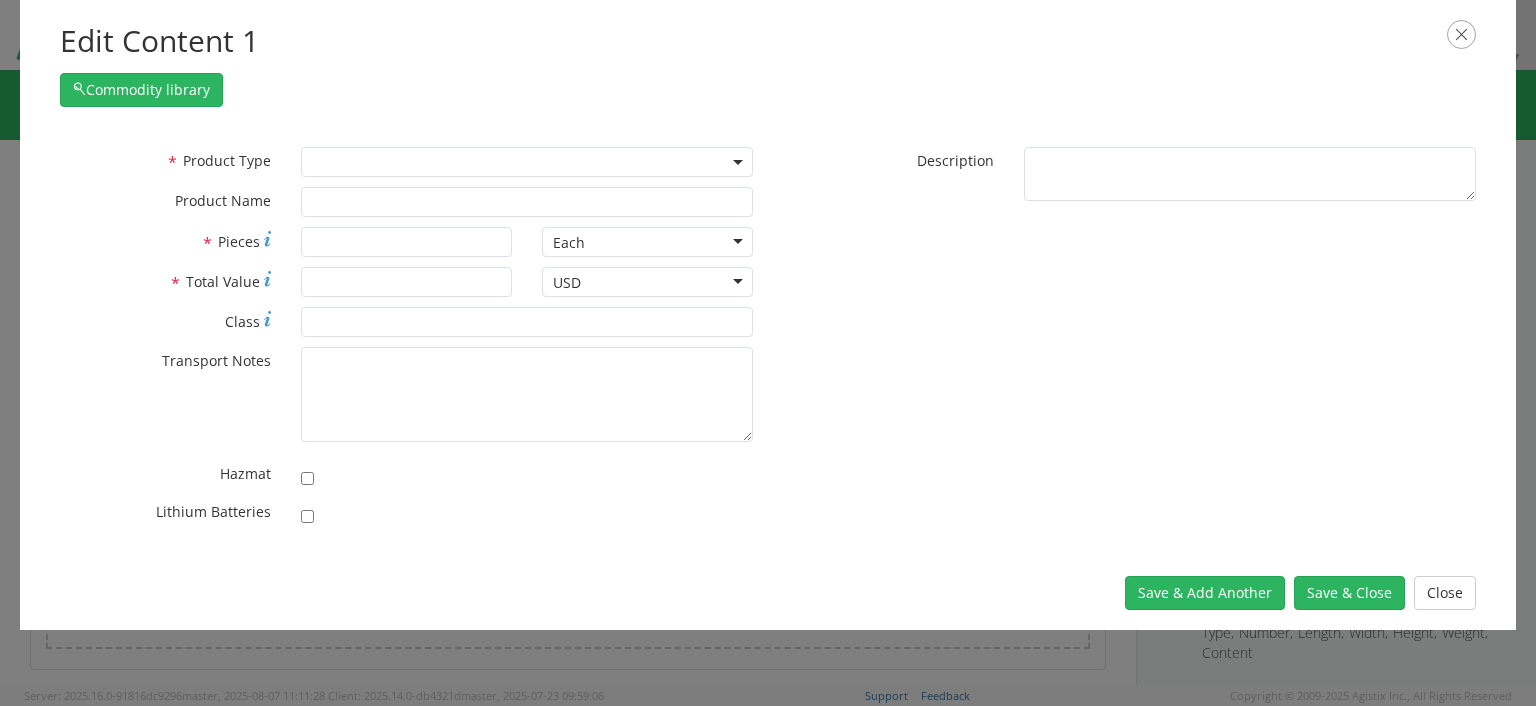 click at bounding box center (739, 162) 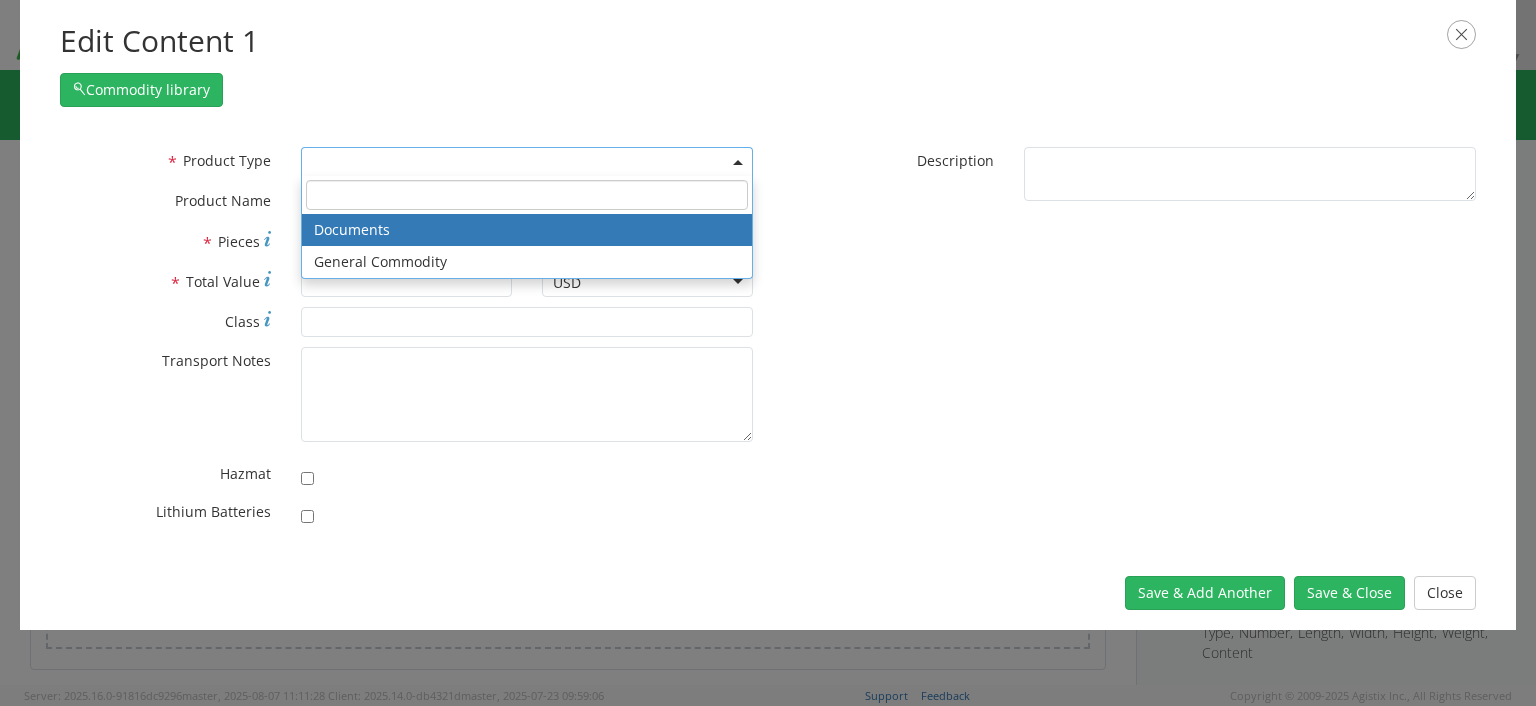 select on "DOCUMENT" 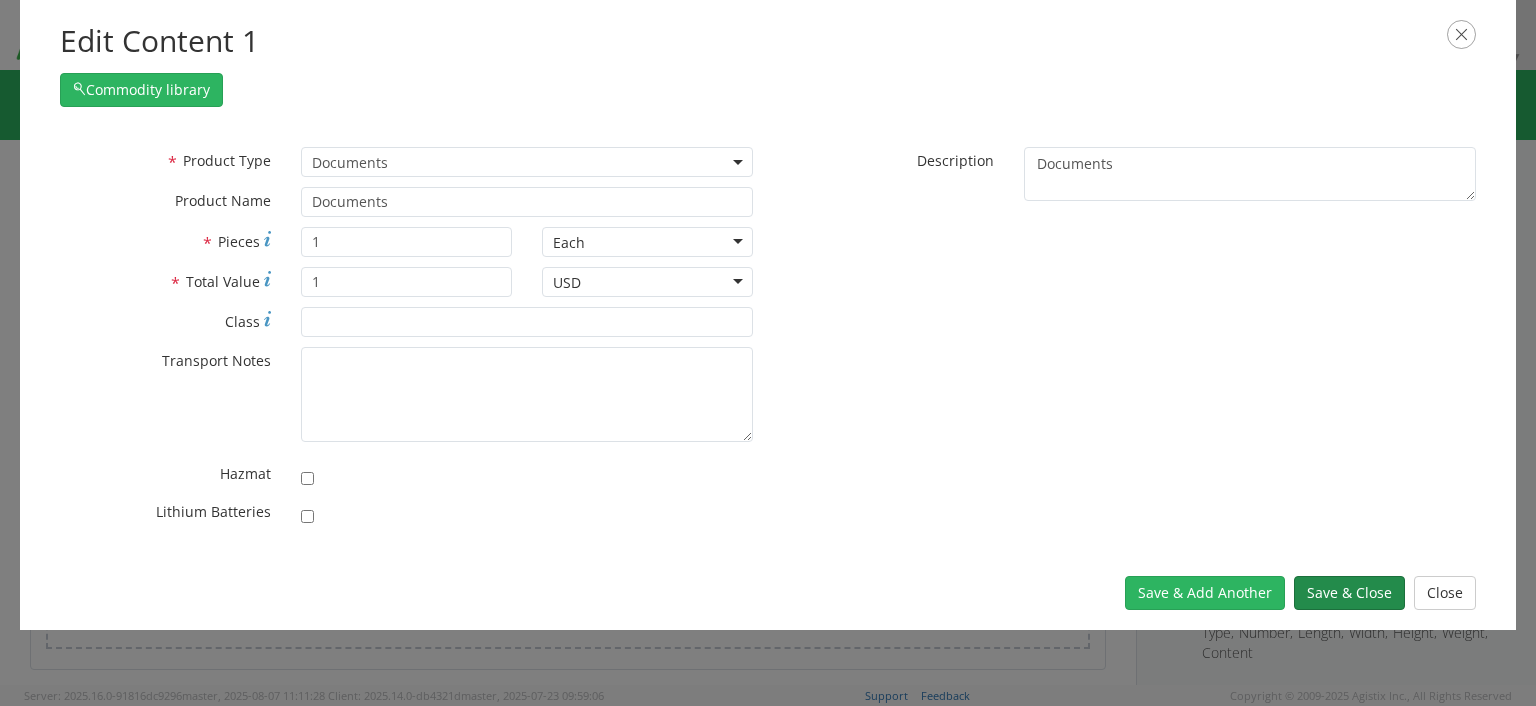 click on "Save & Close" at bounding box center (1349, 593) 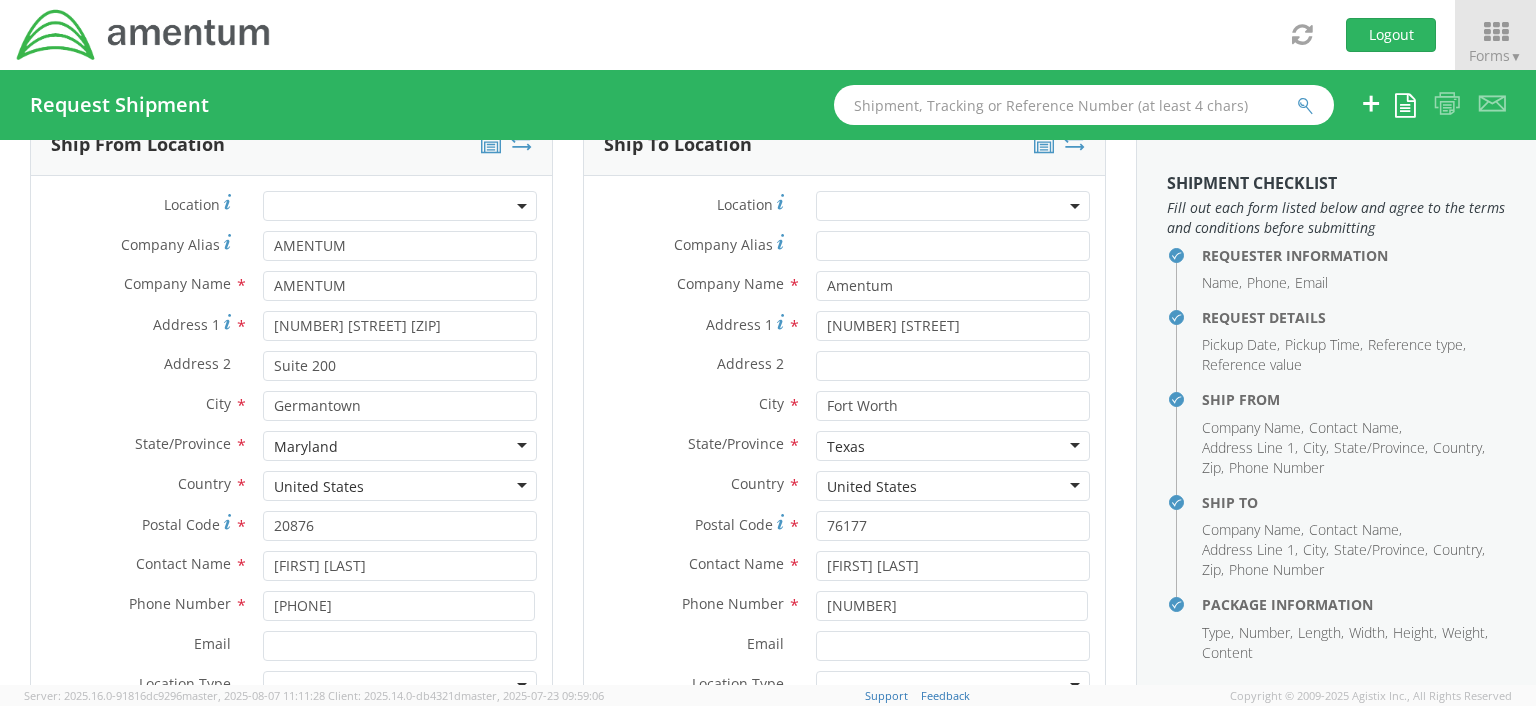 scroll, scrollTop: 1055, scrollLeft: 0, axis: vertical 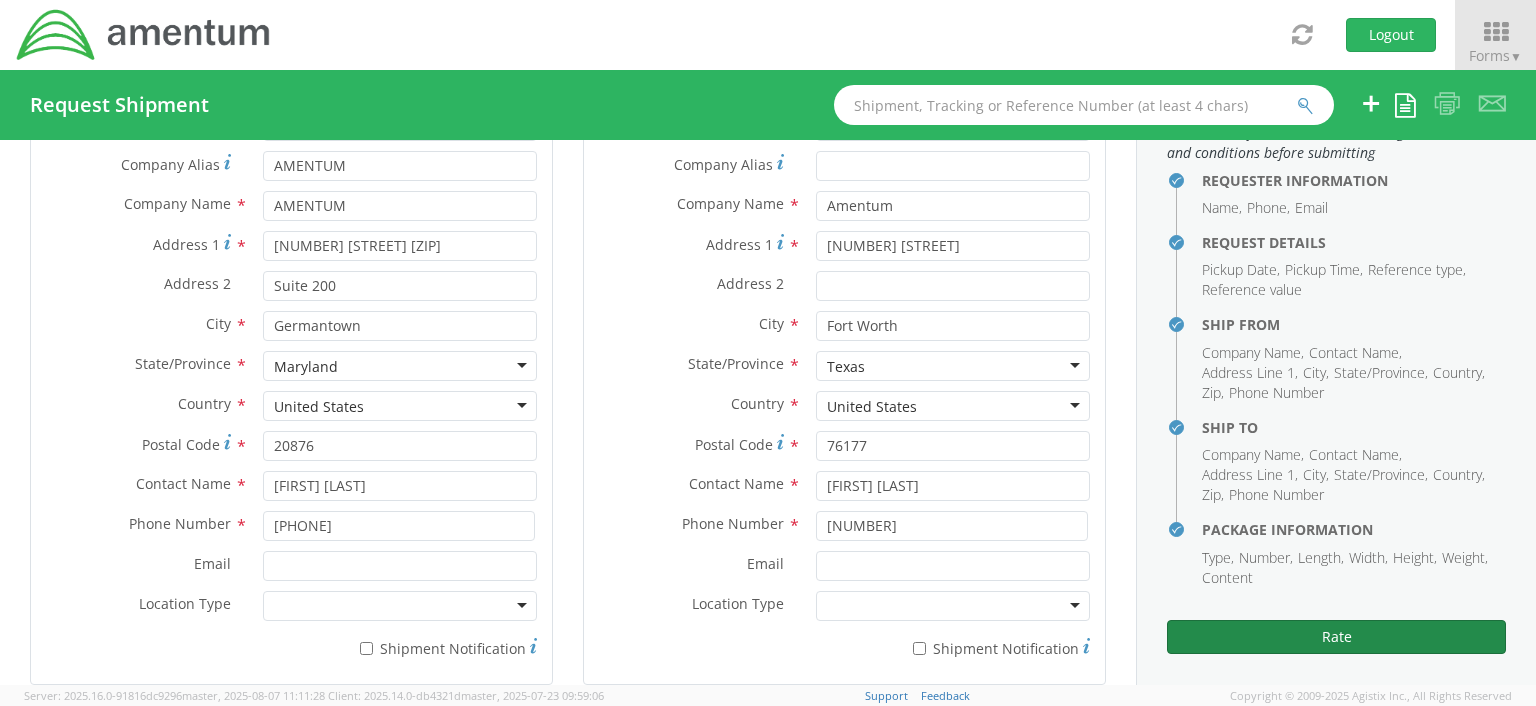 click on "Rate" at bounding box center (1336, 637) 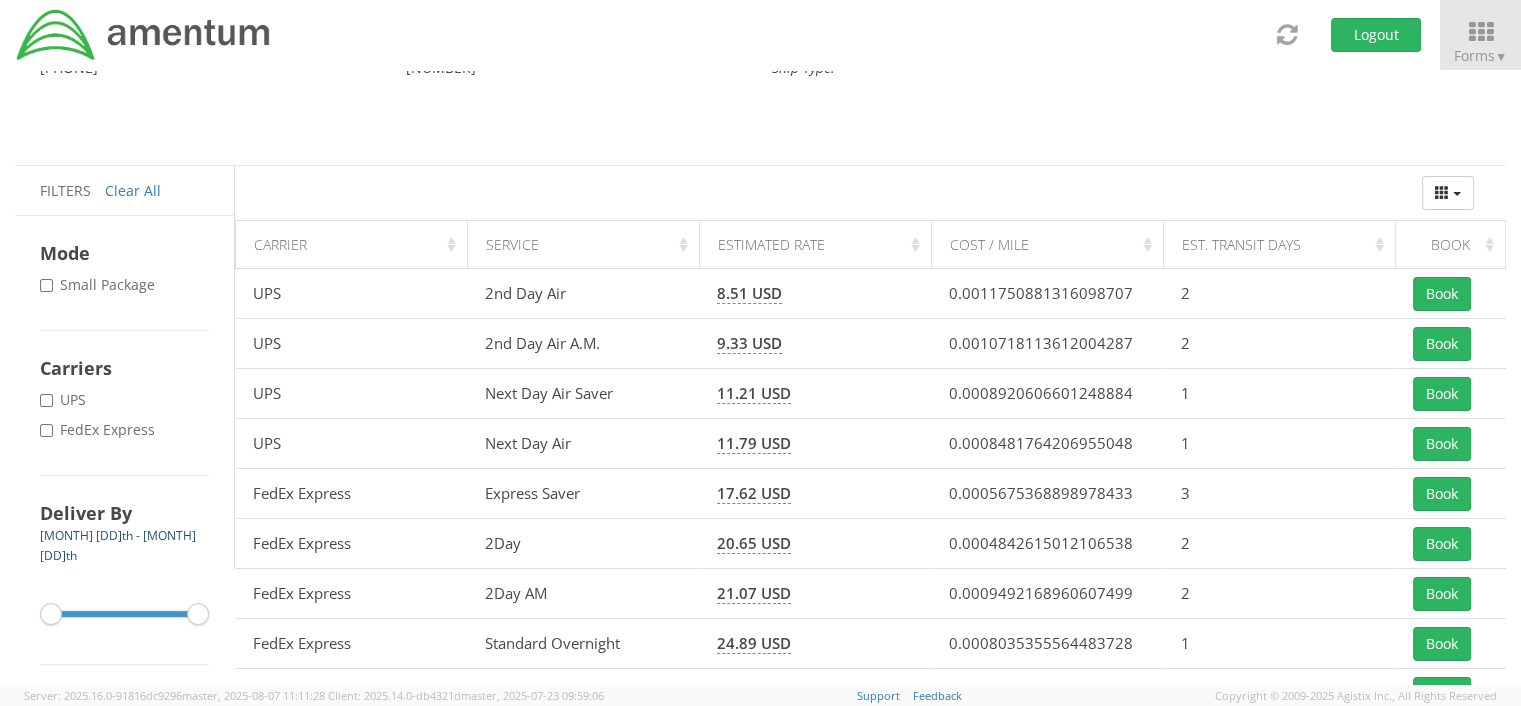 scroll, scrollTop: 128, scrollLeft: 0, axis: vertical 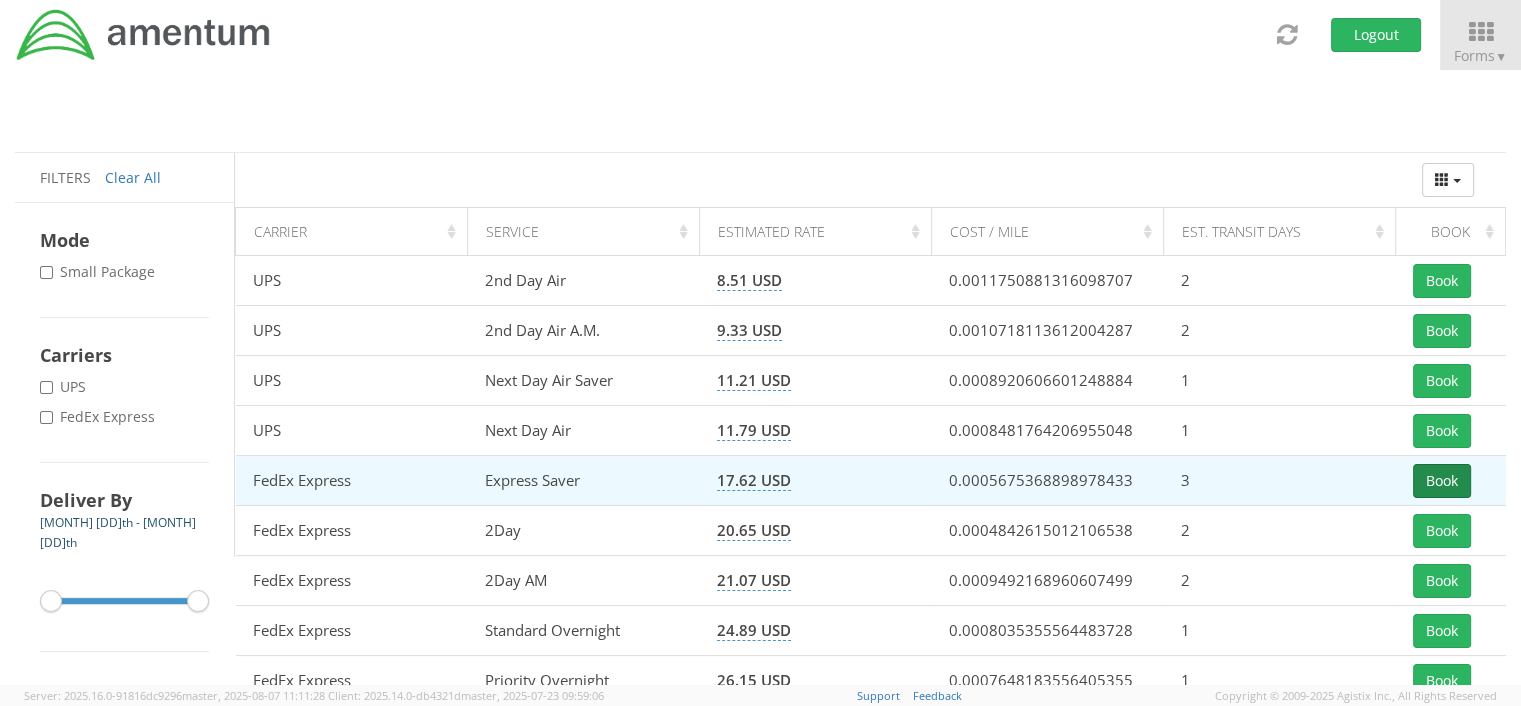 click on "Book" at bounding box center [1442, 481] 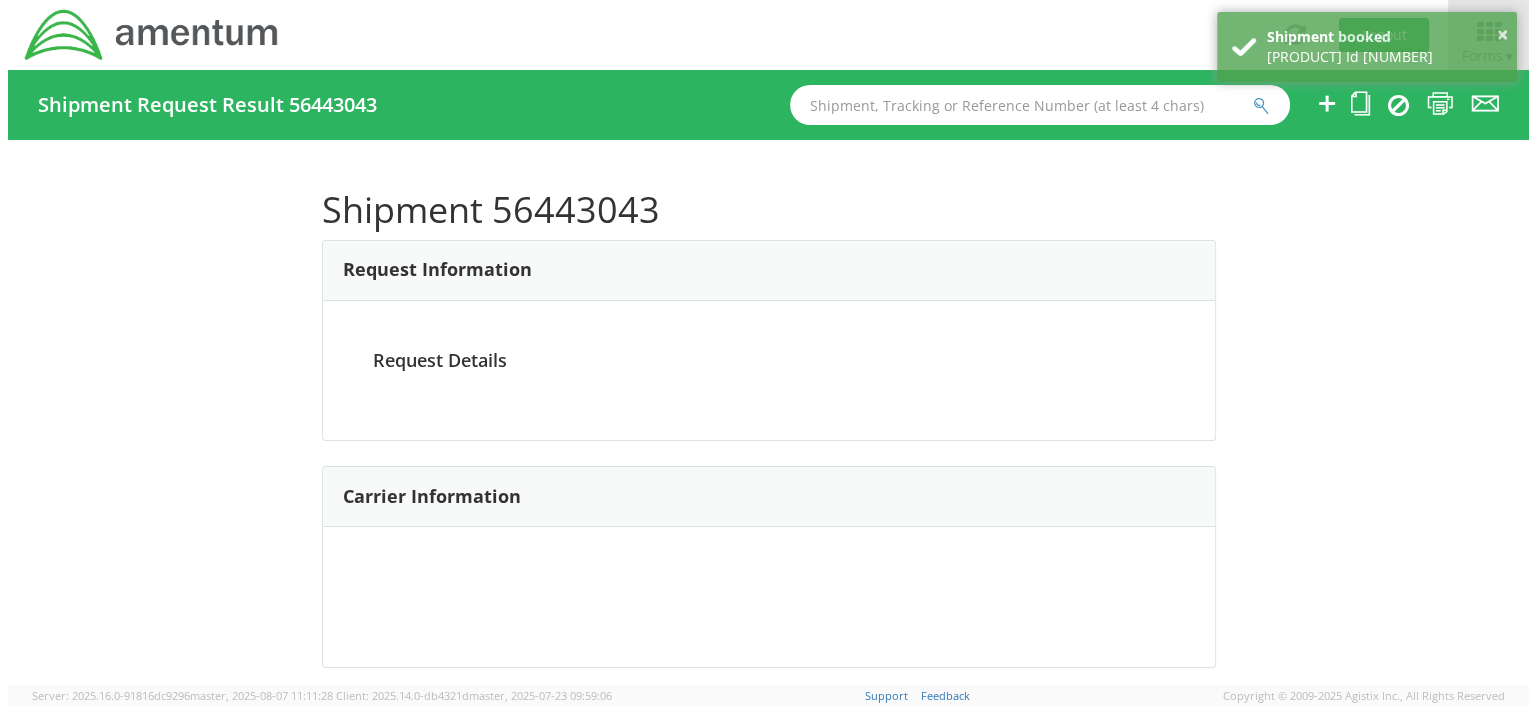 scroll, scrollTop: 0, scrollLeft: 0, axis: both 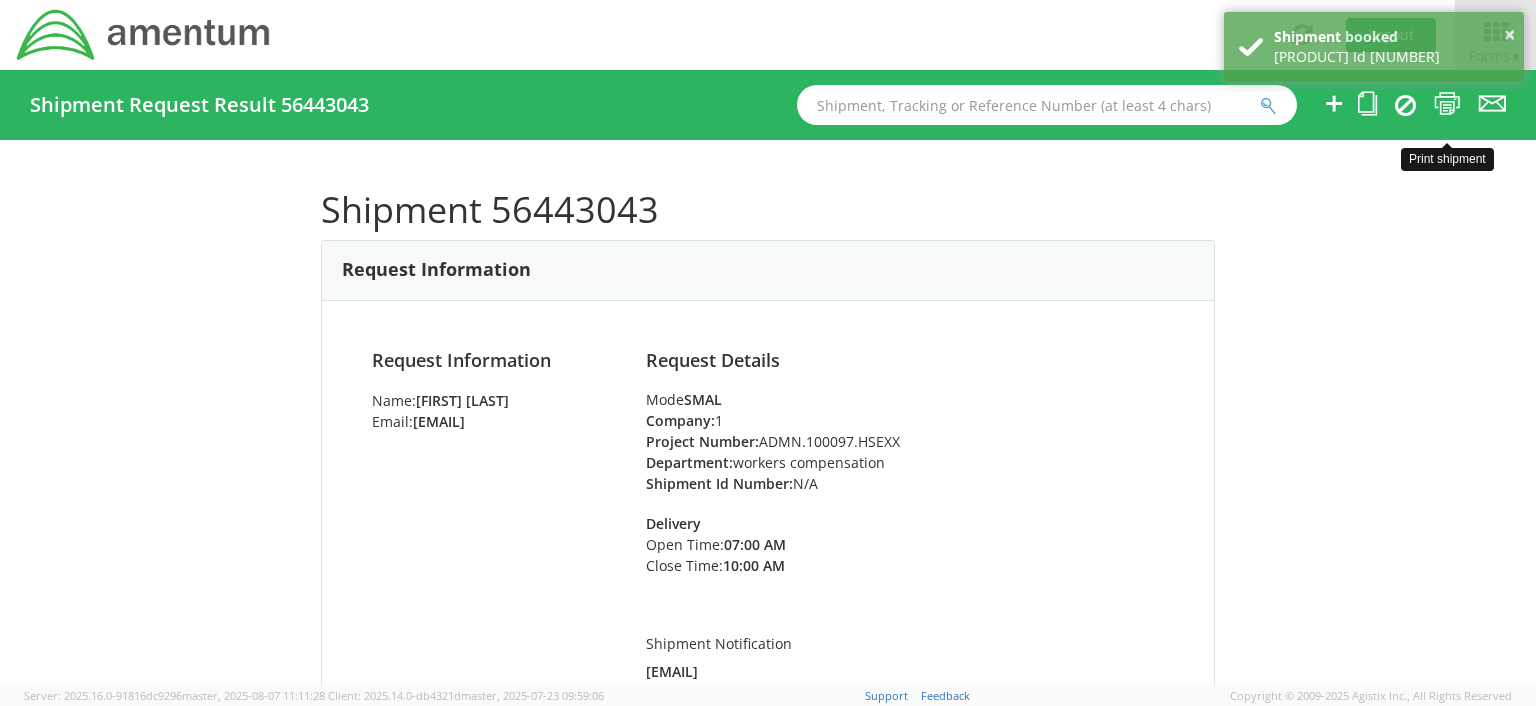 click at bounding box center (1447, 103) 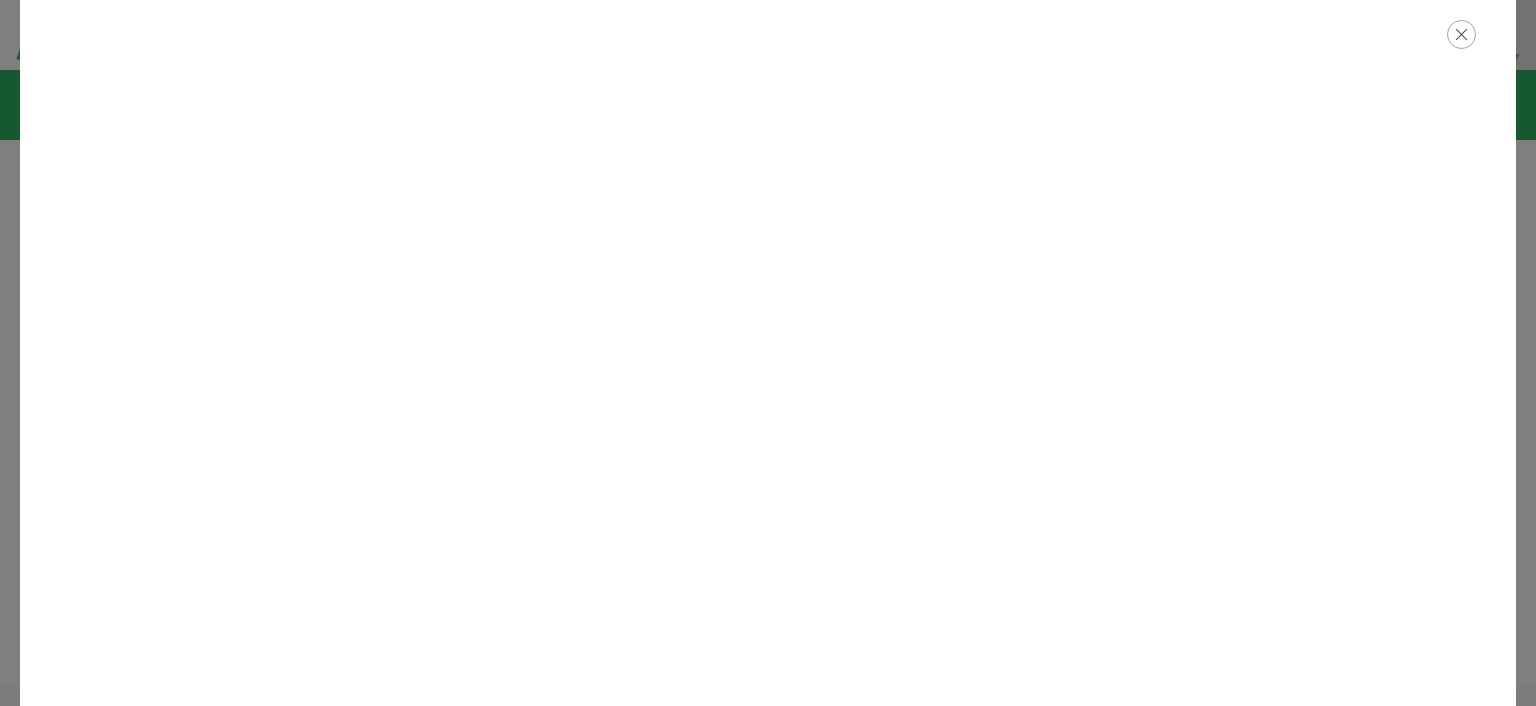 click at bounding box center (1461, 34) 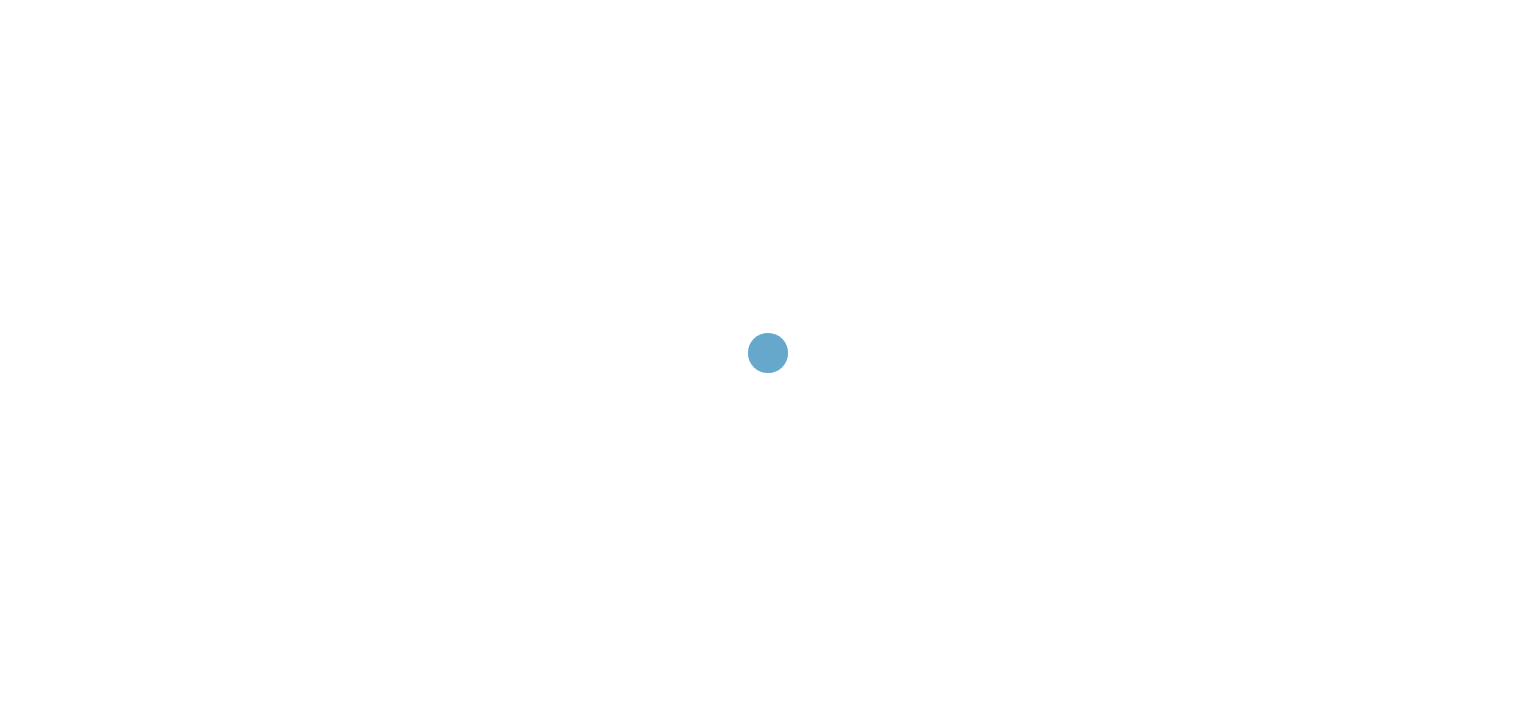 scroll, scrollTop: 0, scrollLeft: 0, axis: both 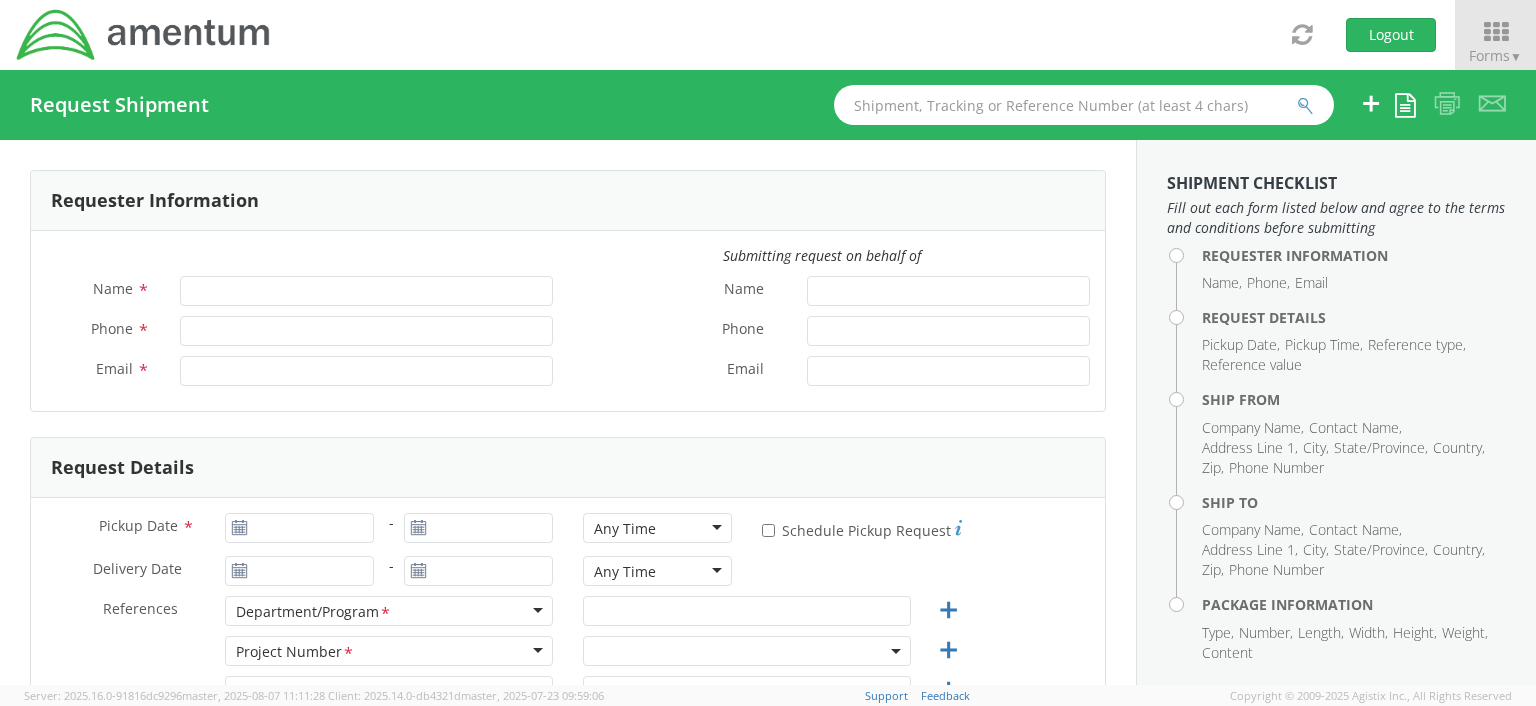 type on "[FIRST] [LAST]" 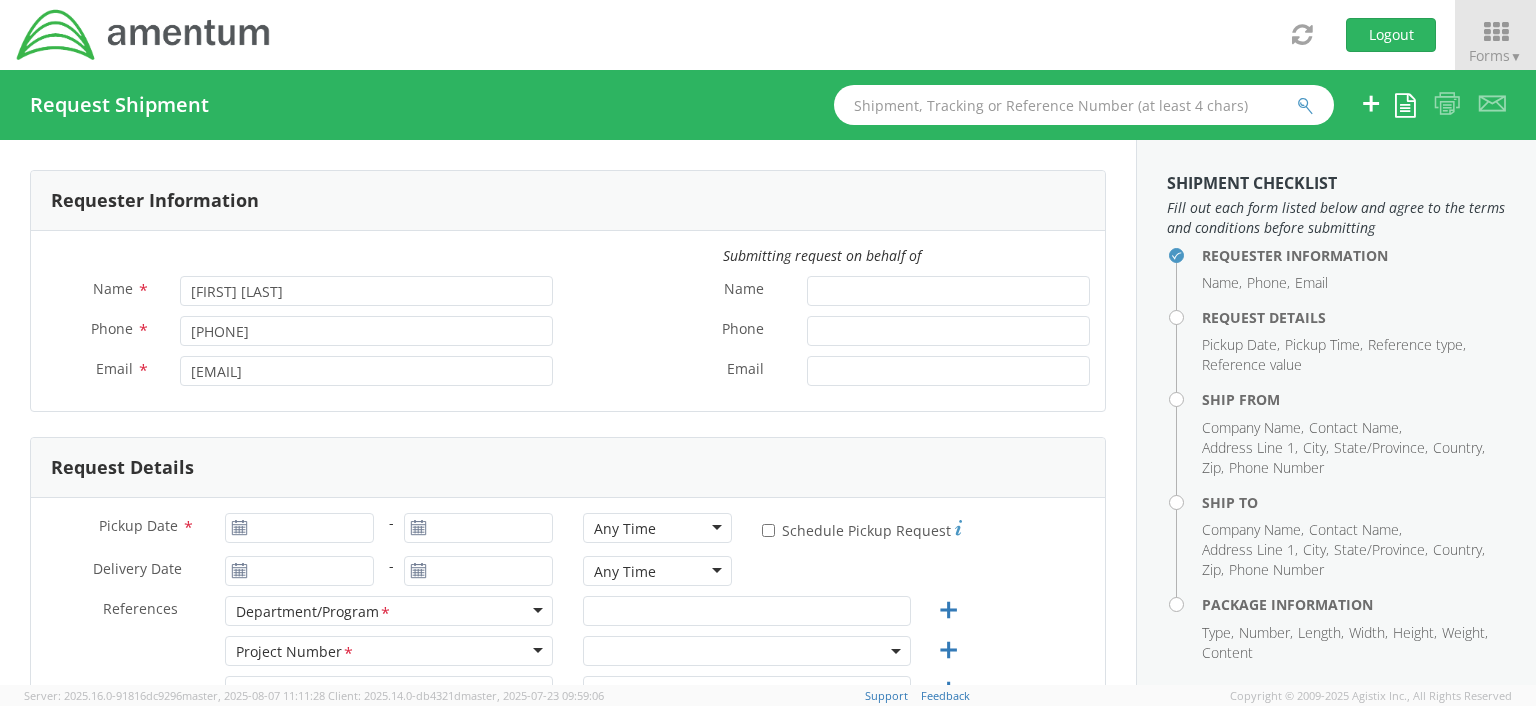 select on "OCCP.100054.00000" 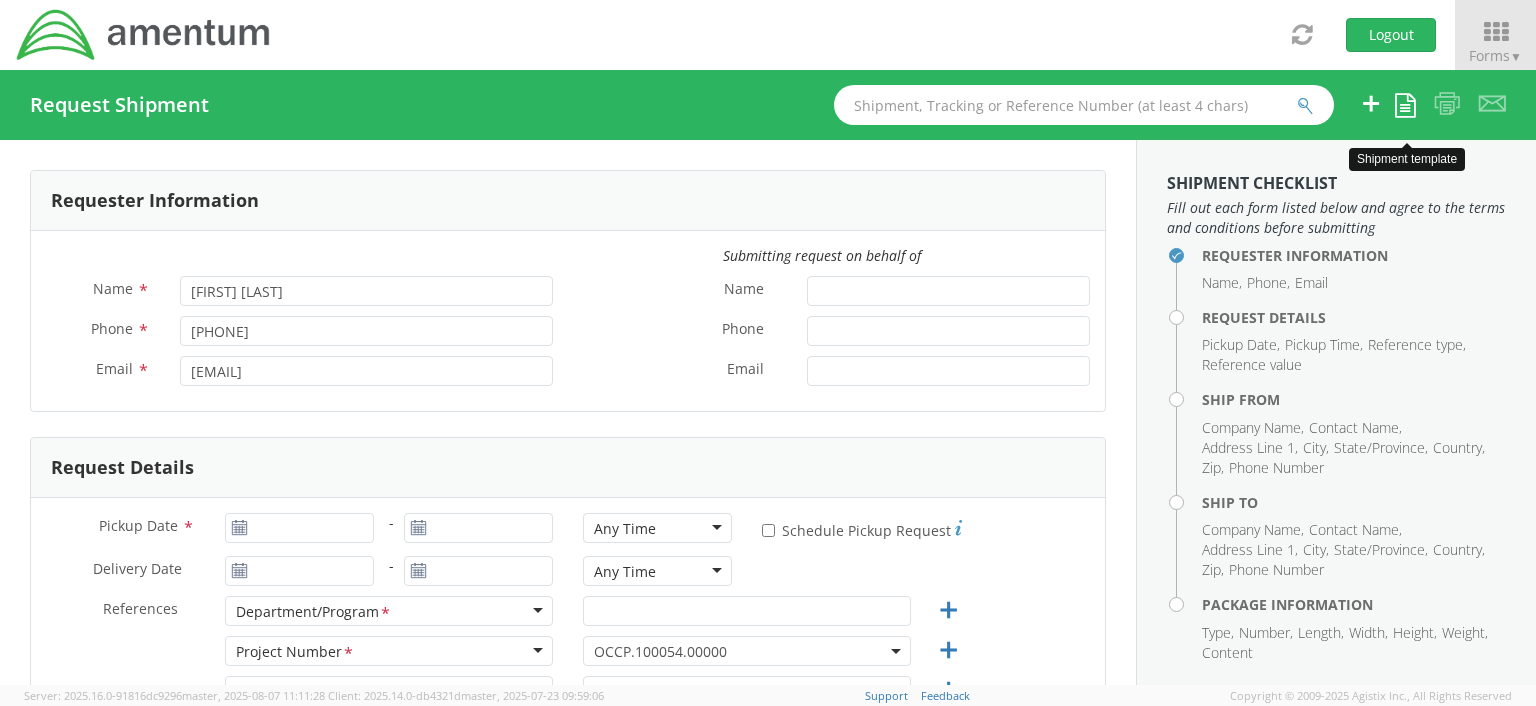 click at bounding box center [1405, 105] 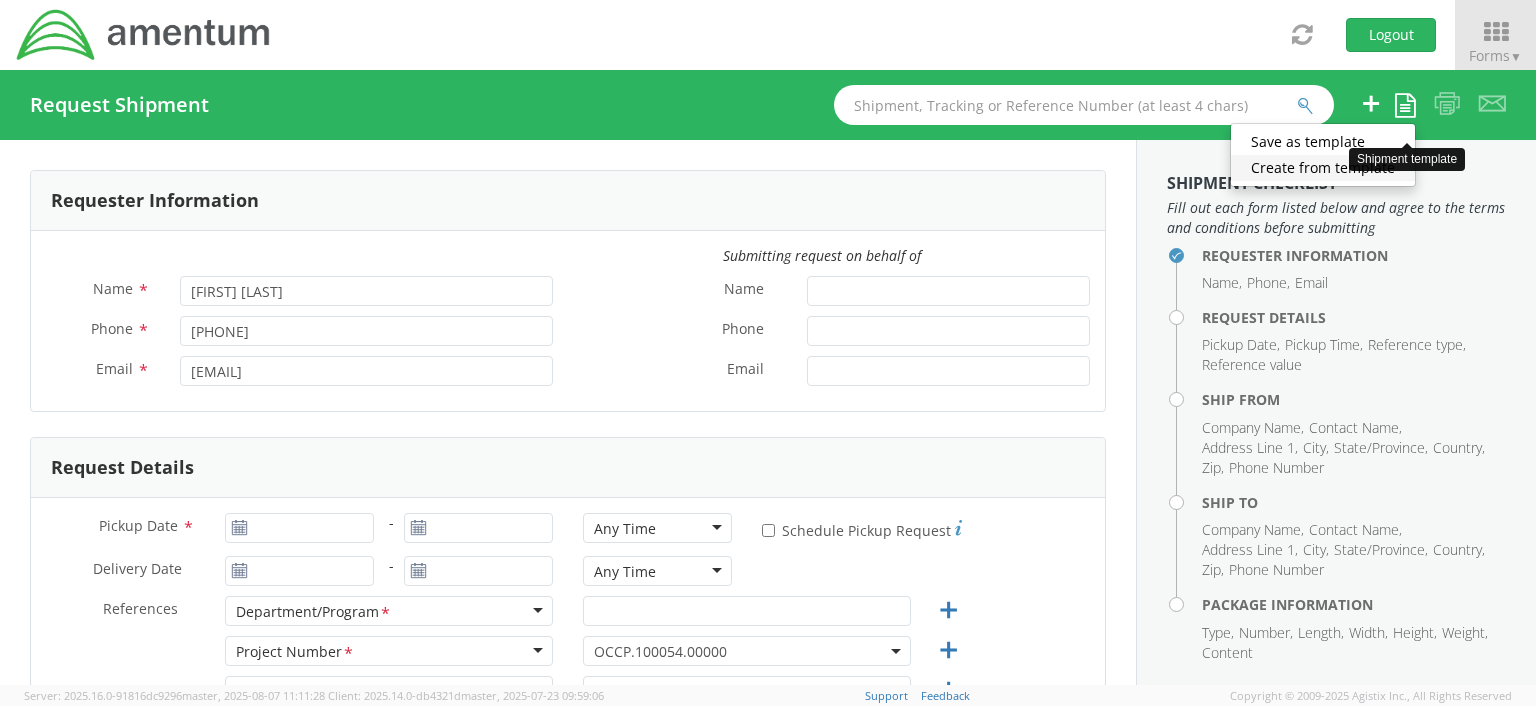 click on "Create from template" at bounding box center (1323, 168) 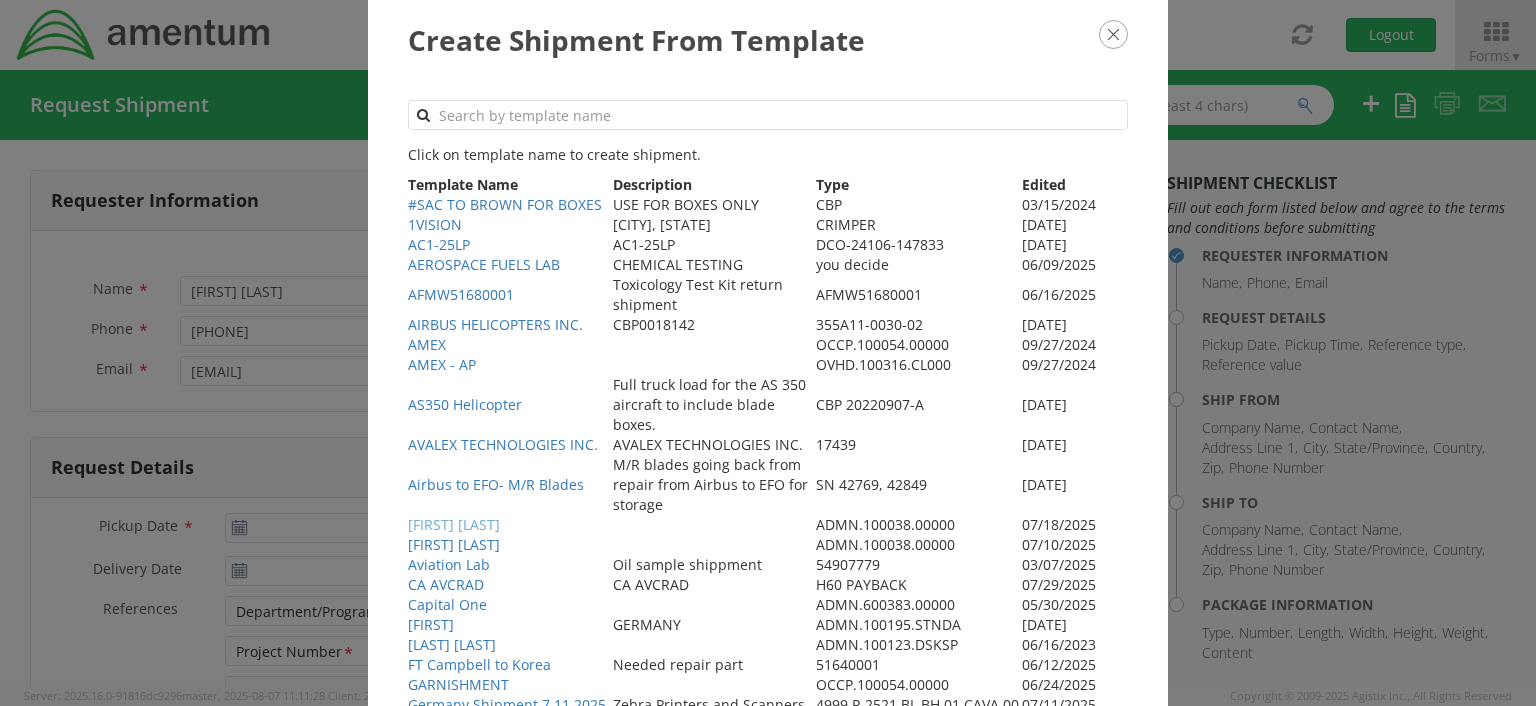 click on "[FIRST] [LAST]" at bounding box center [454, 524] 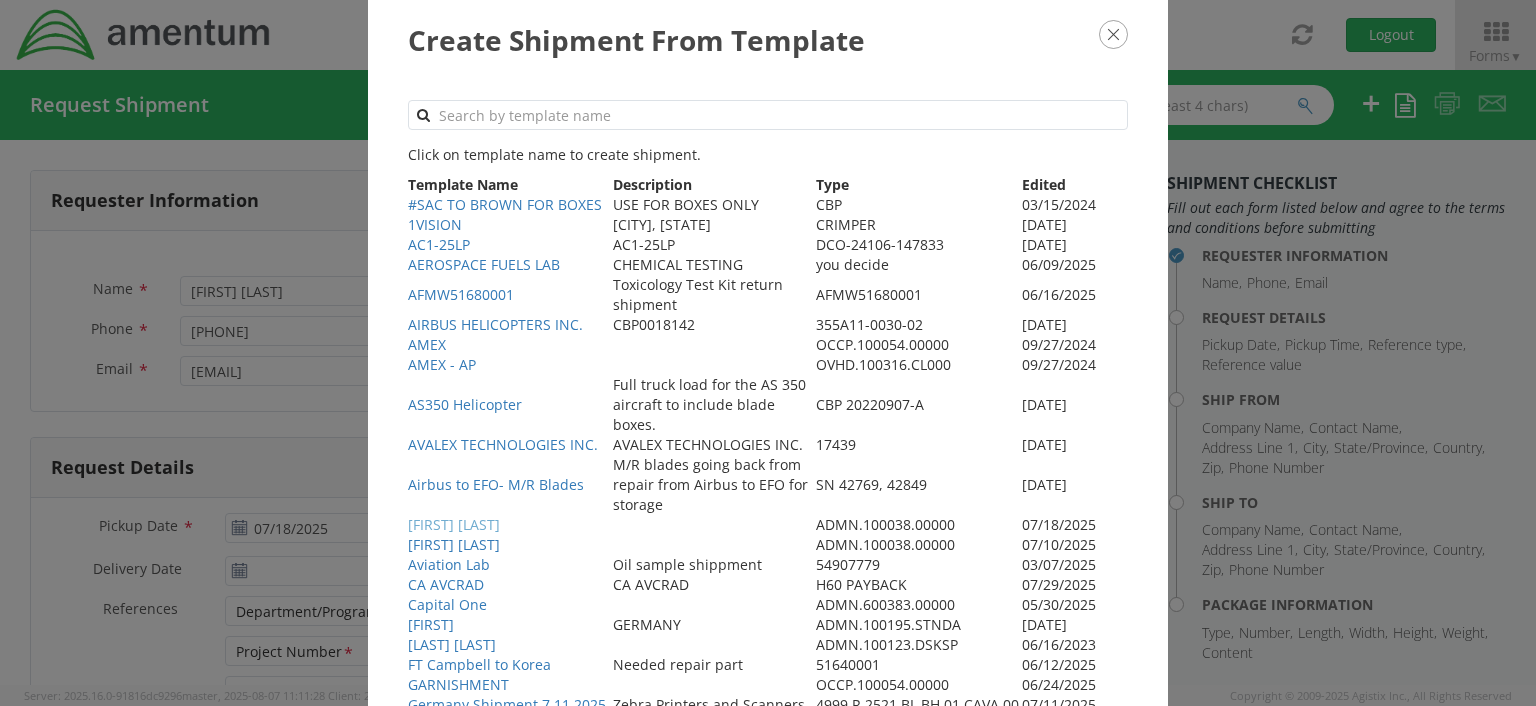 type on "[PHONE]" 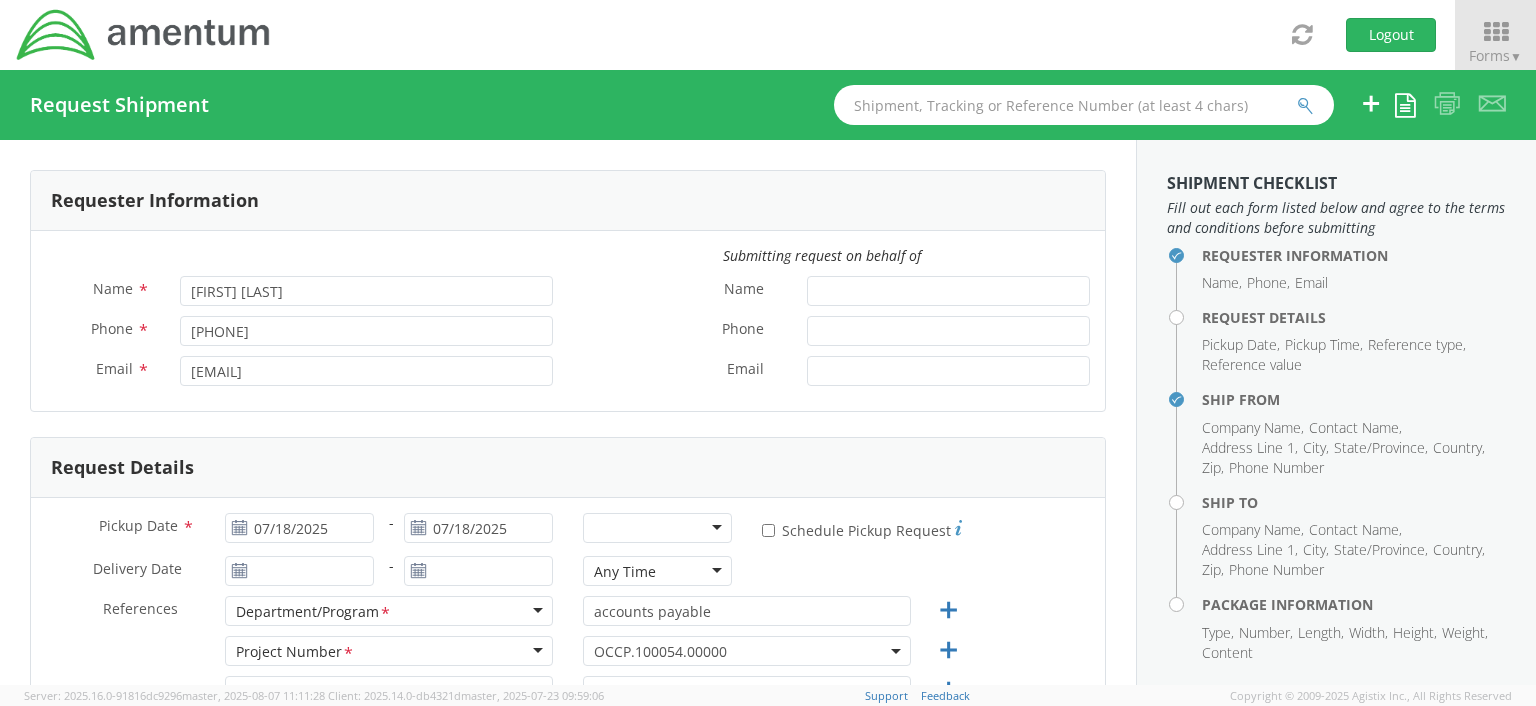 select on "ADMN.100038.00000" 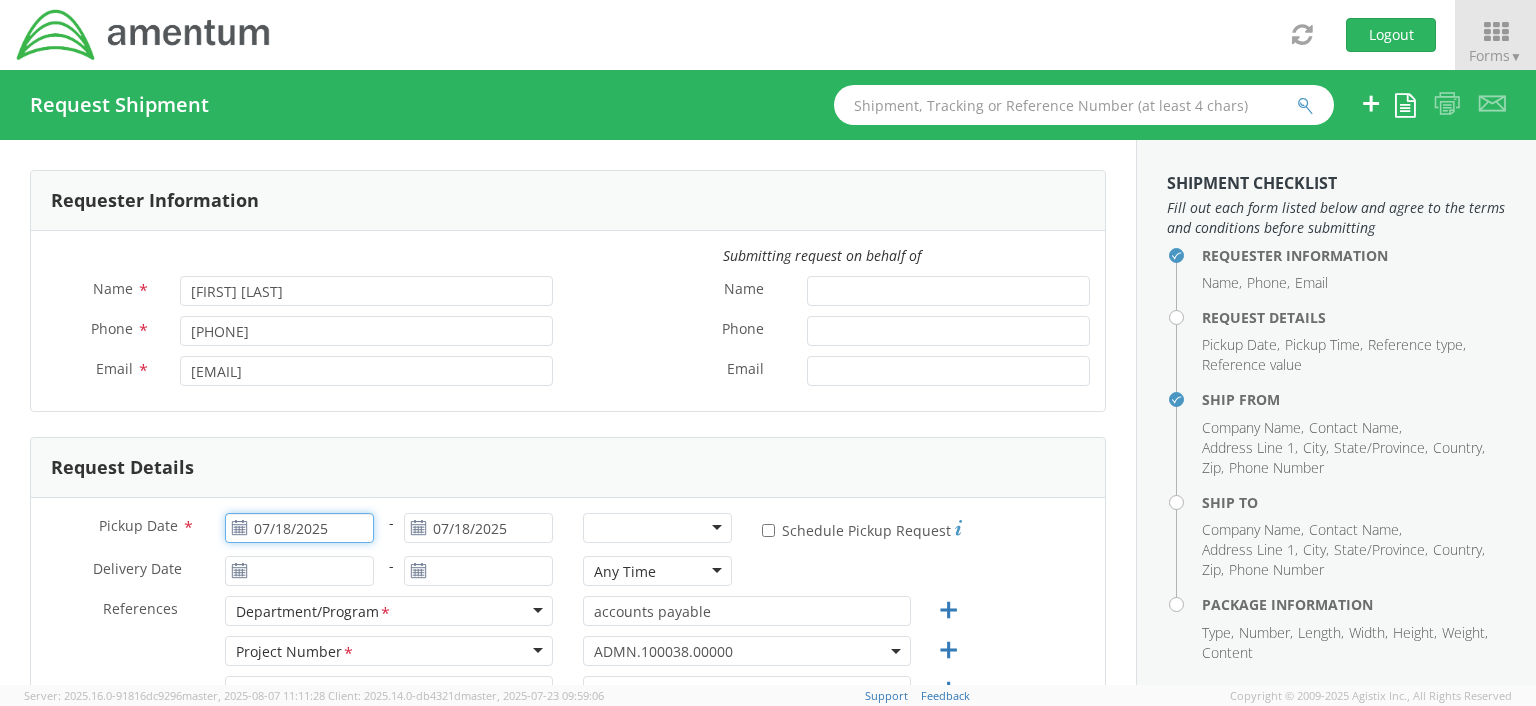 click on "07/18/2025" at bounding box center (299, 528) 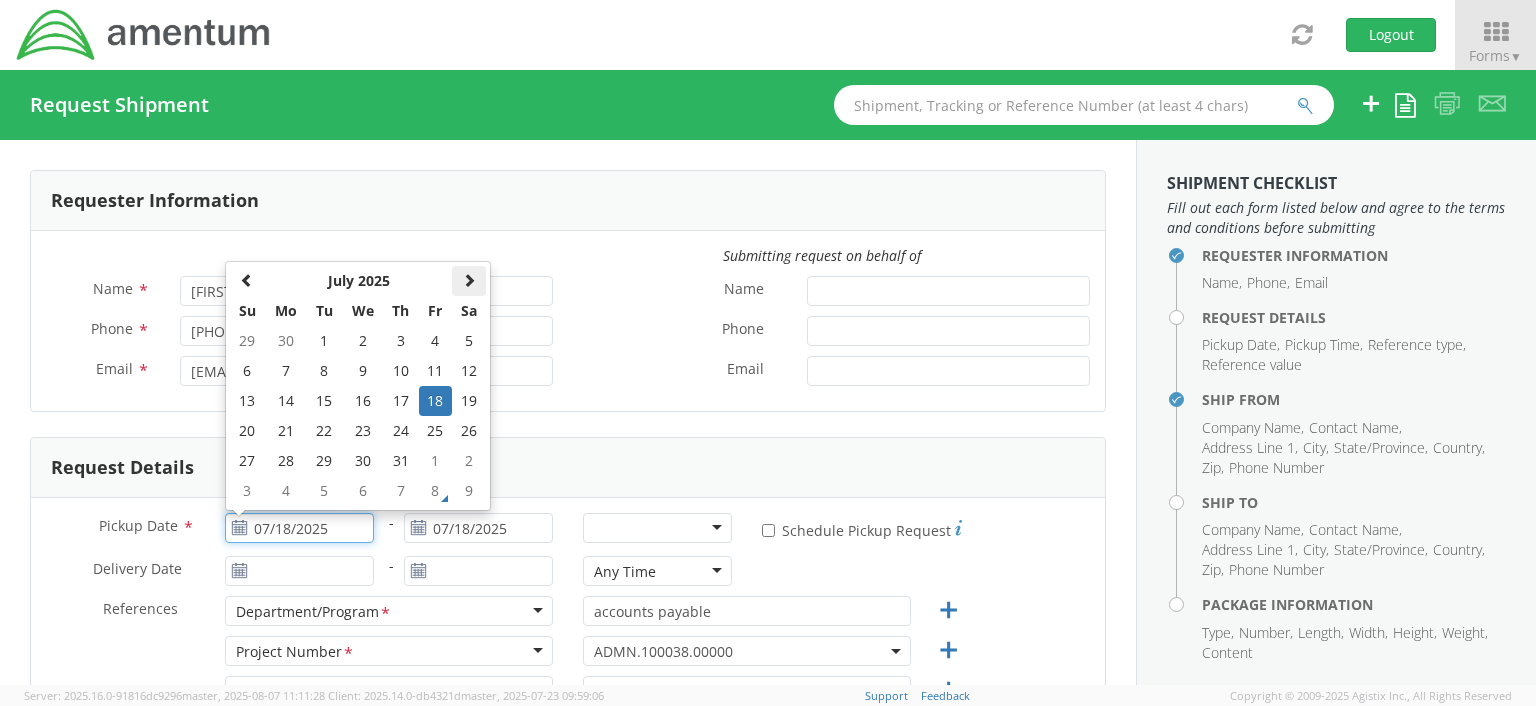 click at bounding box center (469, 280) 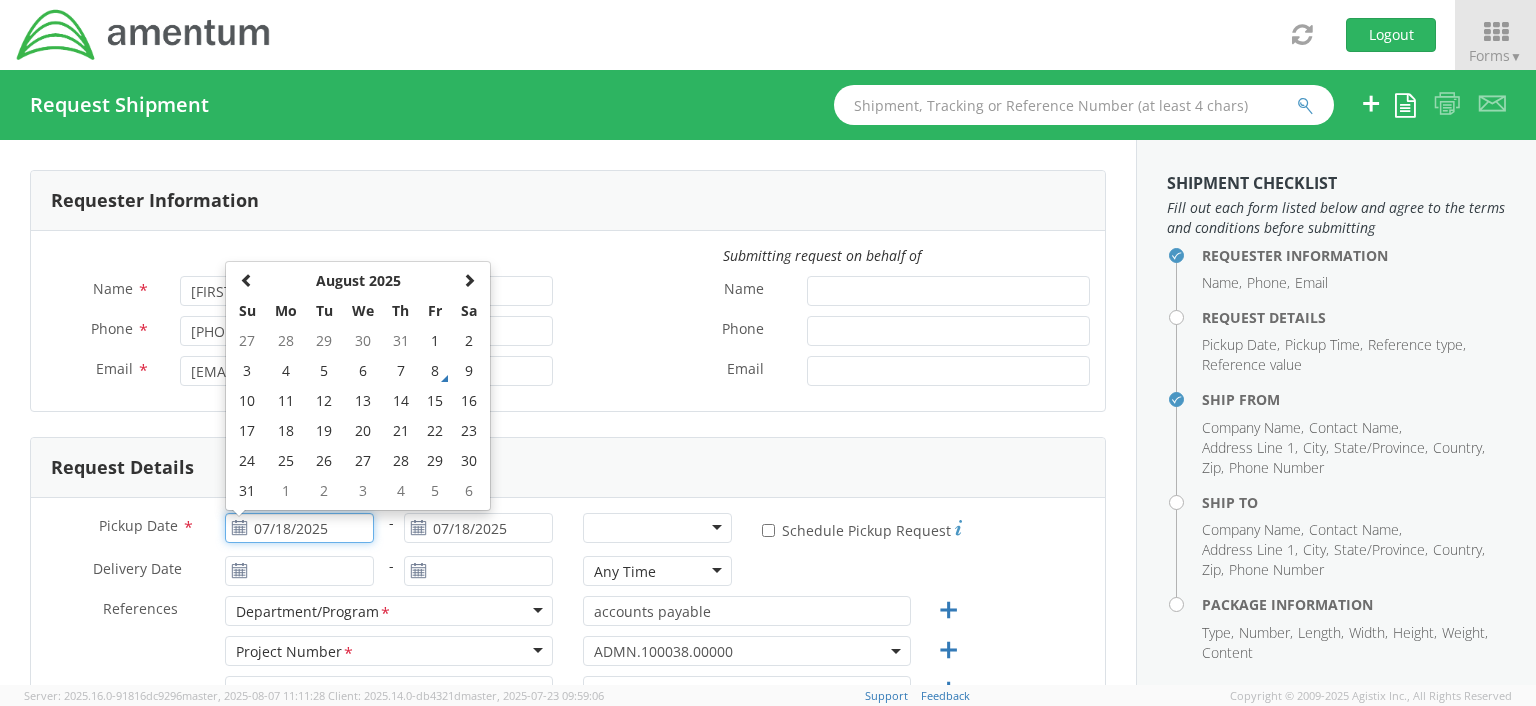 click on "8" at bounding box center (436, 371) 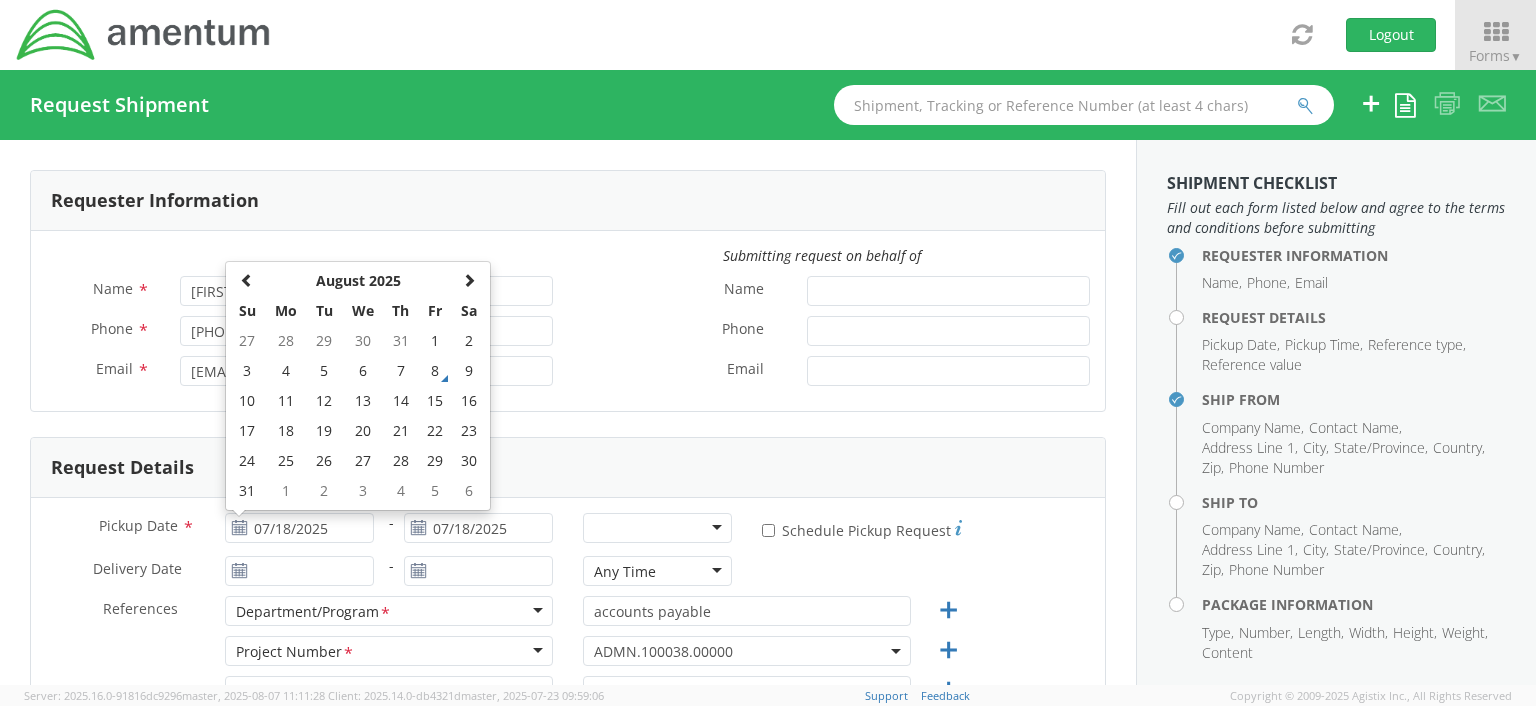 type on "08/08/2025" 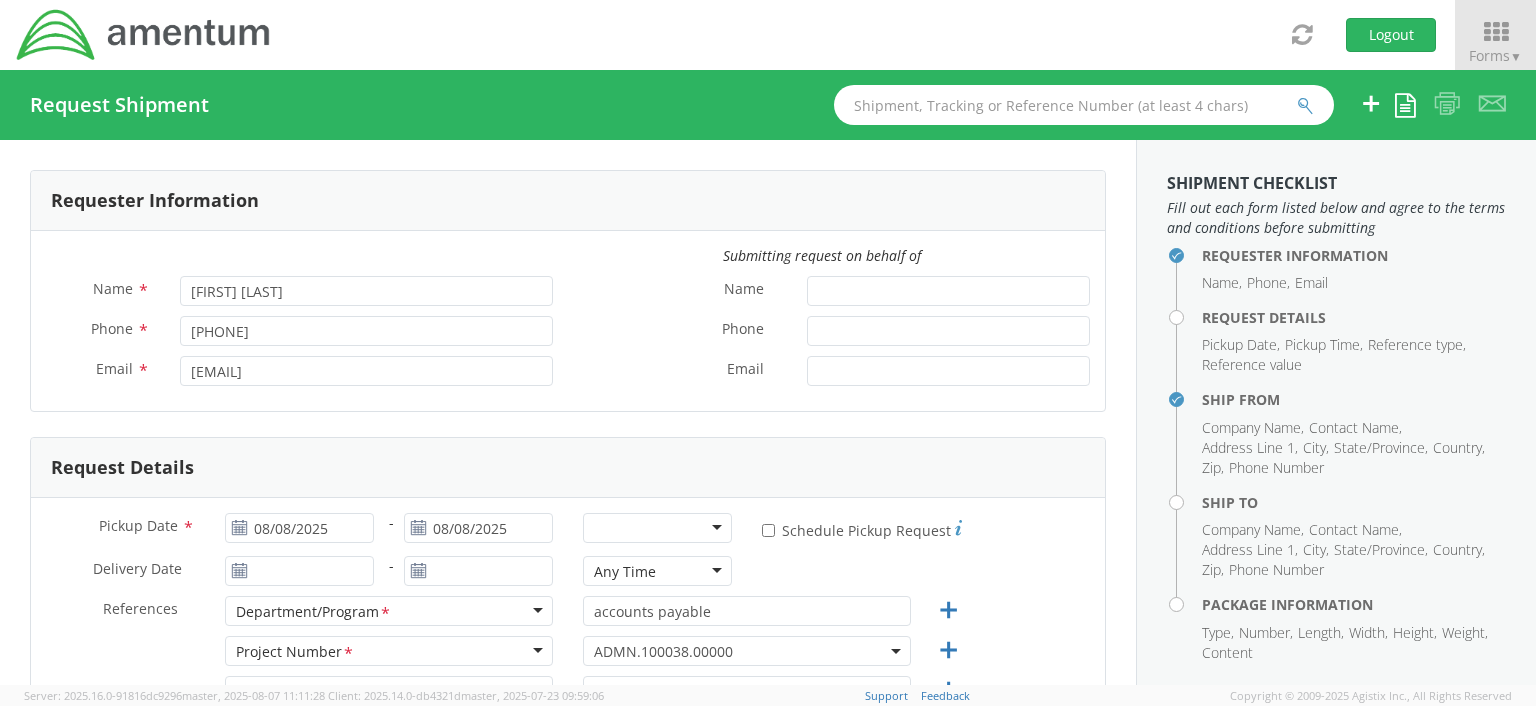 drag, startPoint x: 1119, startPoint y: 233, endPoint x: 1122, endPoint y: 281, distance: 48.09366 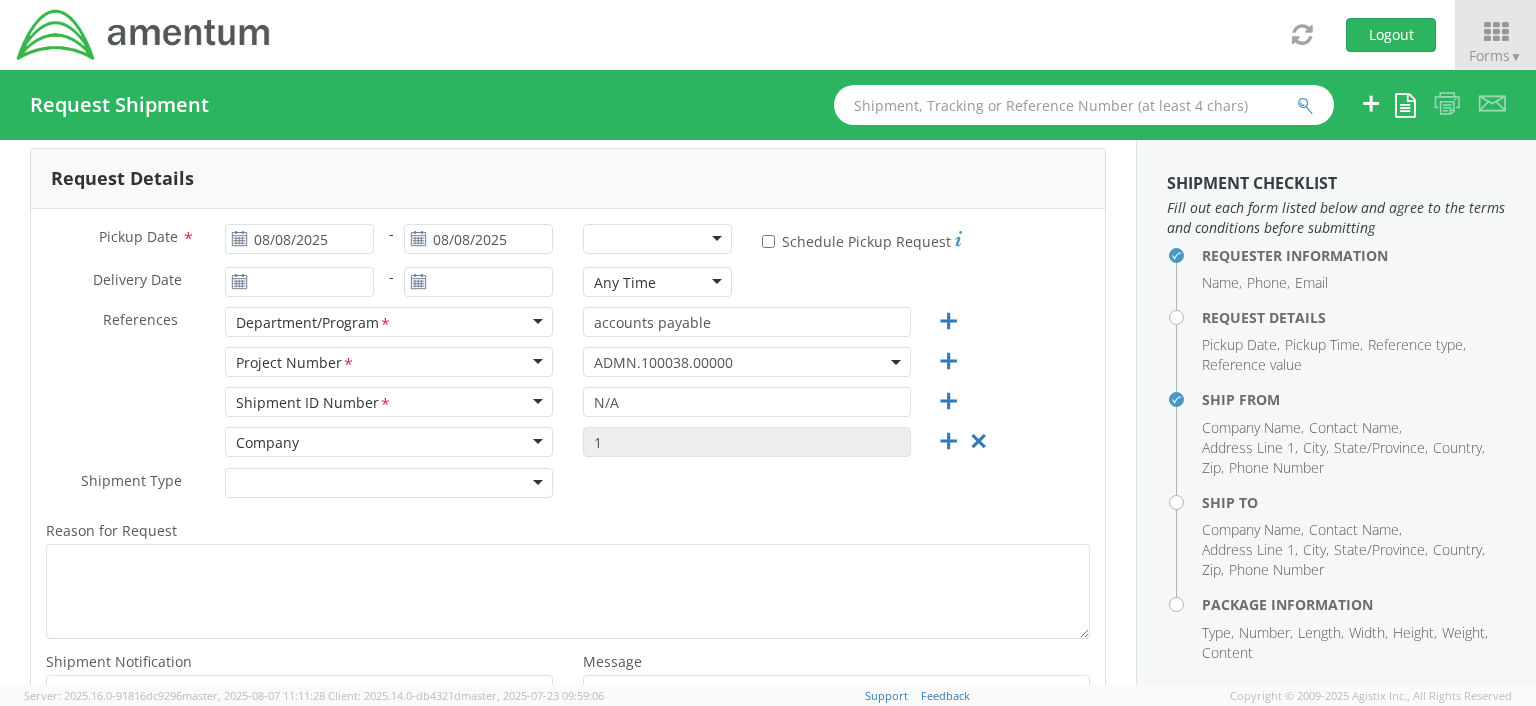 scroll, scrollTop: 295, scrollLeft: 0, axis: vertical 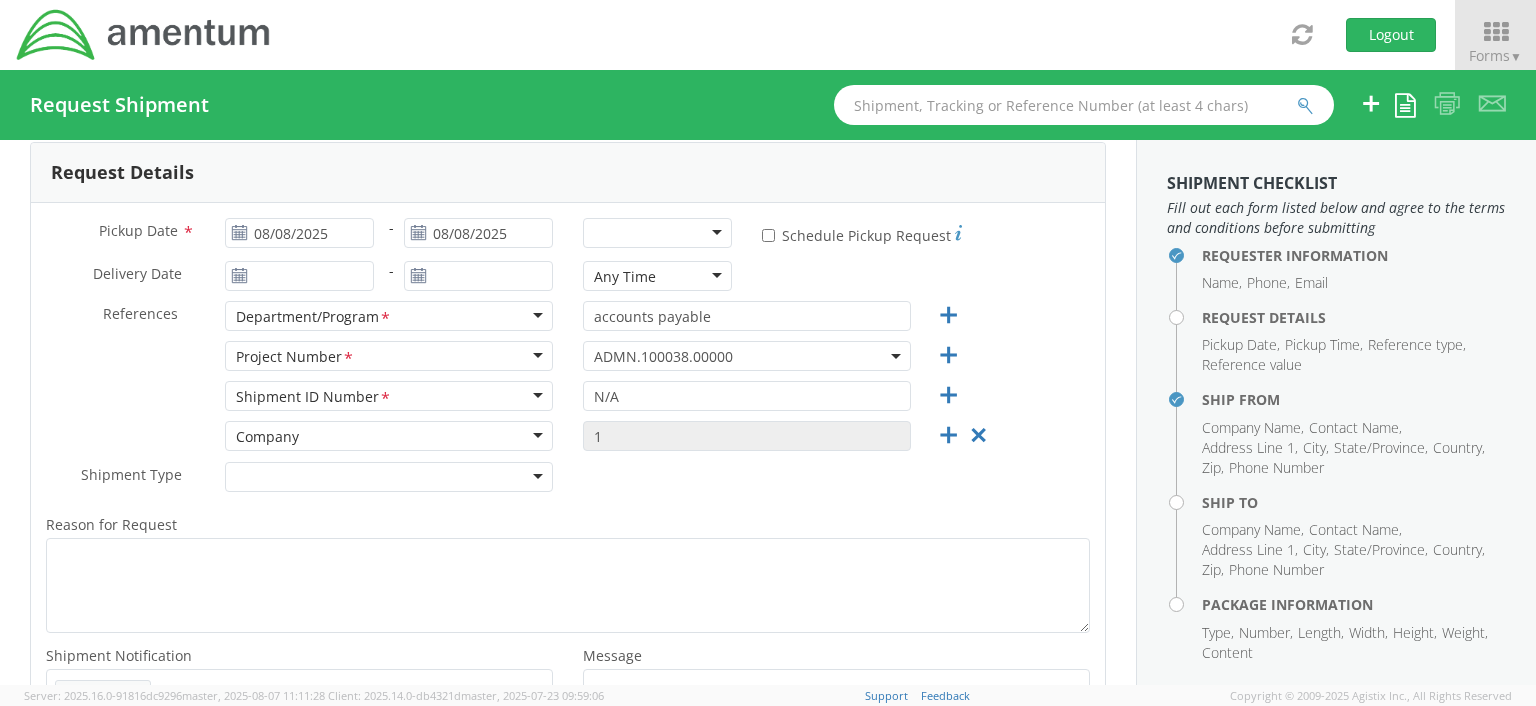 click at bounding box center [657, 233] 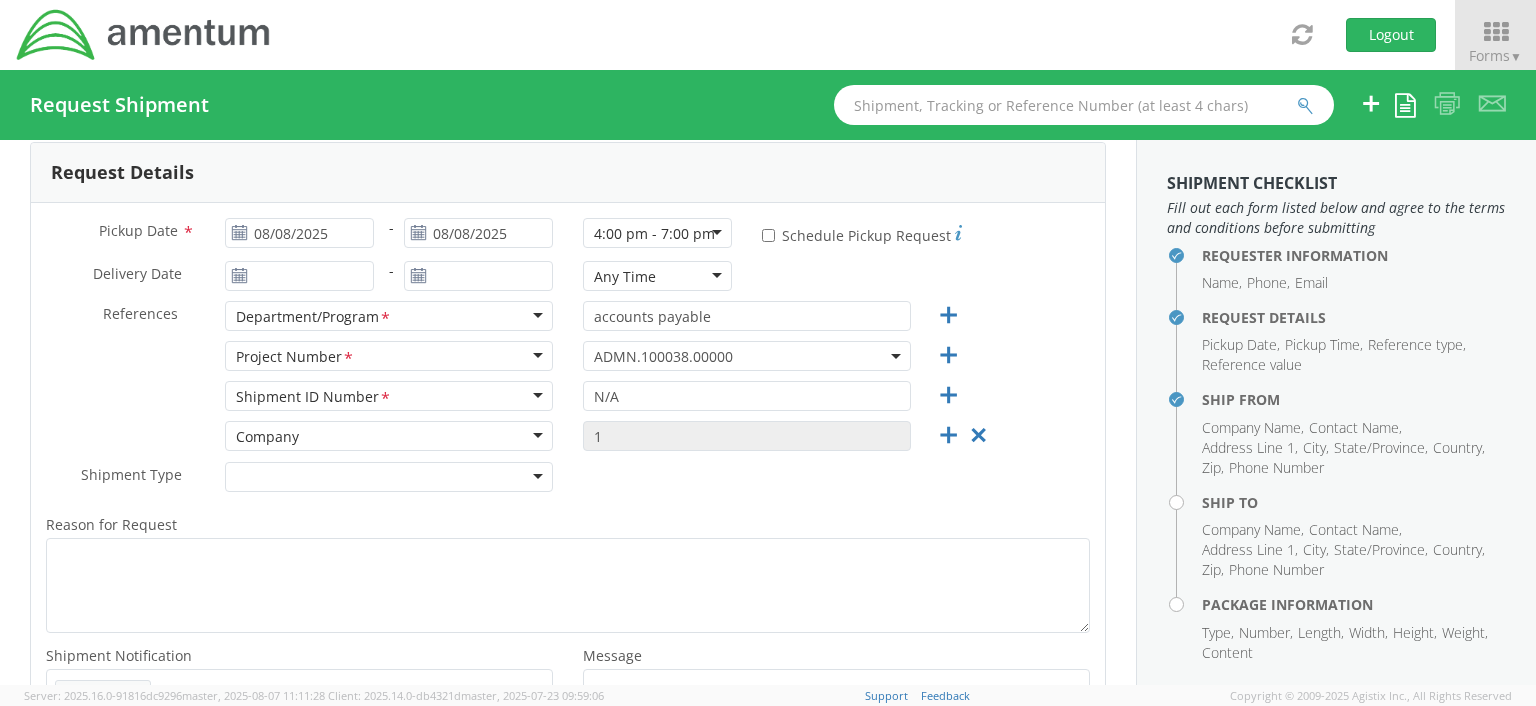 click on "Any Time" at bounding box center [657, 276] 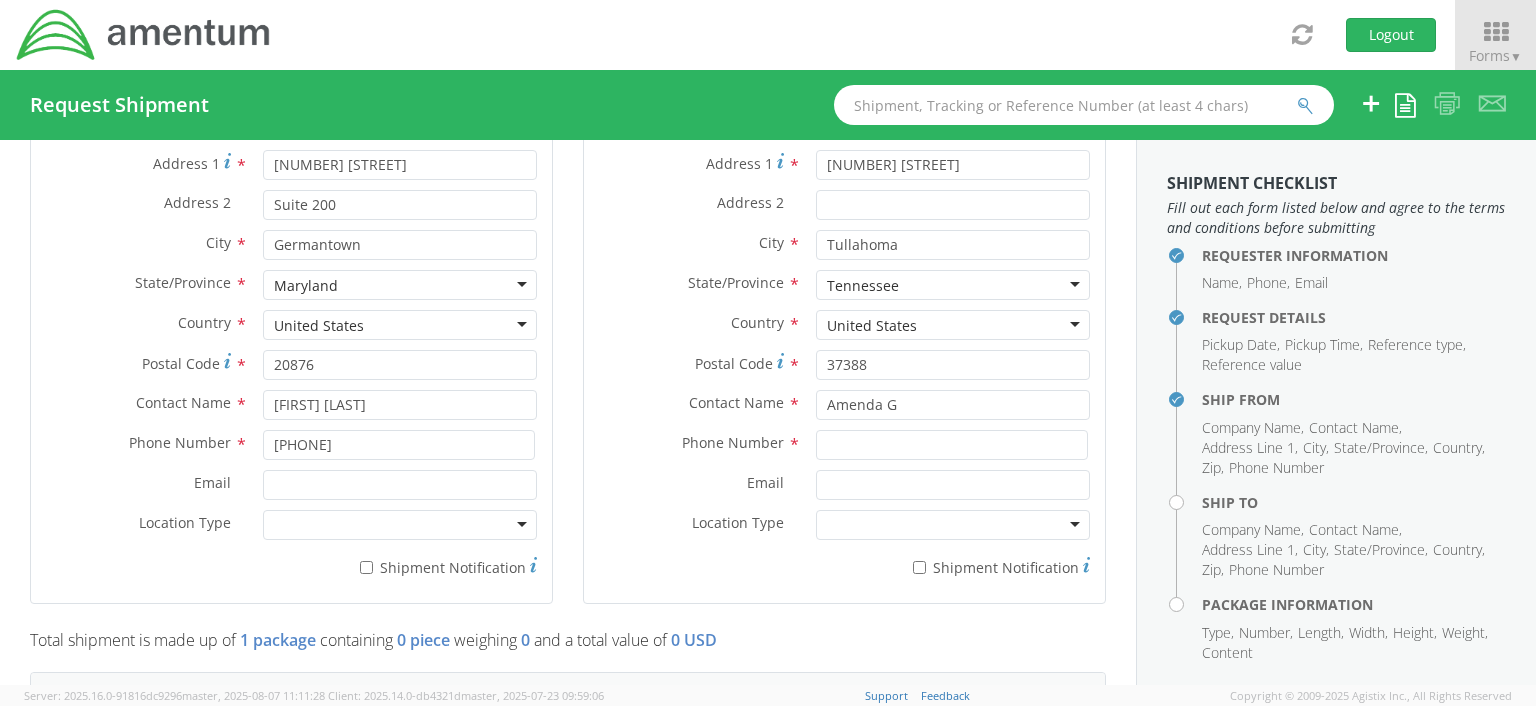 scroll, scrollTop: 1141, scrollLeft: 0, axis: vertical 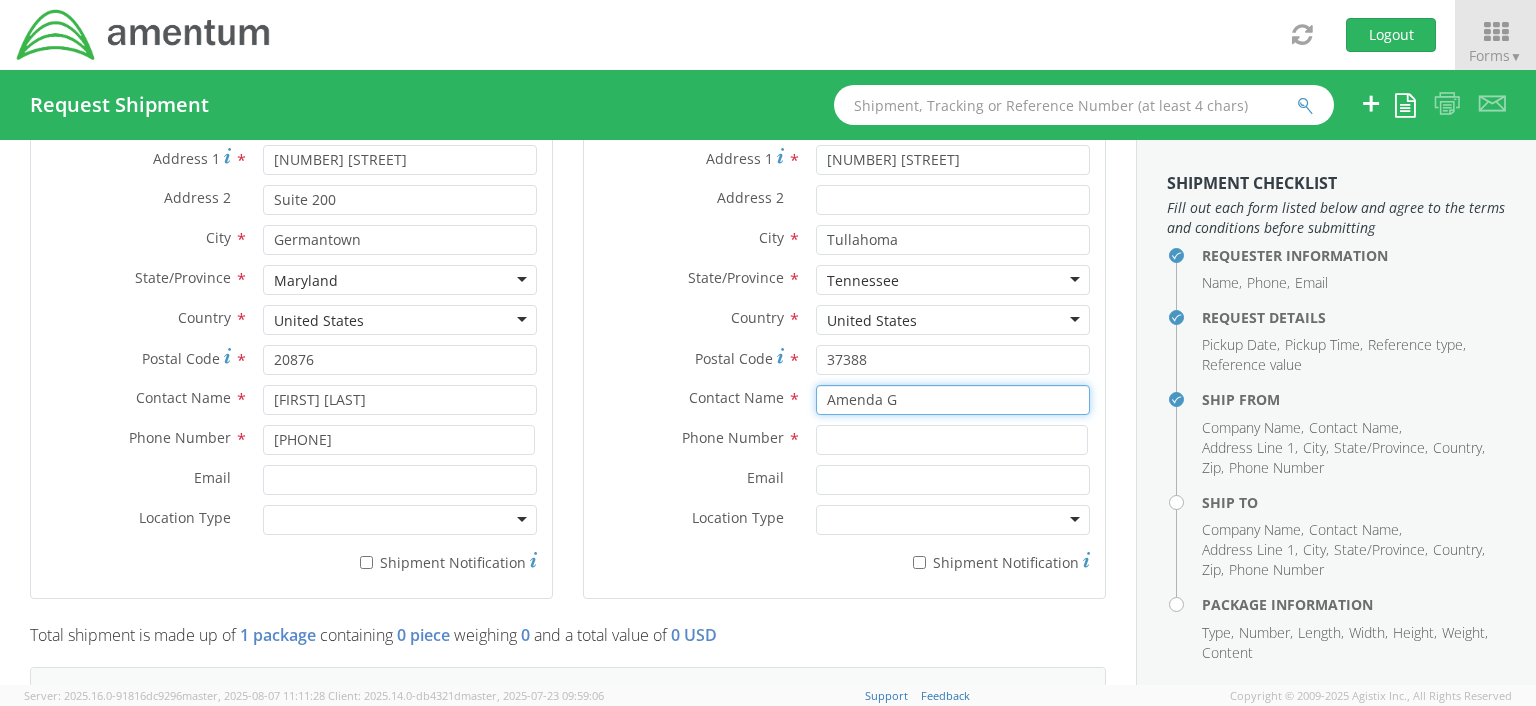 click on "Amenda G" at bounding box center (953, 400) 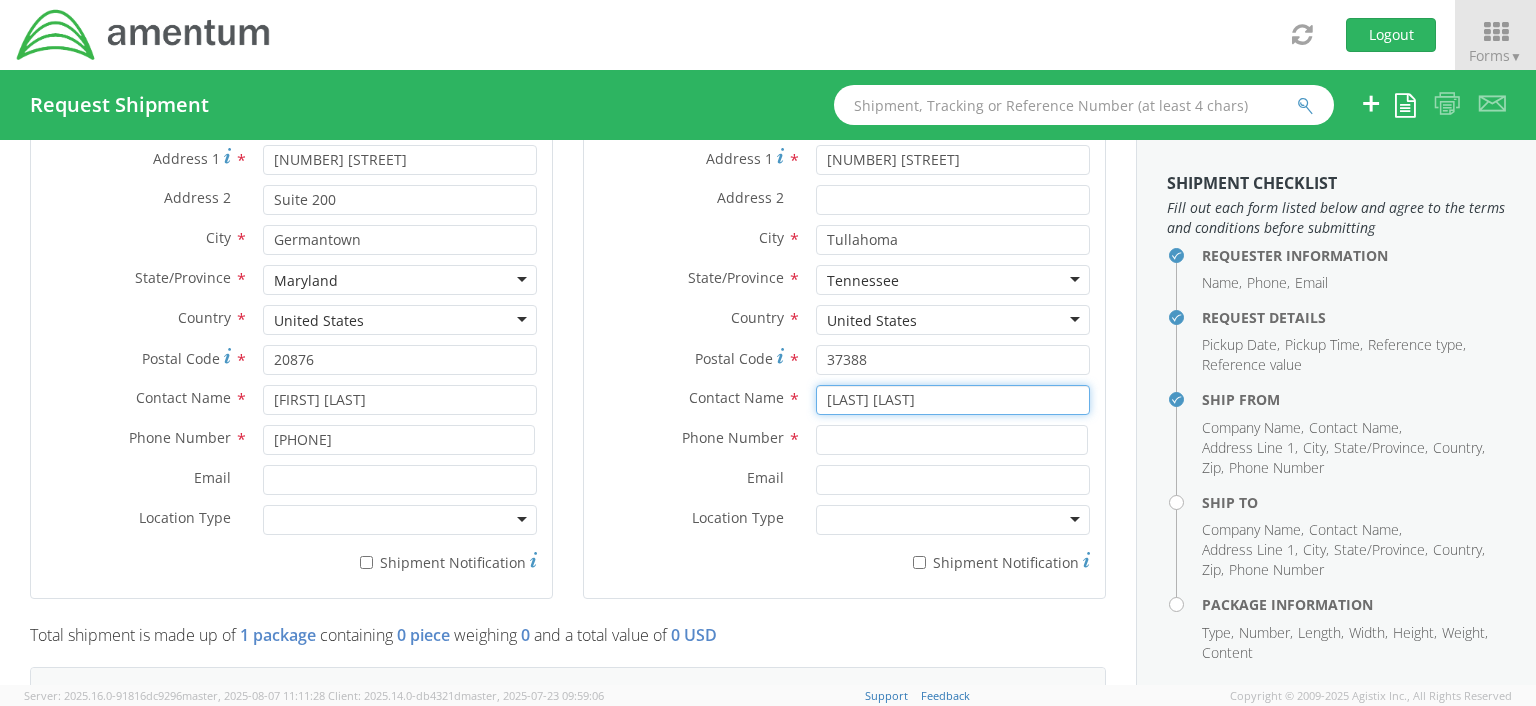 type on "[LAST] [LAST]" 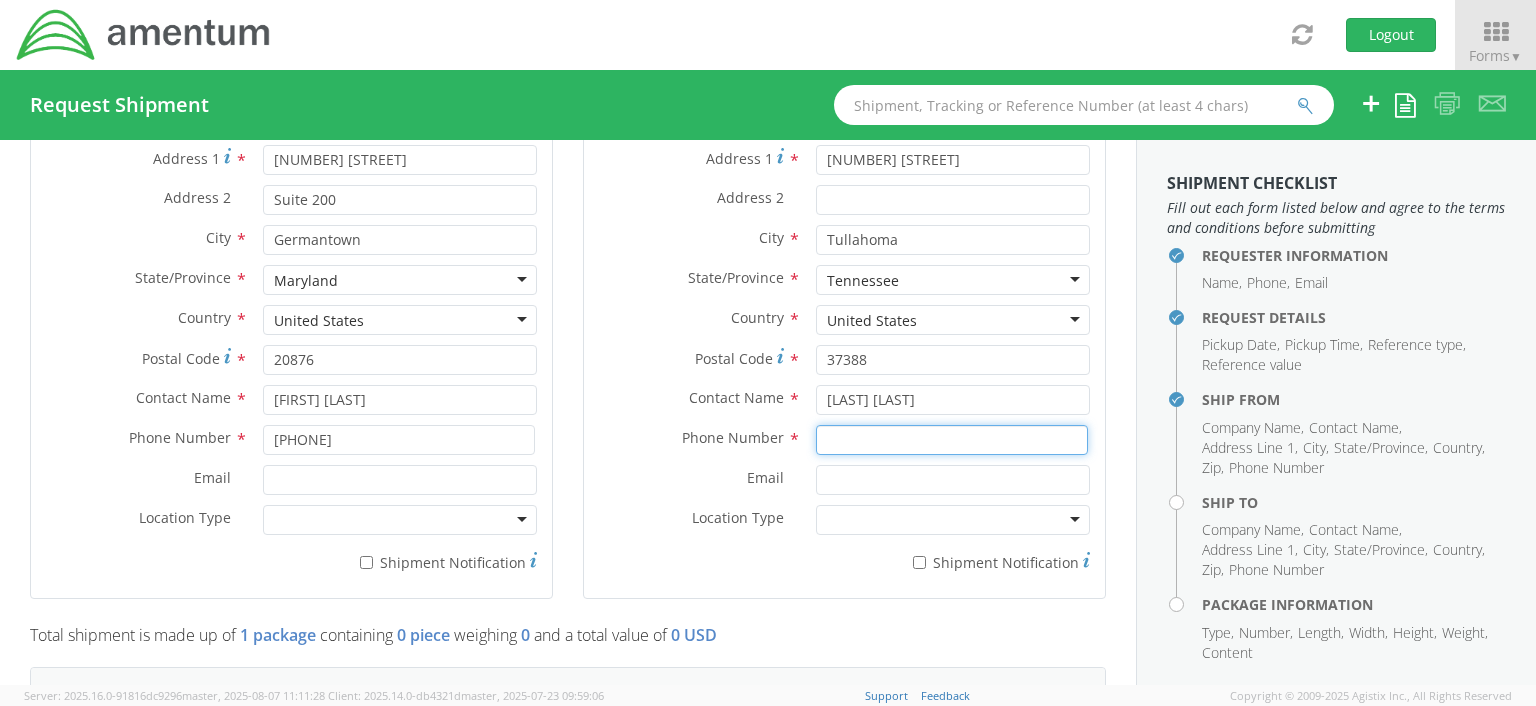 click at bounding box center (952, 440) 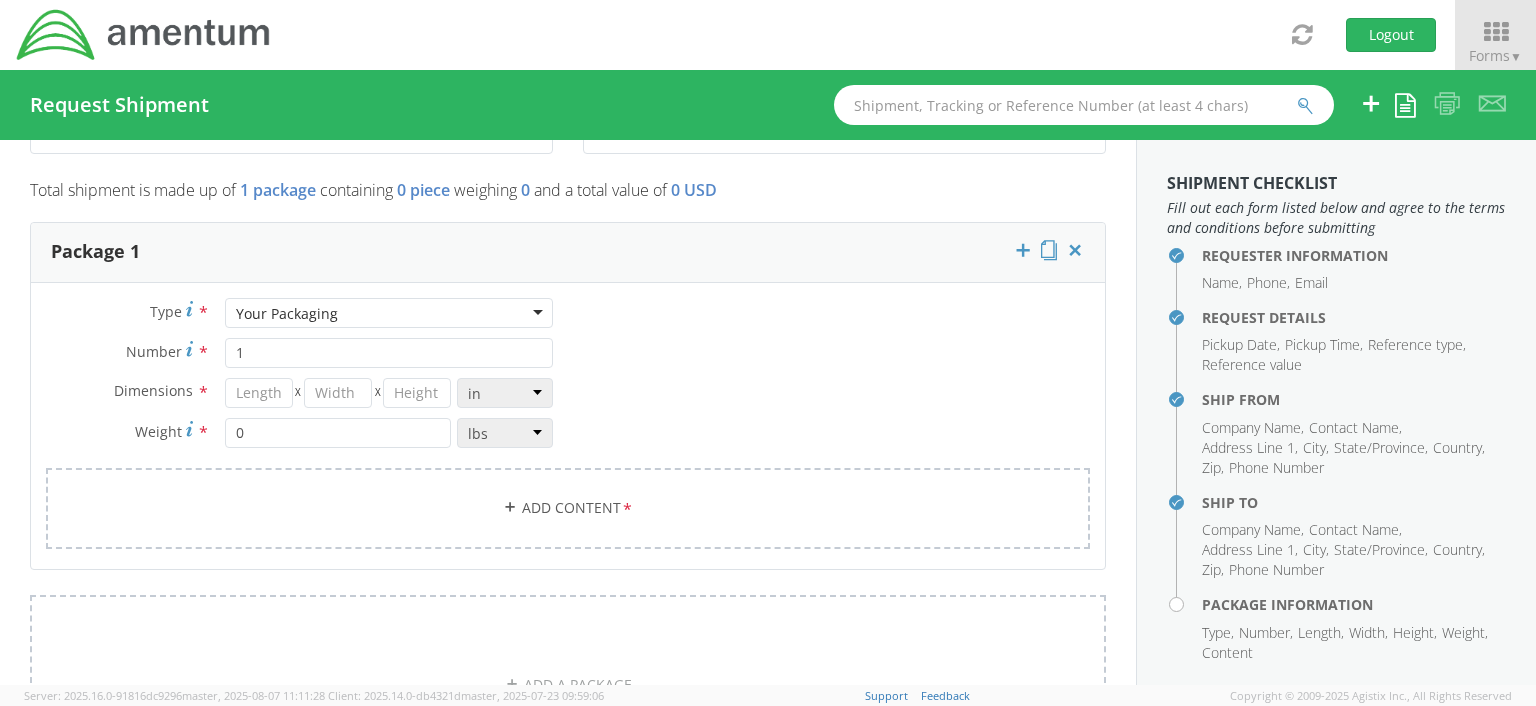 scroll, scrollTop: 1591, scrollLeft: 0, axis: vertical 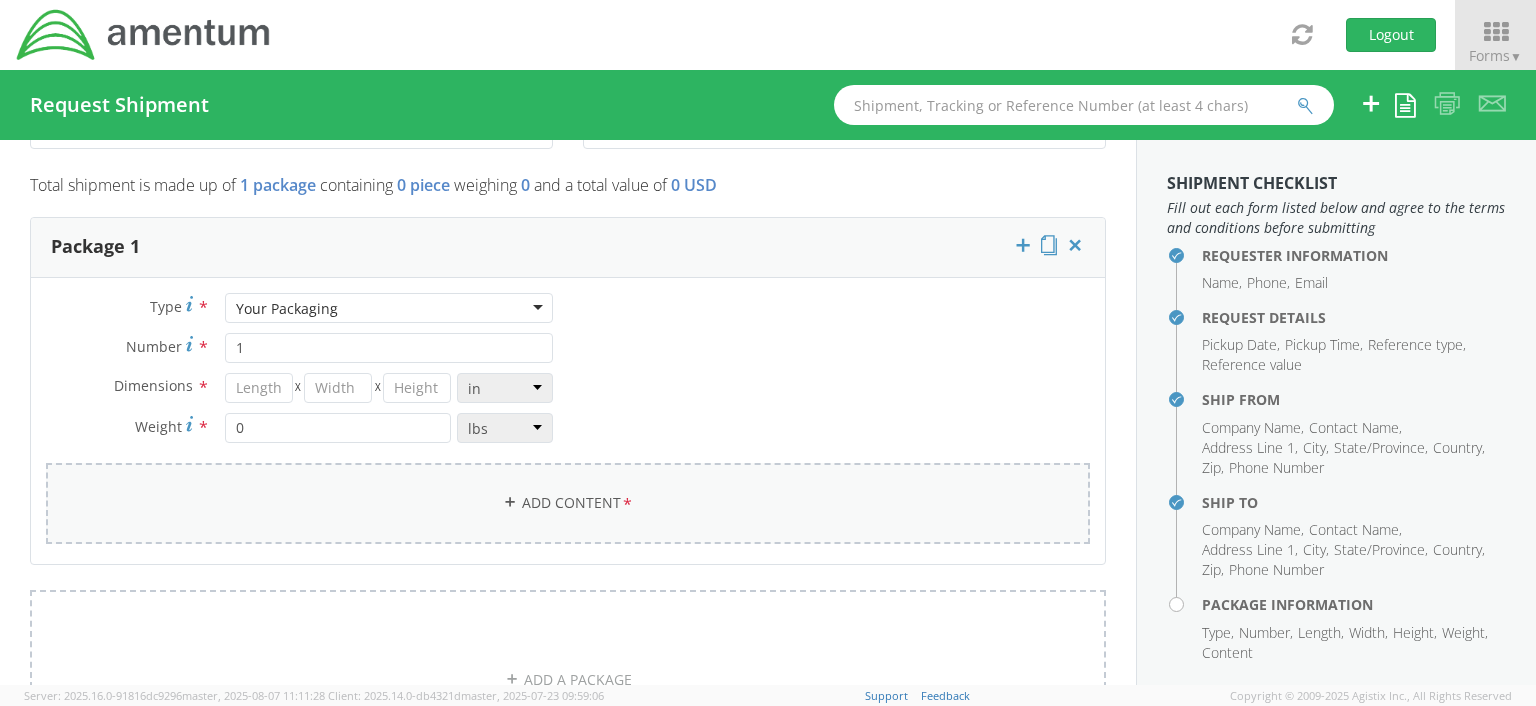 type on "[PHONE]" 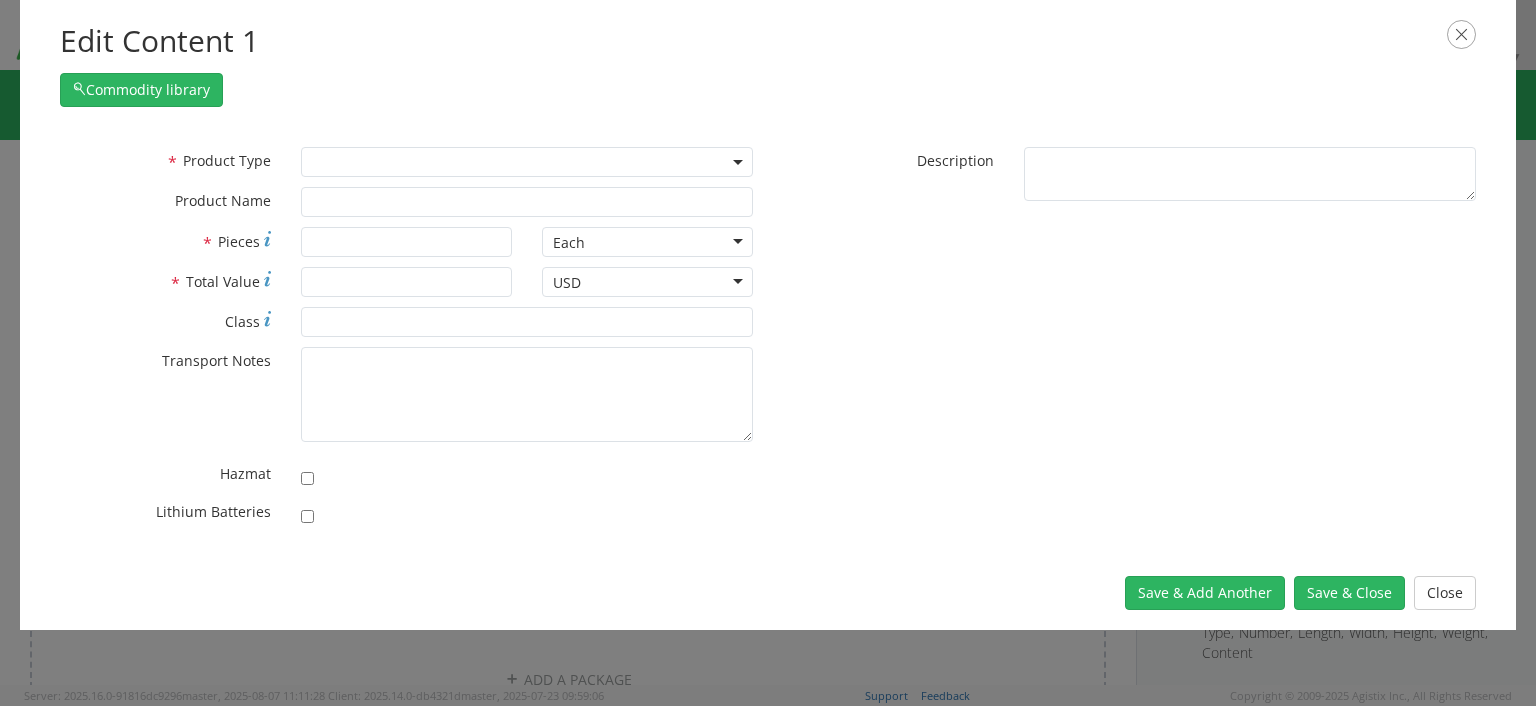 click at bounding box center [738, 162] 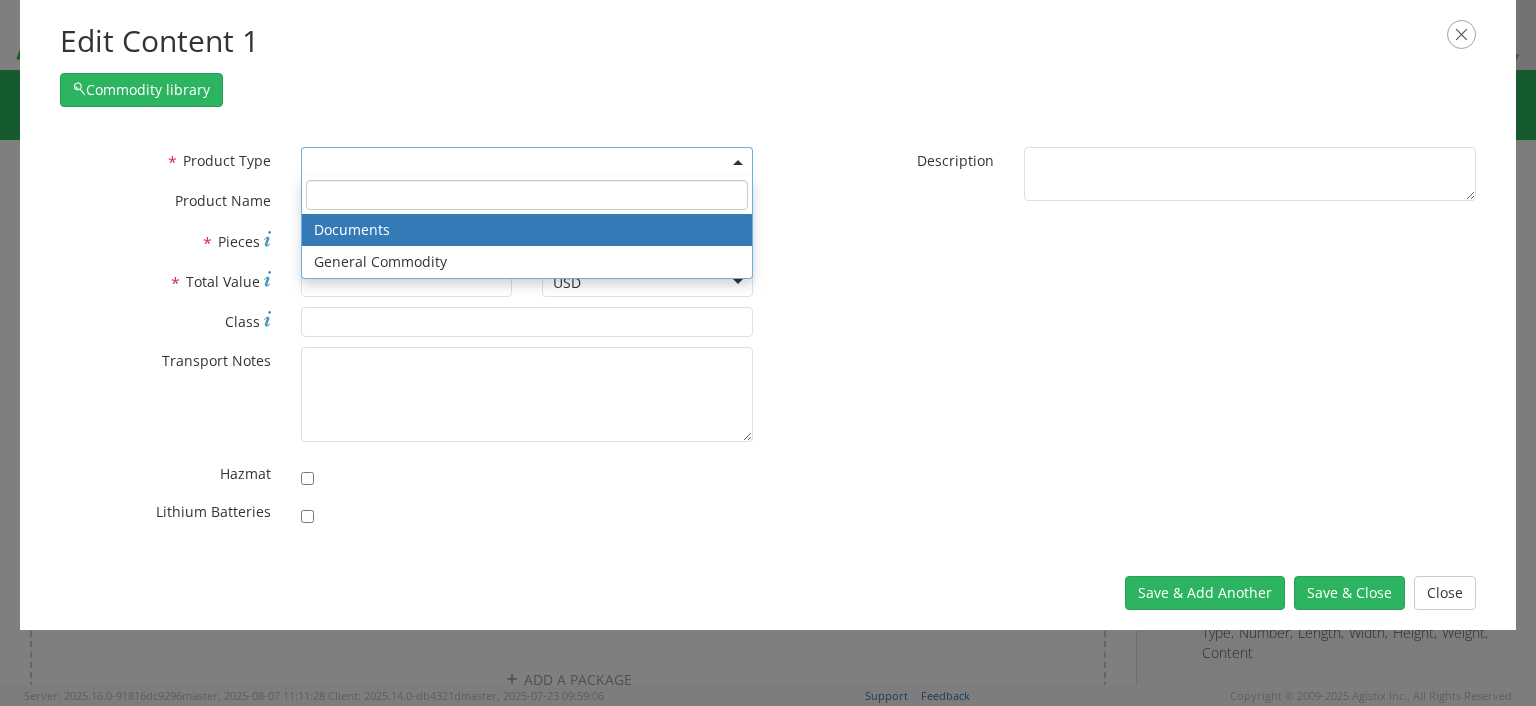 select on "DOCUMENT" 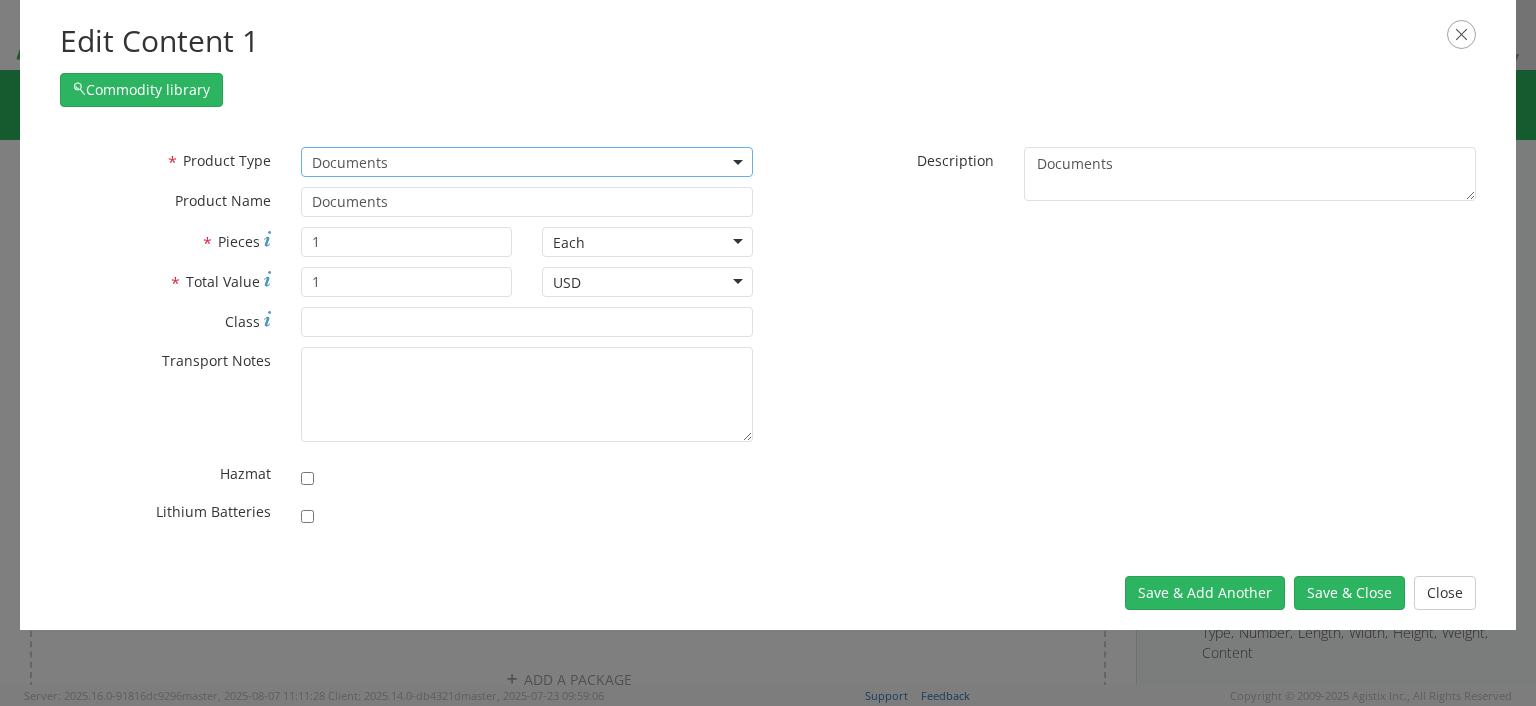 click at bounding box center [738, 162] 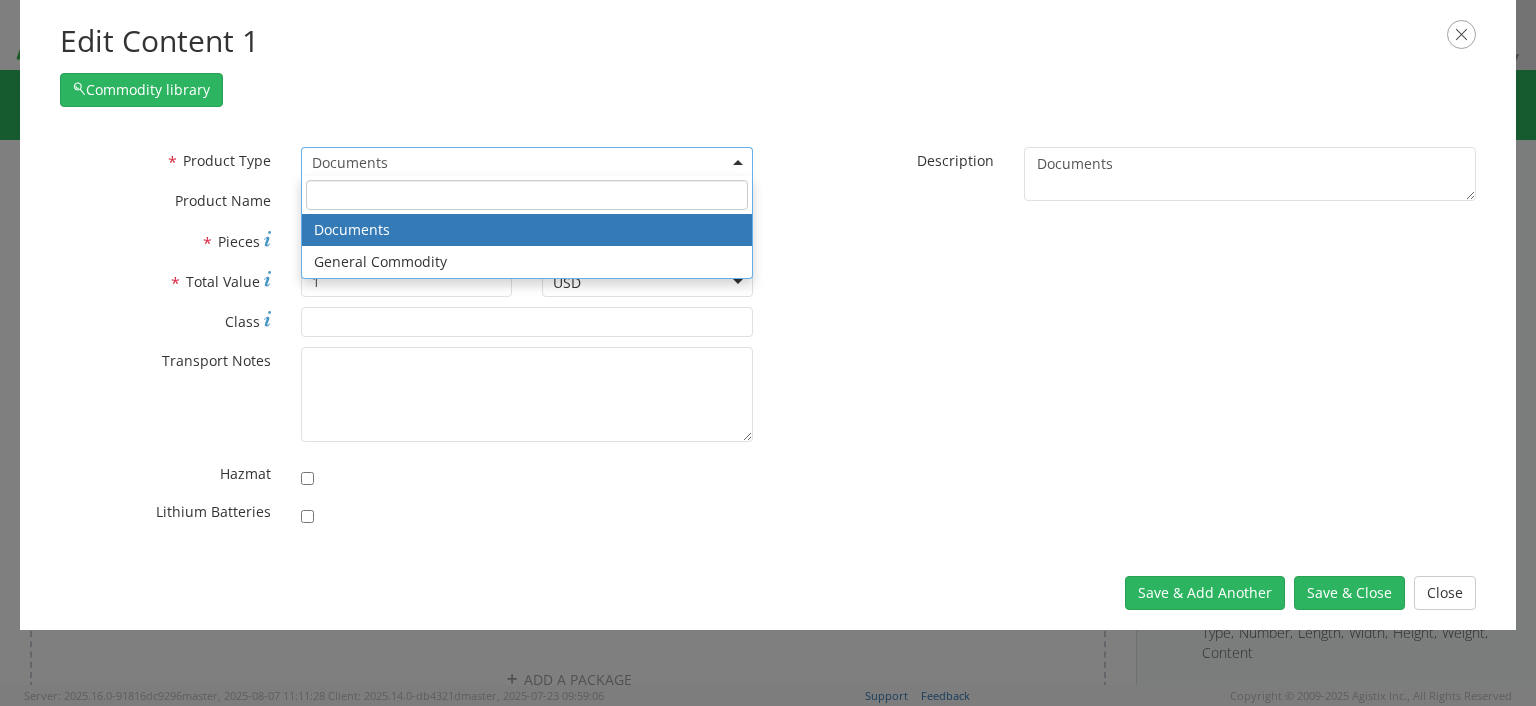 click on "*   Product Type                      Documents General Commodity Documents Documents General Commodity                                         *   Product Name                  Documents                                                   *   Pieces              1                                                           Each Each Bag Blister Pack Bottle Capsule Carton Centimeter Cubic centimeter Cubic foot Cubic meter Cubic yard Curies Dozen Drum Each Fluid Ounce US Foot Gallons Gram Hour Inches Kilogram Kilometer Liter Meter Milligram Milliliter Ounce Pack Pound Quart, US liquid Roll Square foot Square inch Square meter Tablet Tonne US ton Vials                                               *   Total Value              1                                                           USD USD USD                                             *   Class                                                                *   Transport Notes" at bounding box center [768, 341] 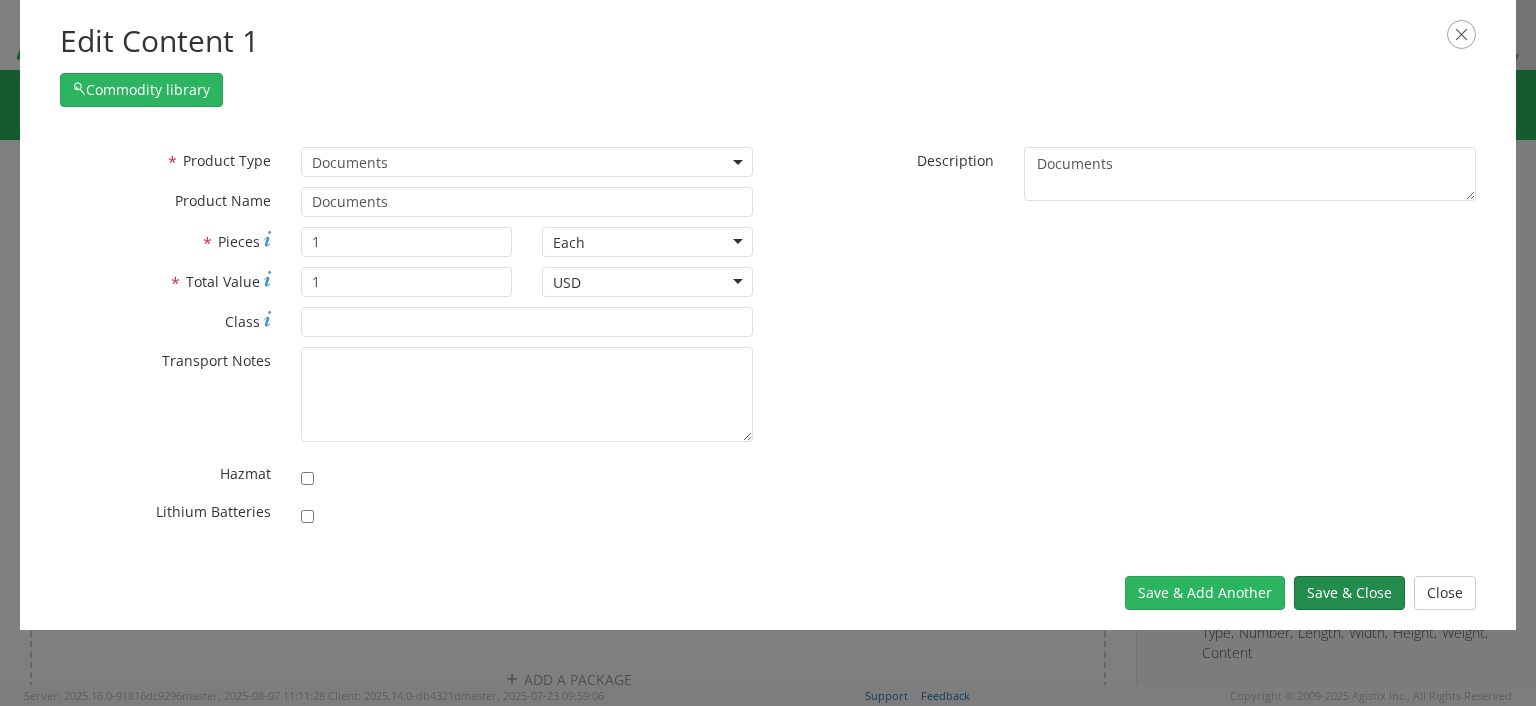 click on "Save & Close" at bounding box center (1349, 593) 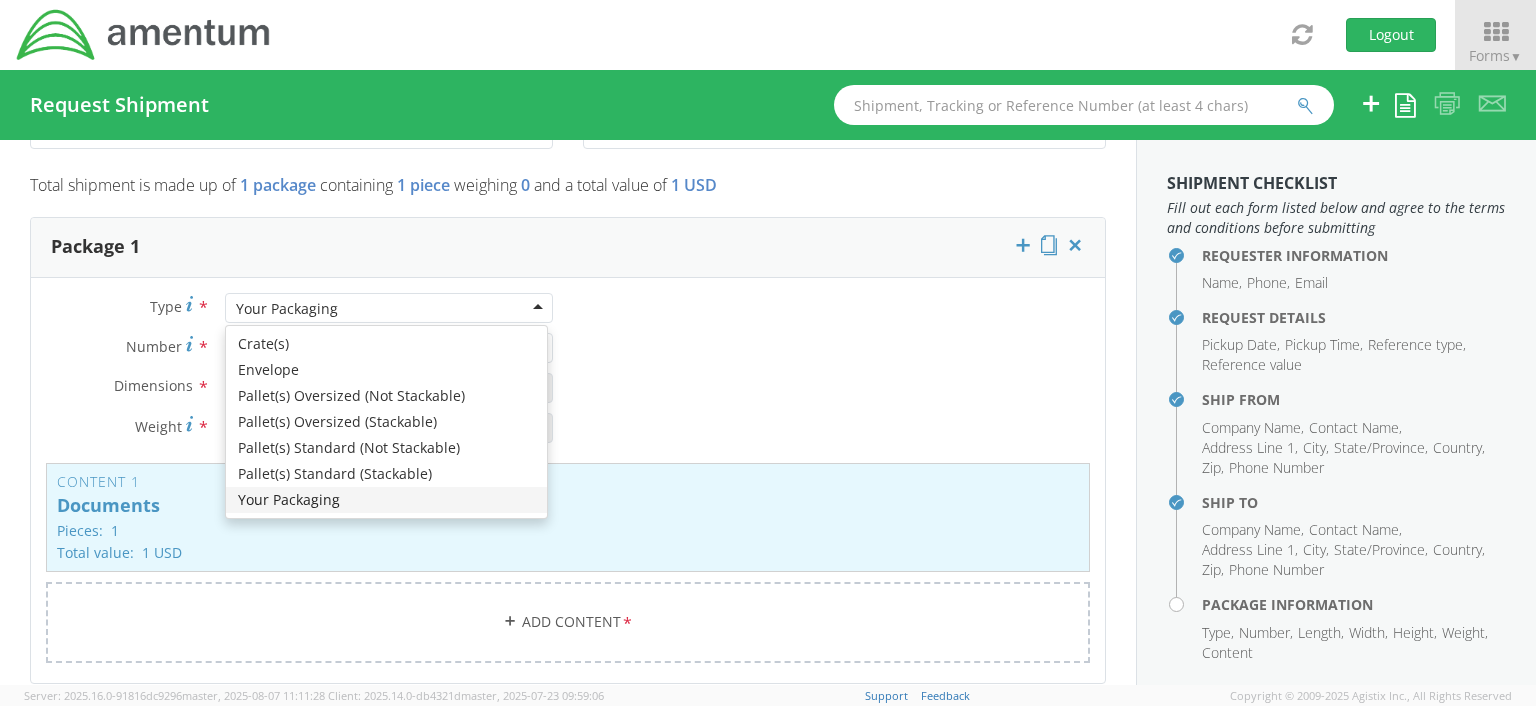 click on "Your Packaging" at bounding box center (389, 308) 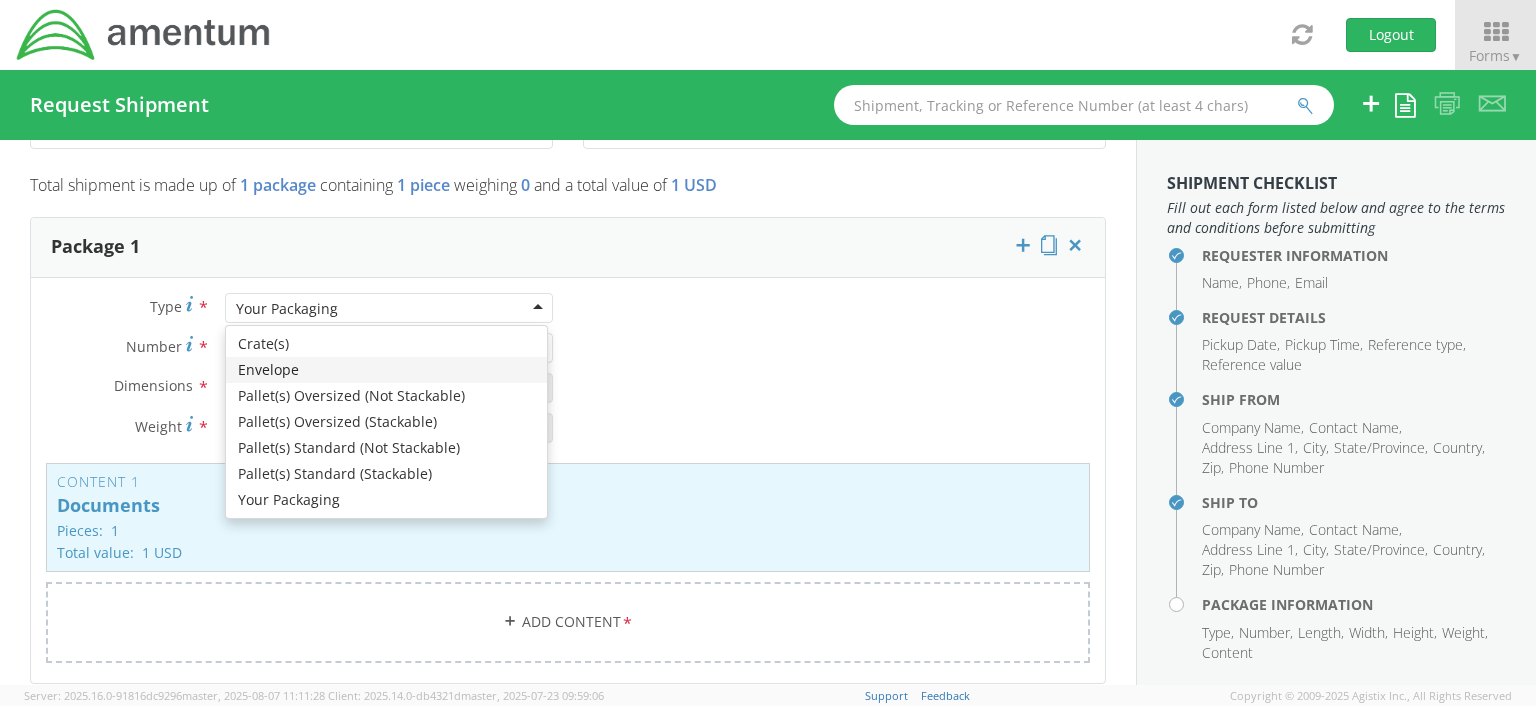 type on "9.5" 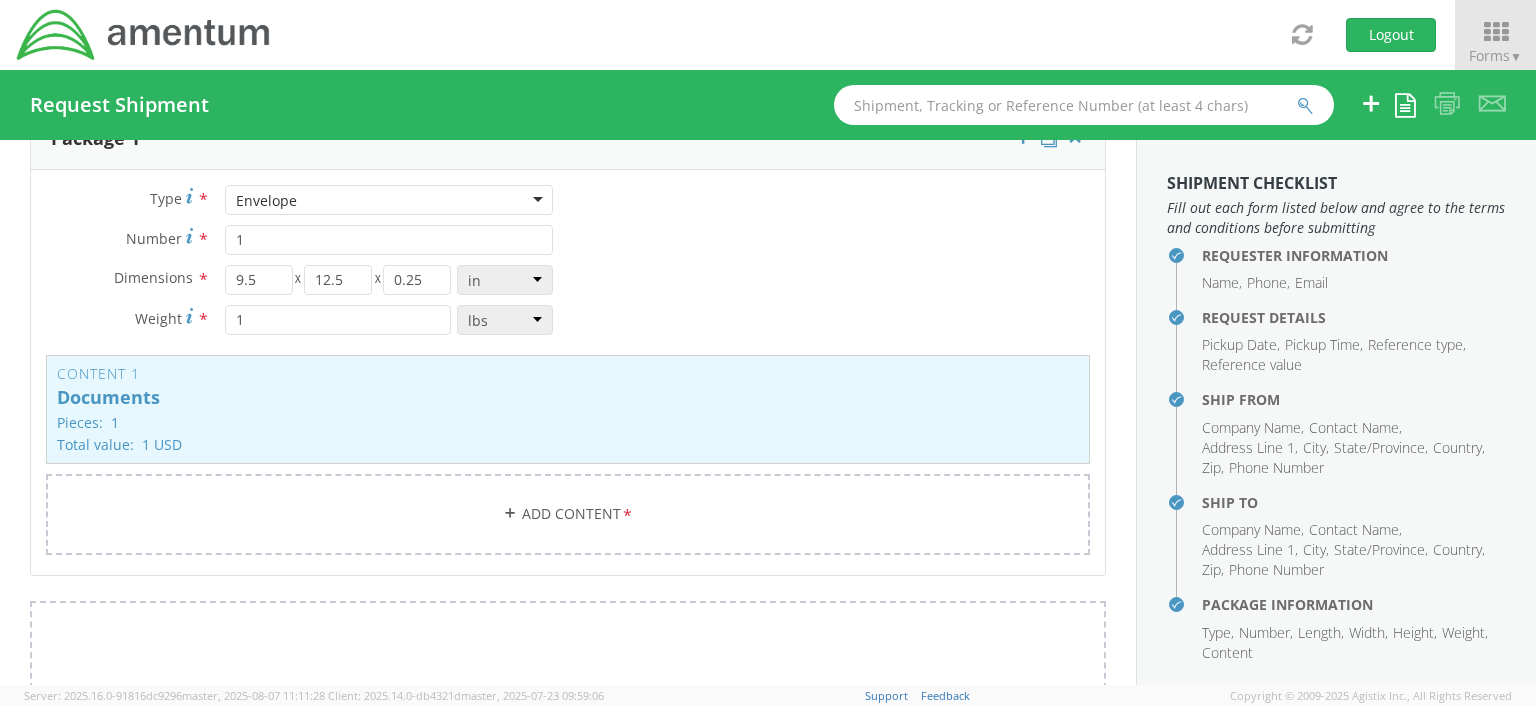 scroll, scrollTop: 1704, scrollLeft: 0, axis: vertical 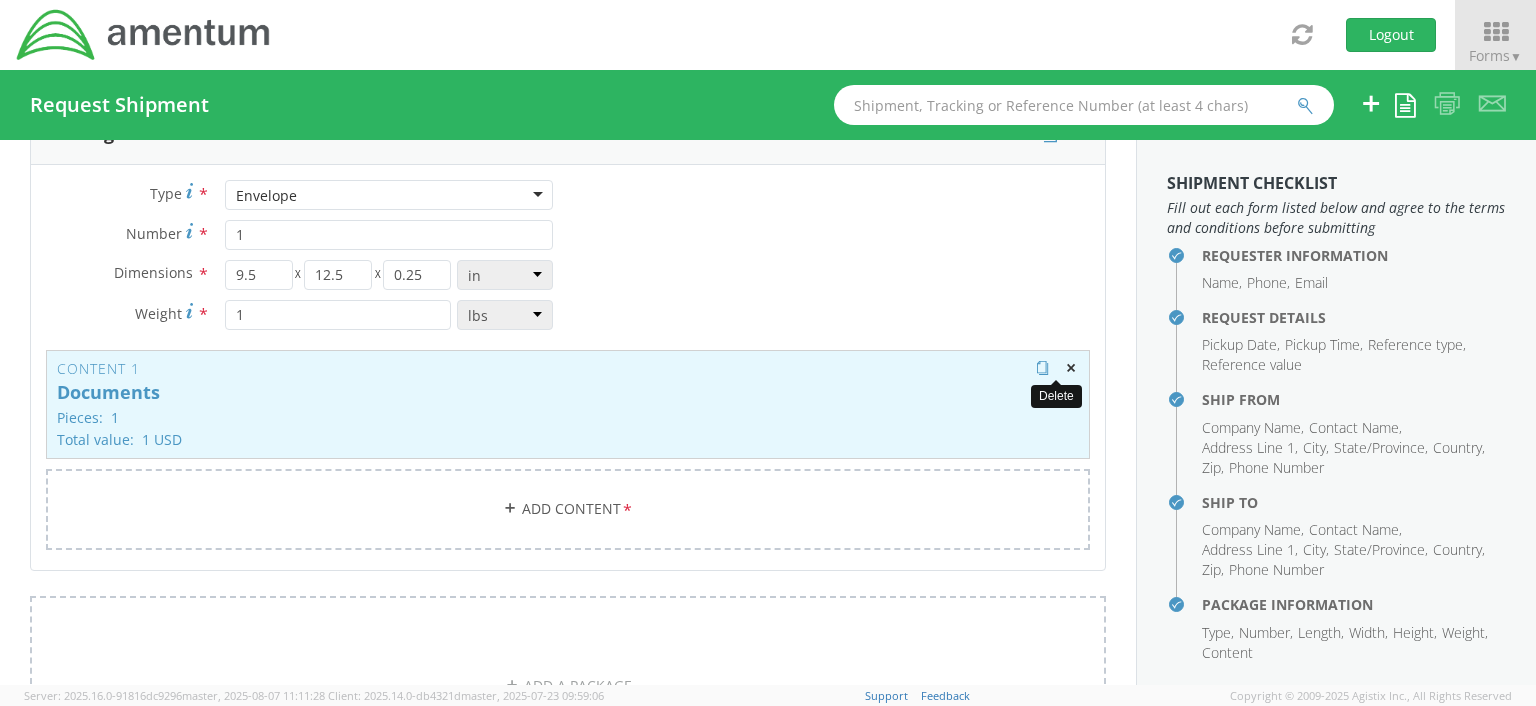 click at bounding box center [1071, 368] 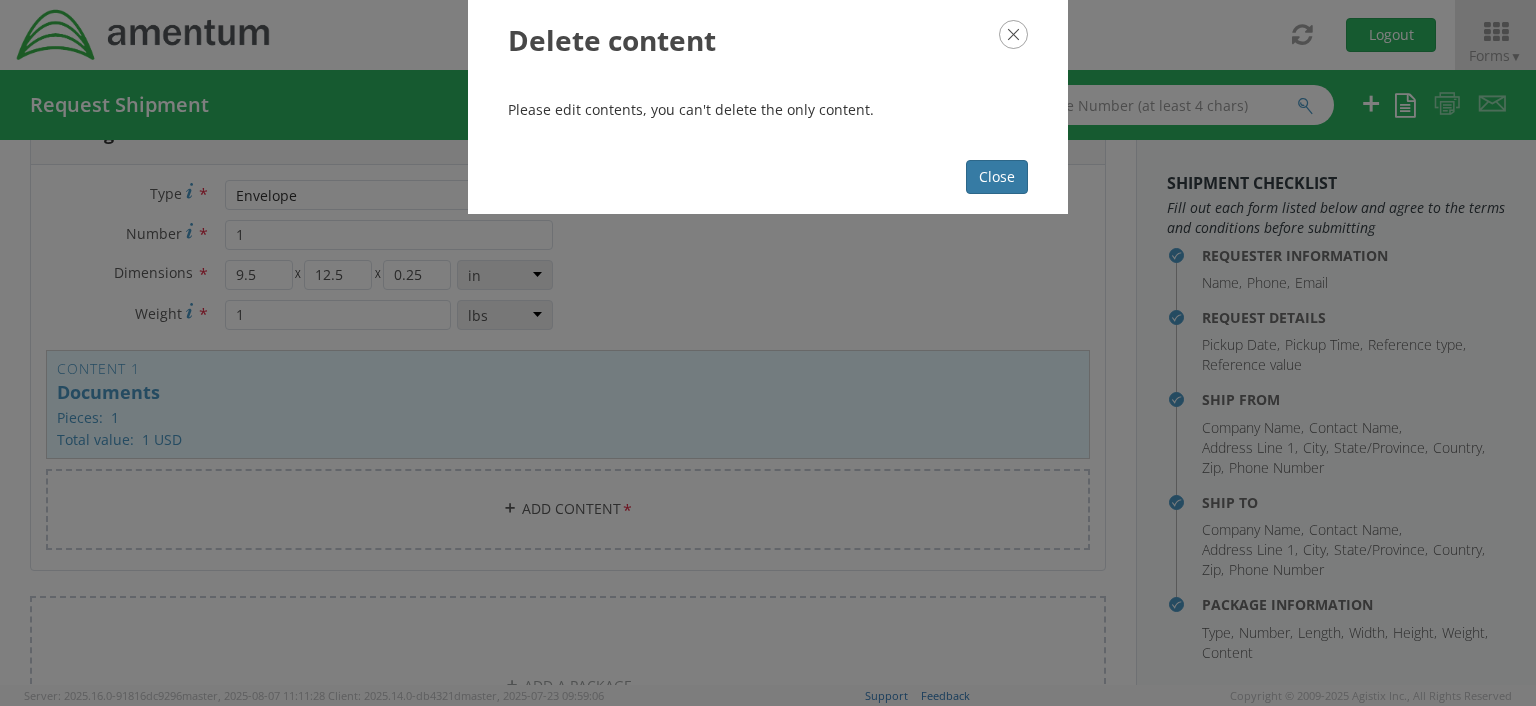 click on "Close" at bounding box center [997, 177] 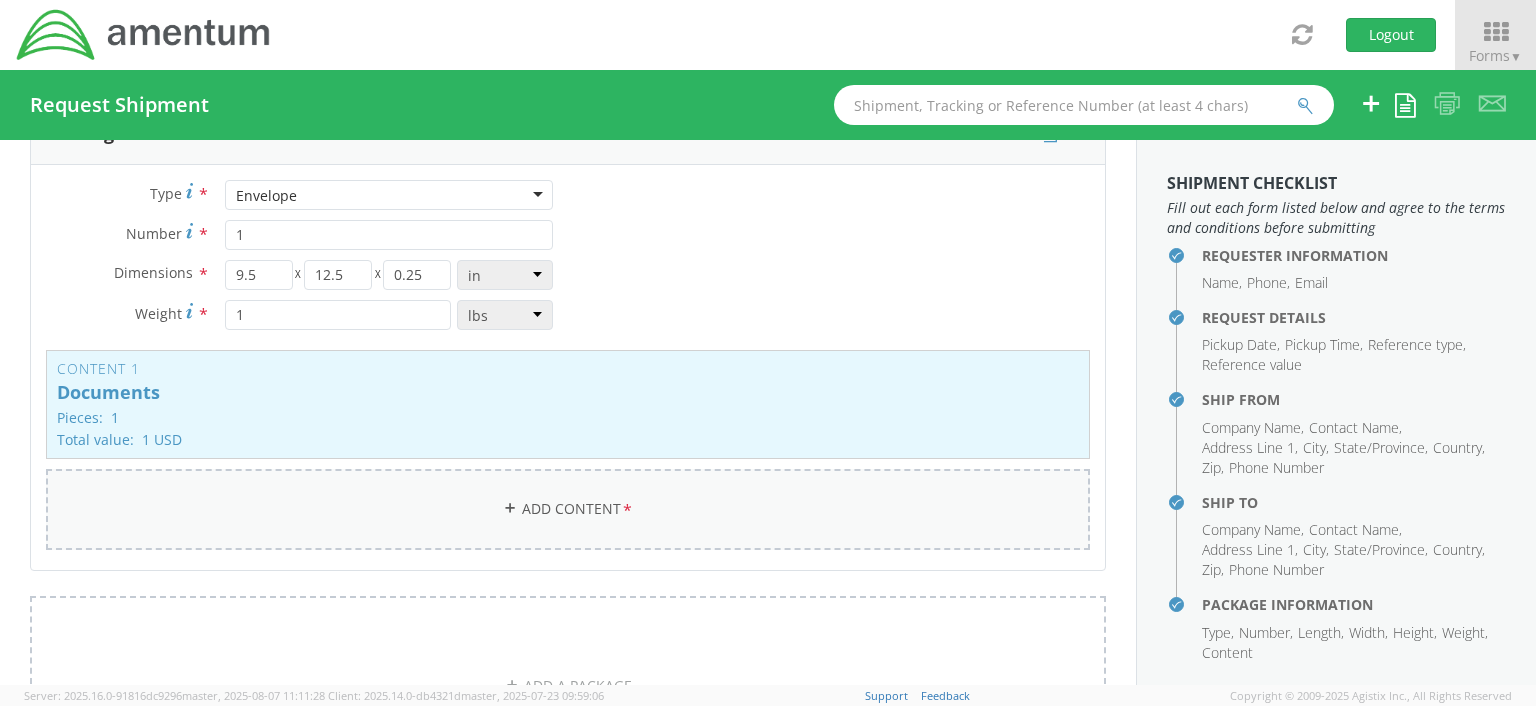 click on "Add Content  *" at bounding box center [568, 509] 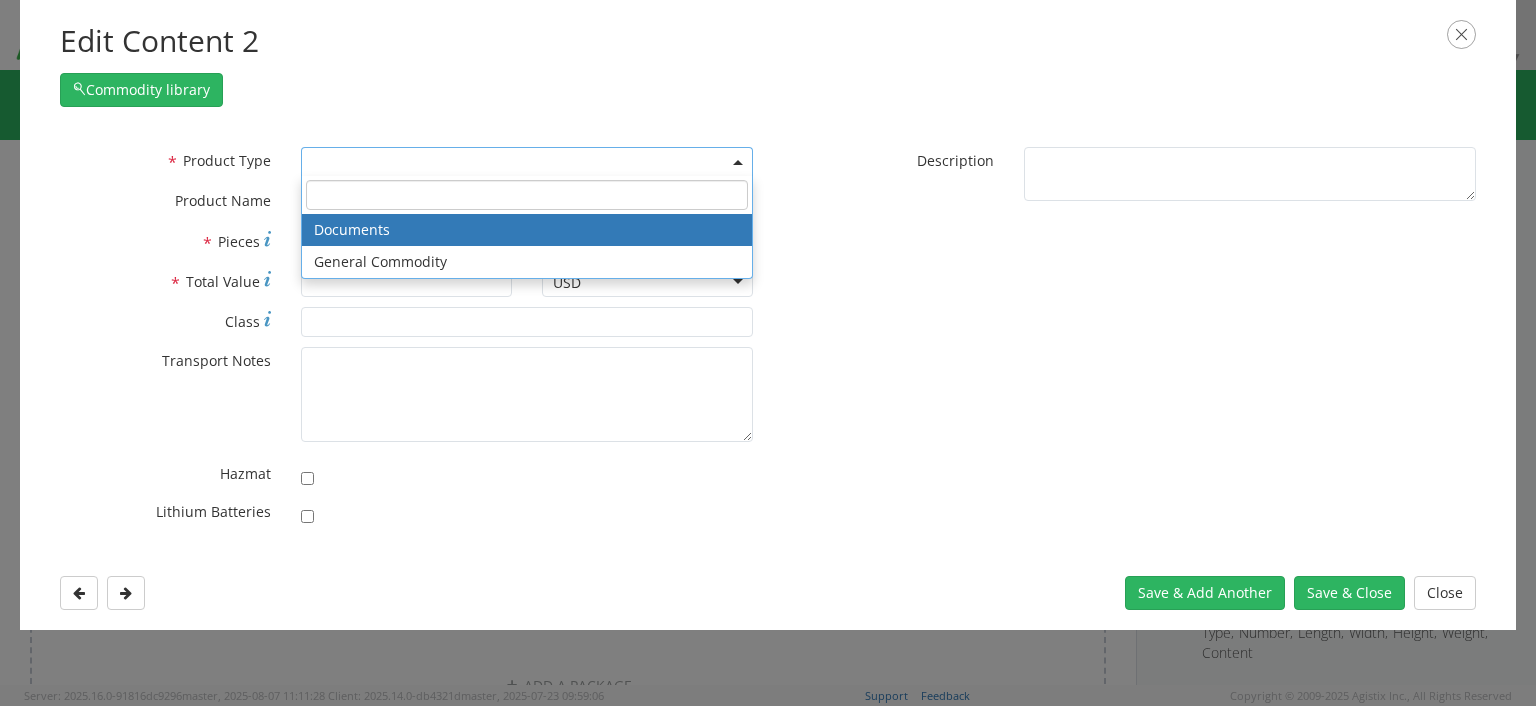 click at bounding box center [738, 162] 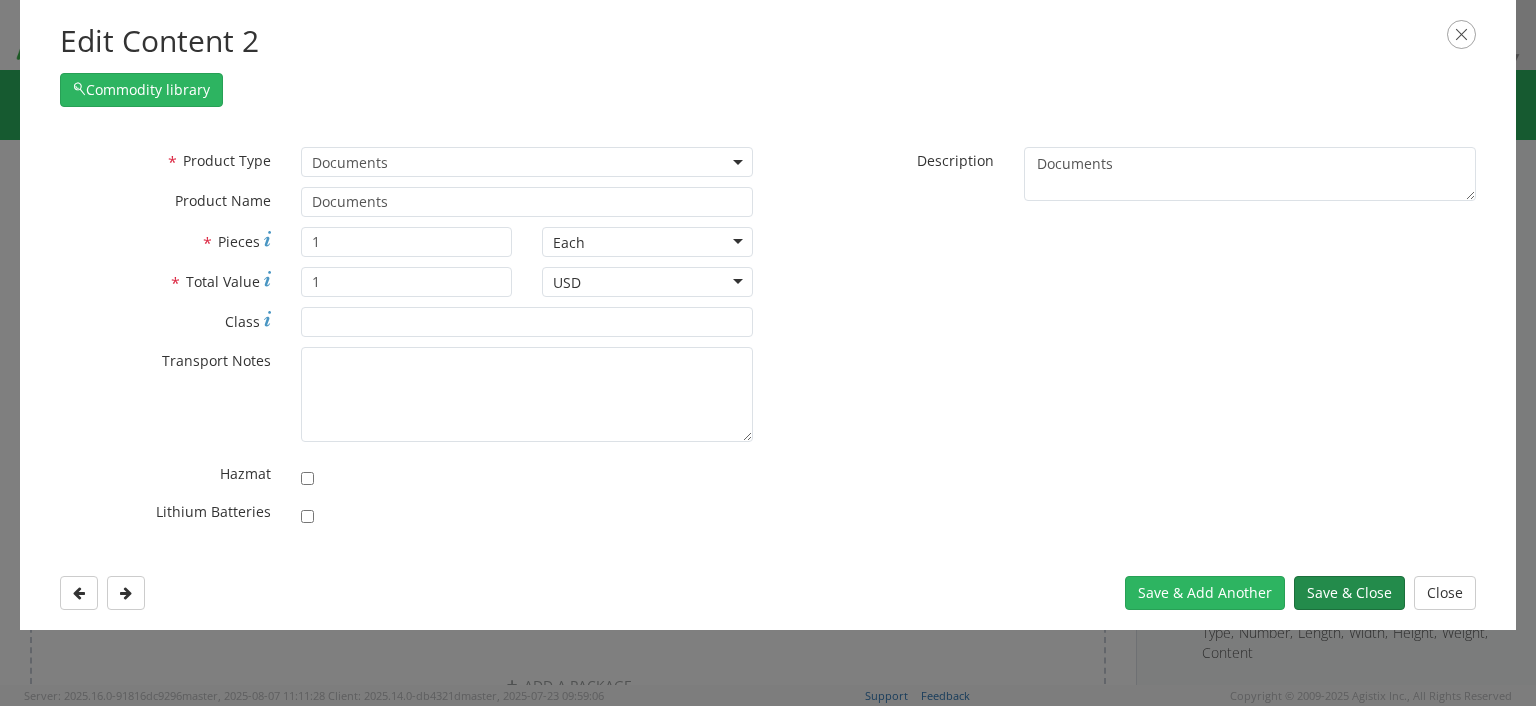 click on "Save & Close" at bounding box center (1349, 593) 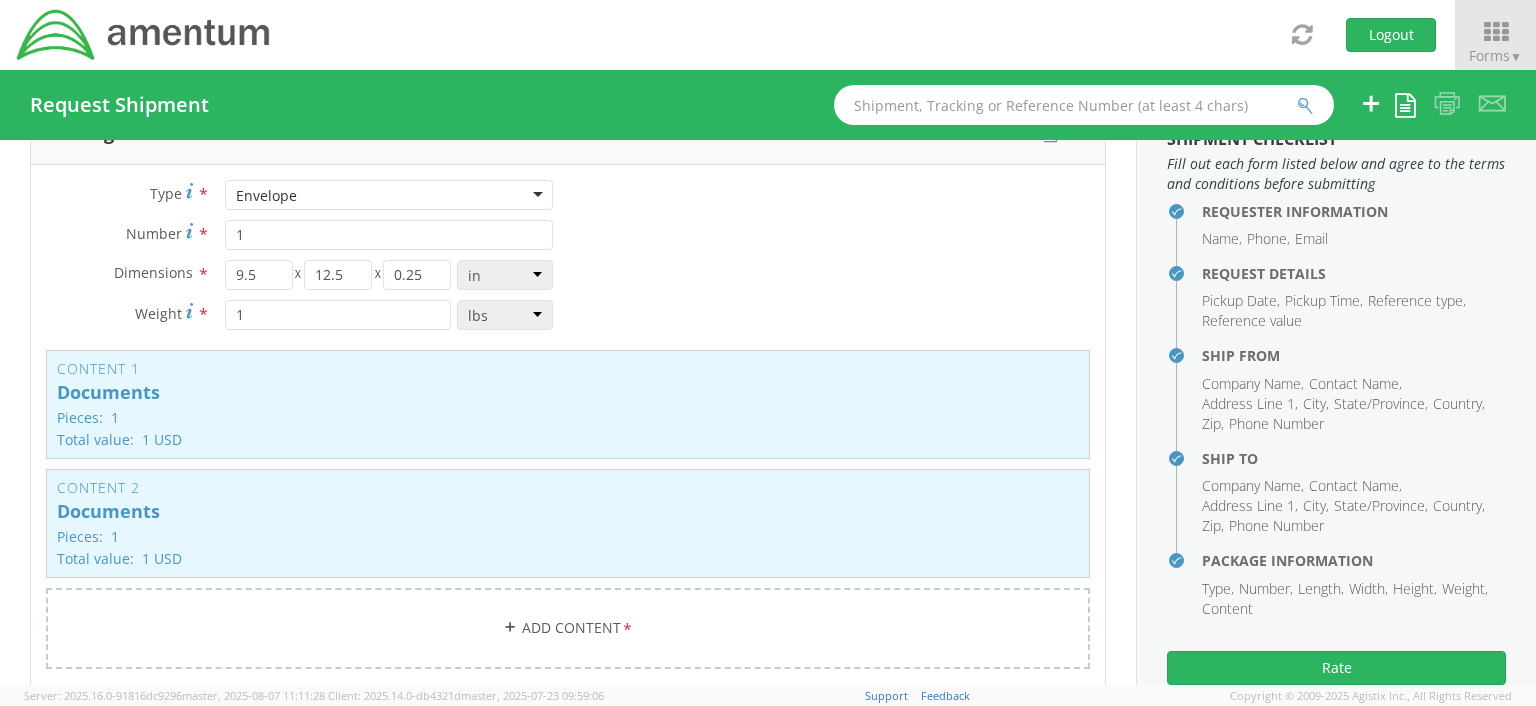 scroll, scrollTop: 40, scrollLeft: 0, axis: vertical 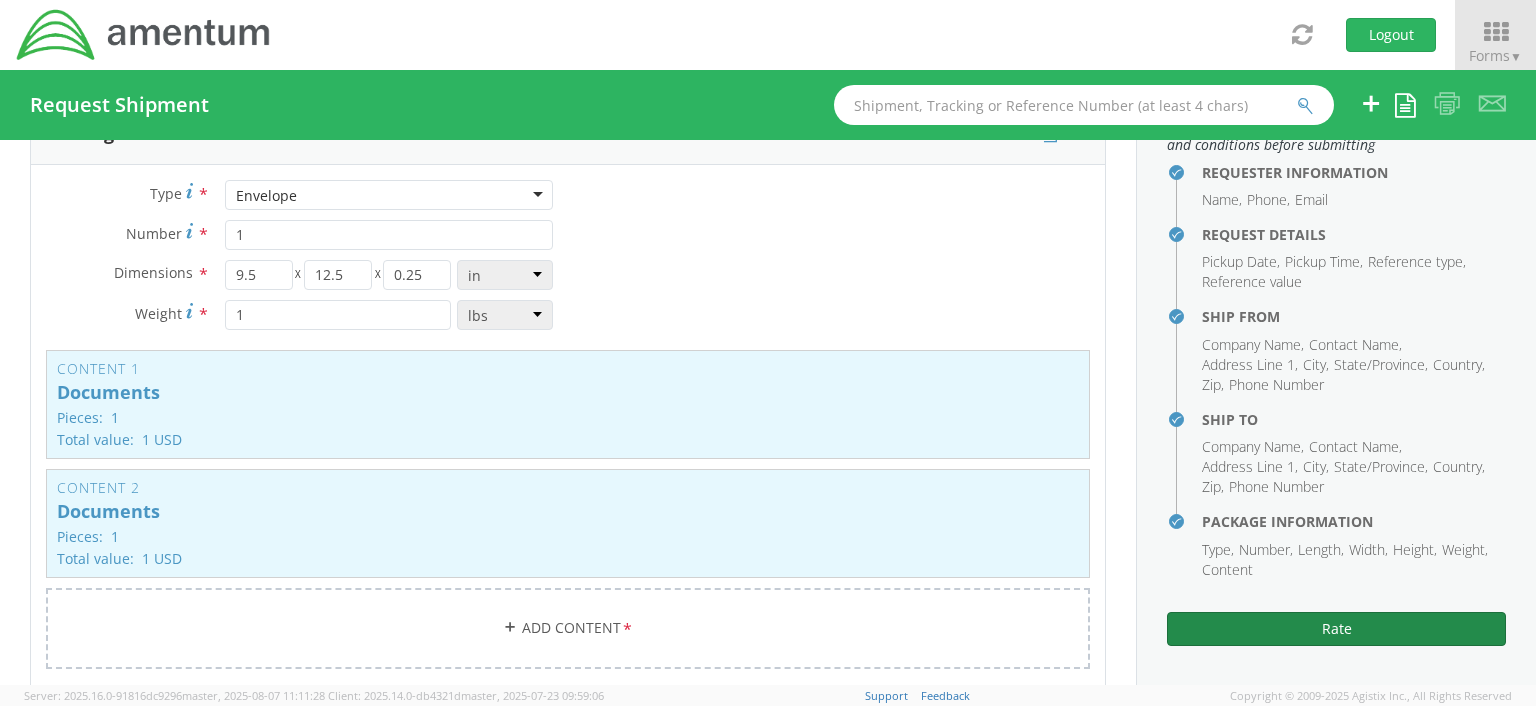 click on "Rate" at bounding box center [1336, 629] 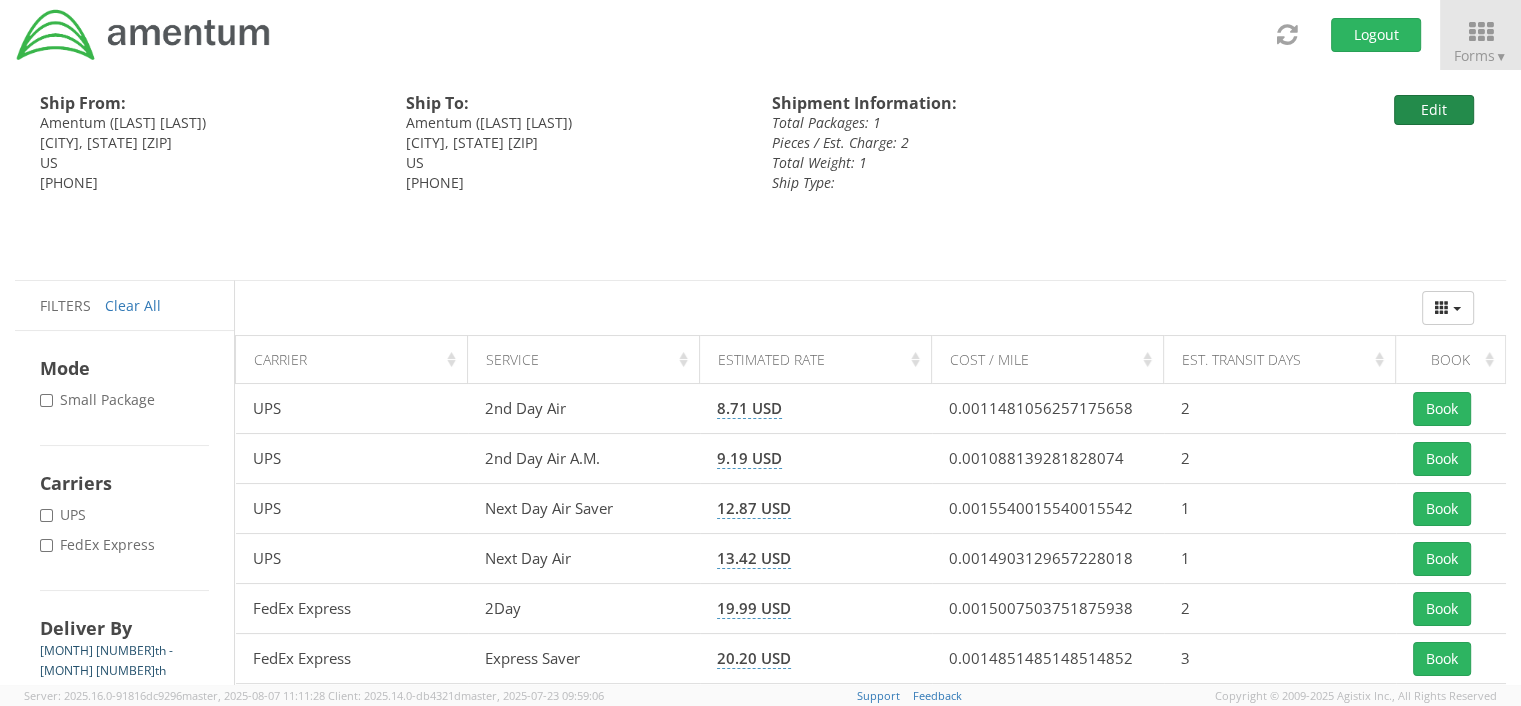 click on "Edit" at bounding box center [1434, 110] 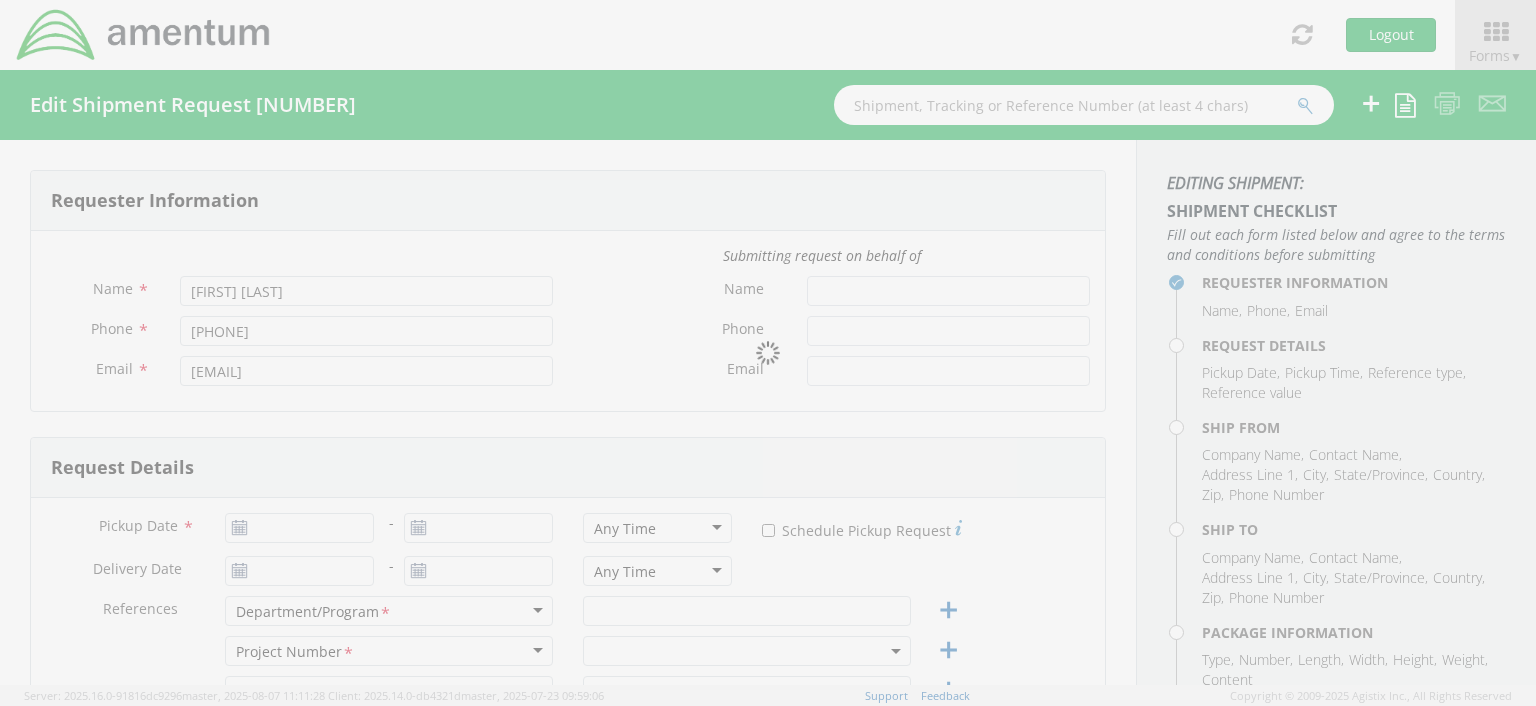 type on "08/08/2025" 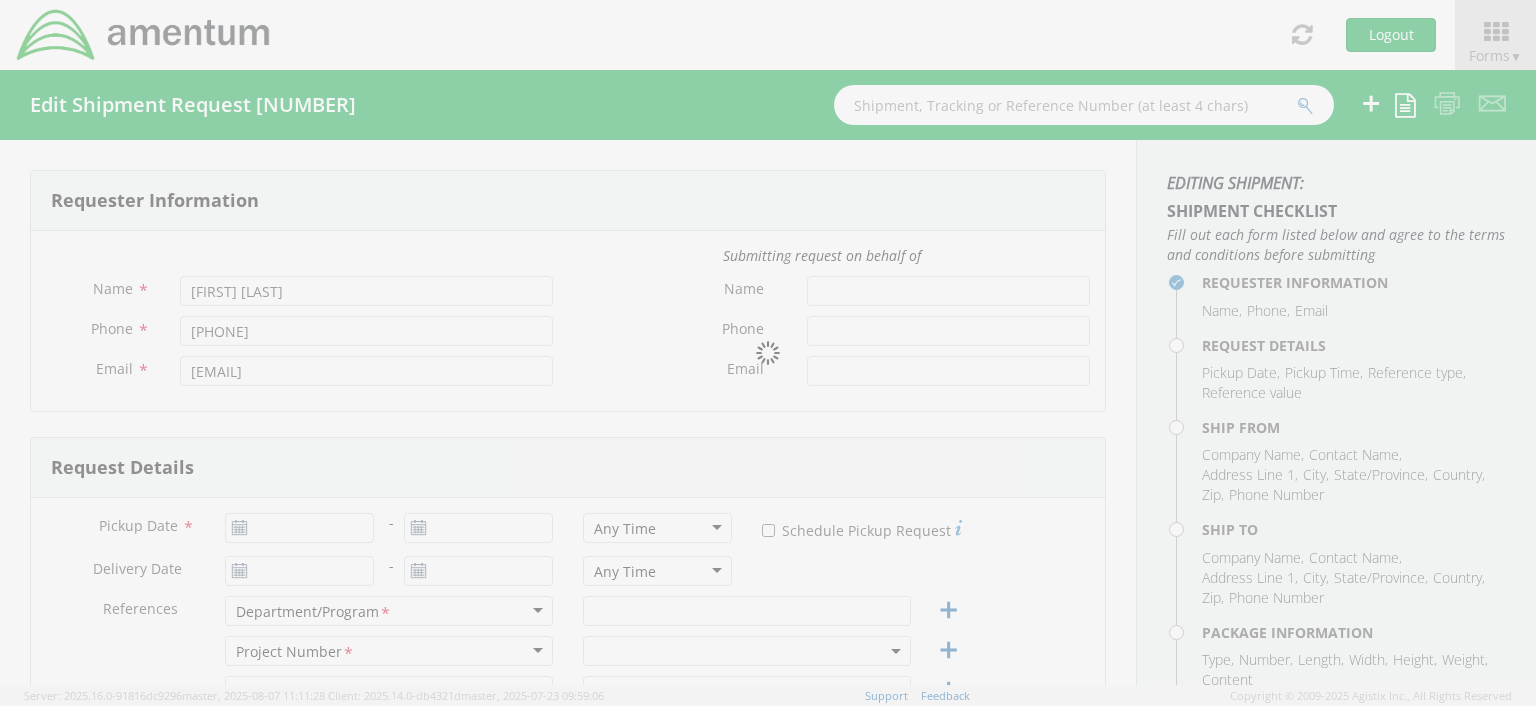 type on "08/08/2025" 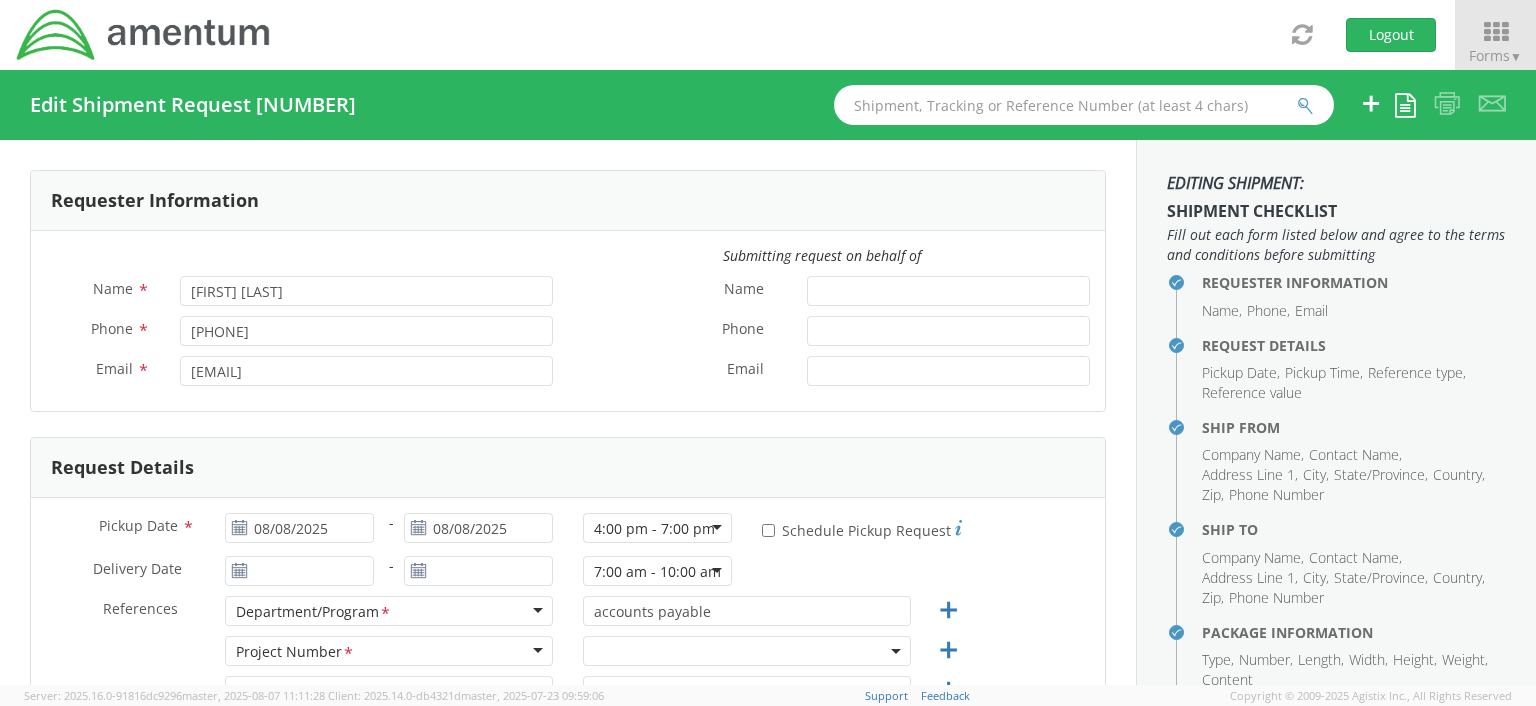 select on "ADMN.100038.00000" 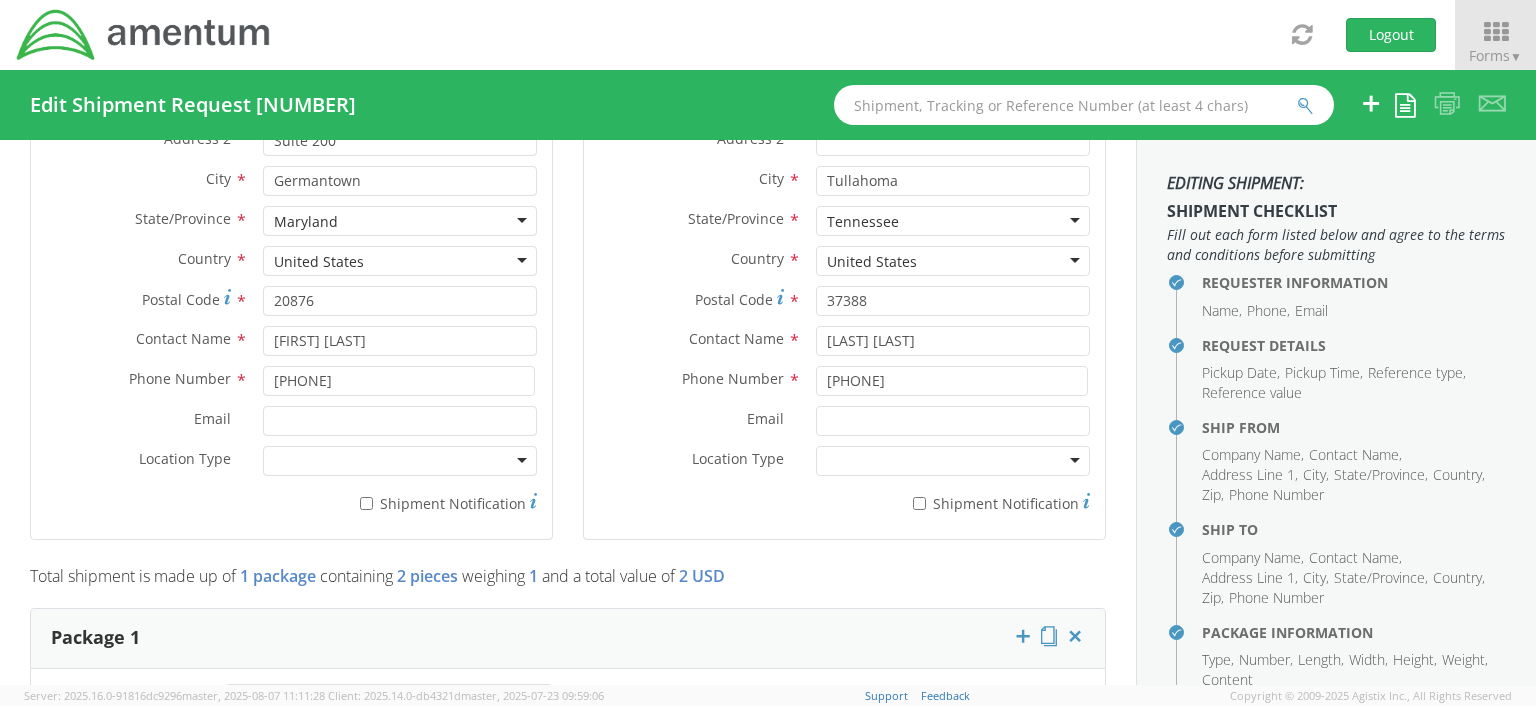 scroll, scrollTop: 1300, scrollLeft: 0, axis: vertical 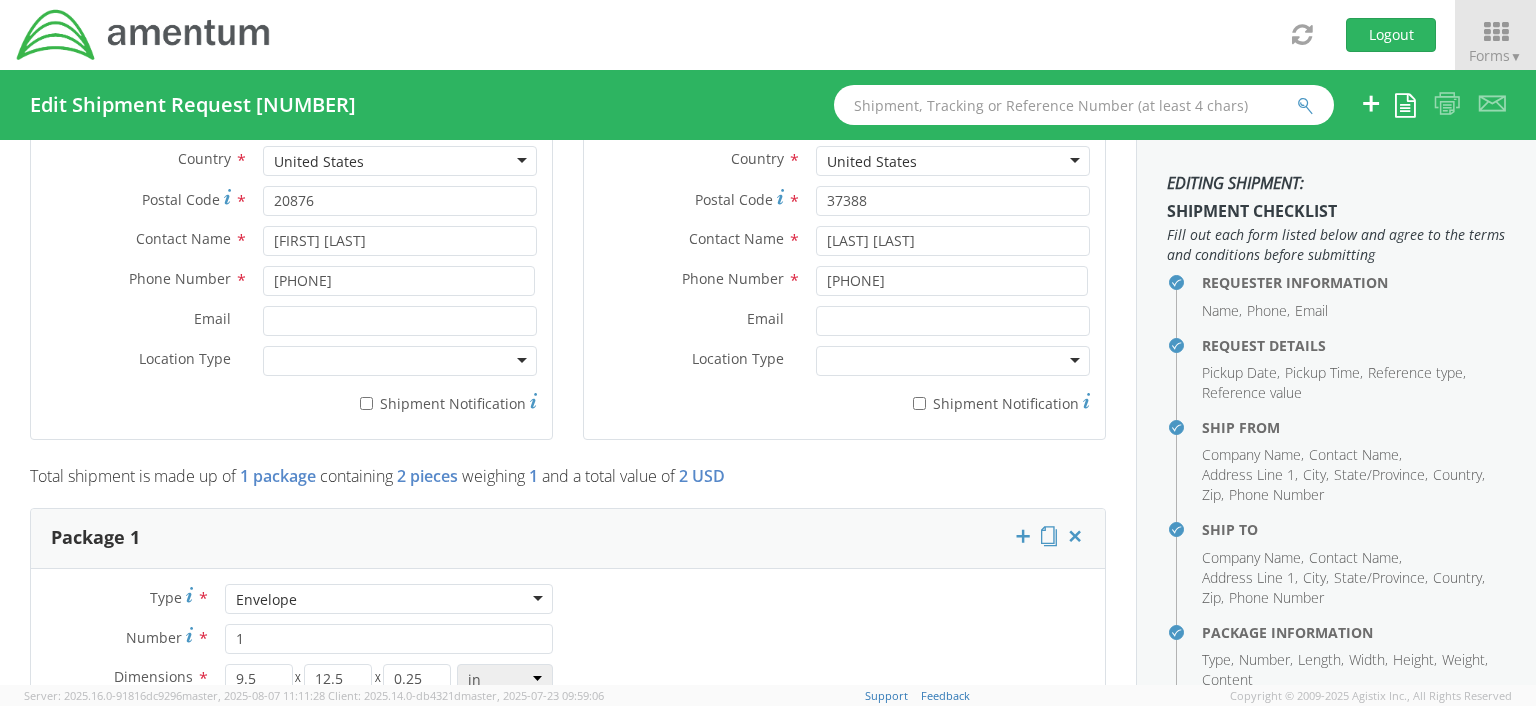 drag, startPoint x: 1093, startPoint y: 411, endPoint x: 1088, endPoint y: 456, distance: 45.276924 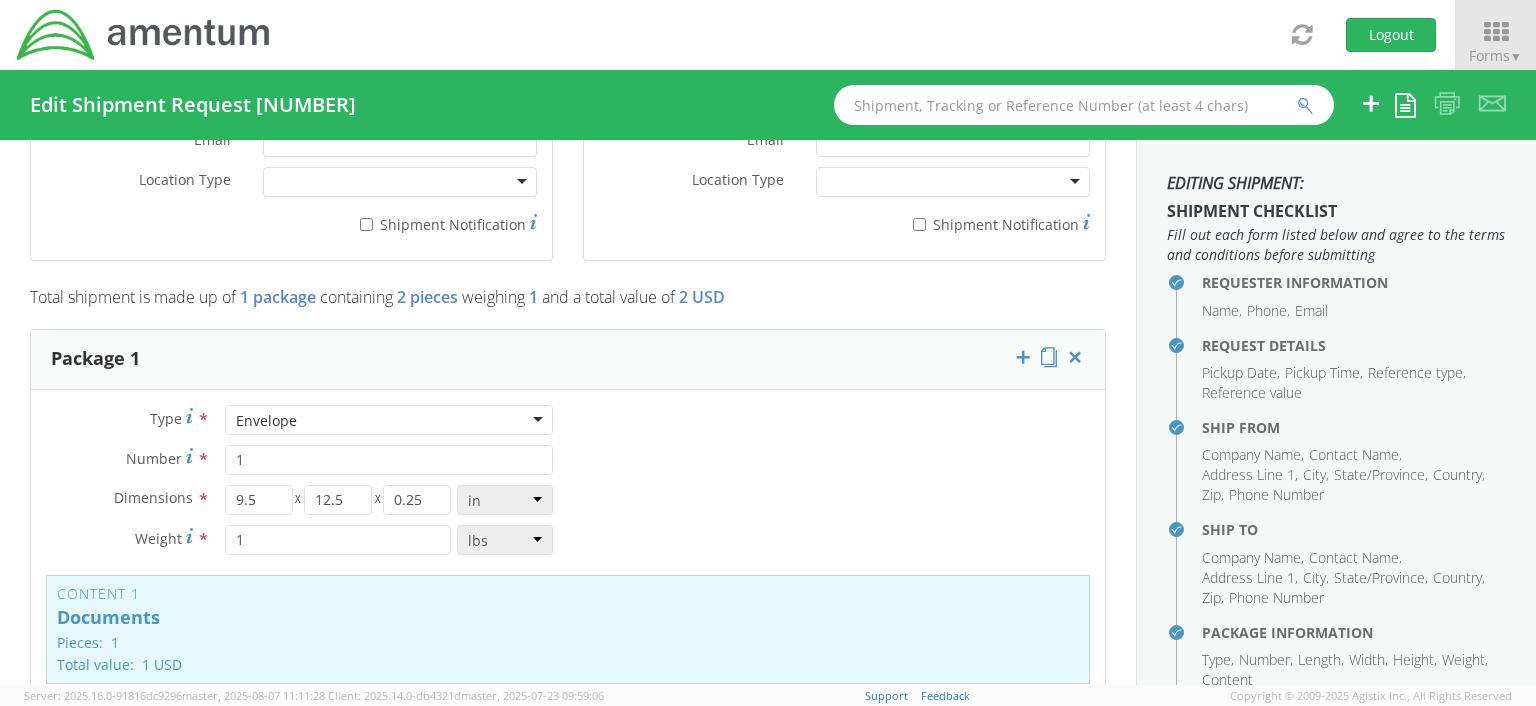 scroll, scrollTop: 1500, scrollLeft: 0, axis: vertical 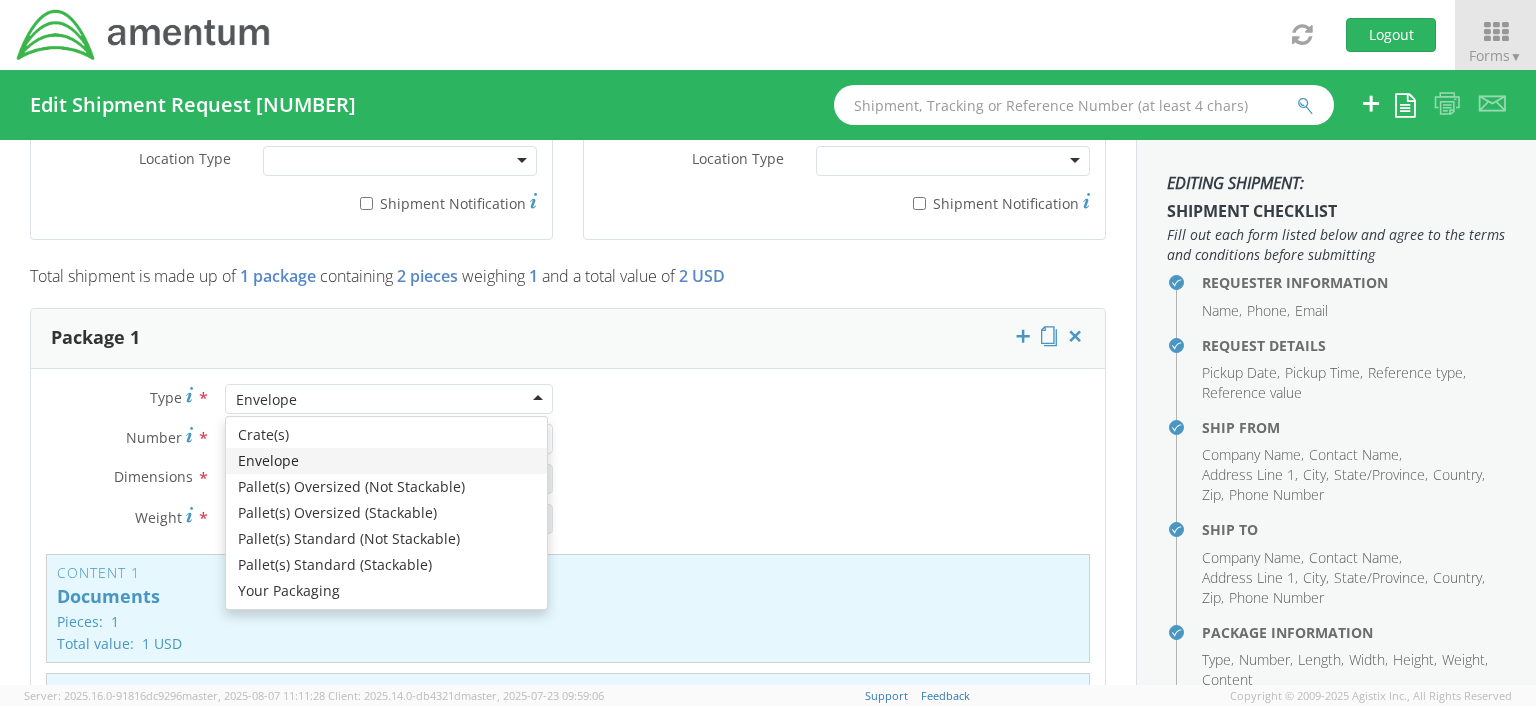 click on "Envelope" at bounding box center [389, 399] 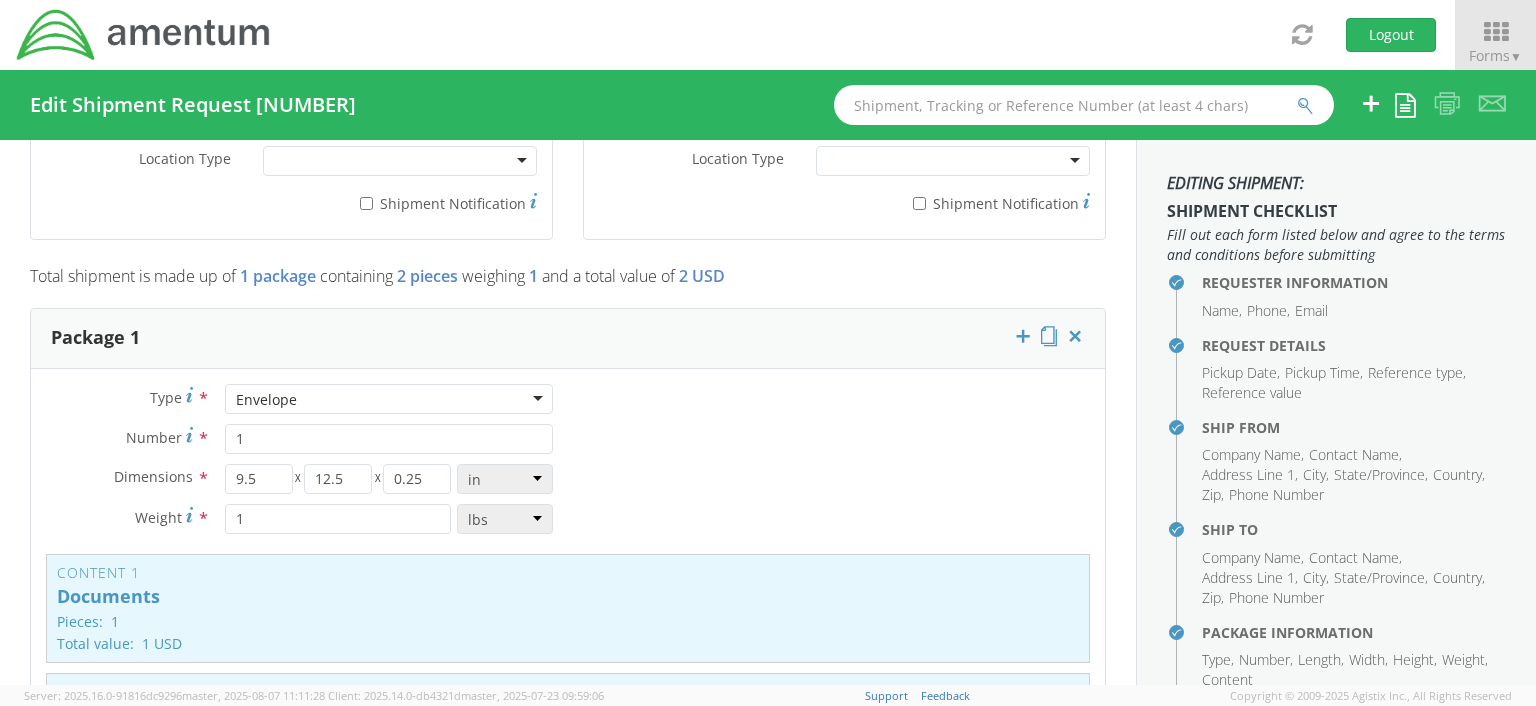 click on "Type        *             Envelope Envelope Crate(s) Envelope Pallet(s) Oversized (Not Stackable) Pallet(s) Oversized (Stackable) Pallet(s) Standard (Not Stackable) Pallet(s) Standard (Stackable) Your Packaging                                             Number        *       1                                                   Dimensions        *                       9.5 X 12.5 X 0.25       in cm ft                                       Weight        *                         1     lbs kgs                                                 Content 1   Documents   Pieces:  1   Total value:  1 USD HAZMAT                         Content 2   Documents   Pieces:  1   Total value:  1 USD HAZMAT                             Add Content  *" at bounding box center [568, 641] 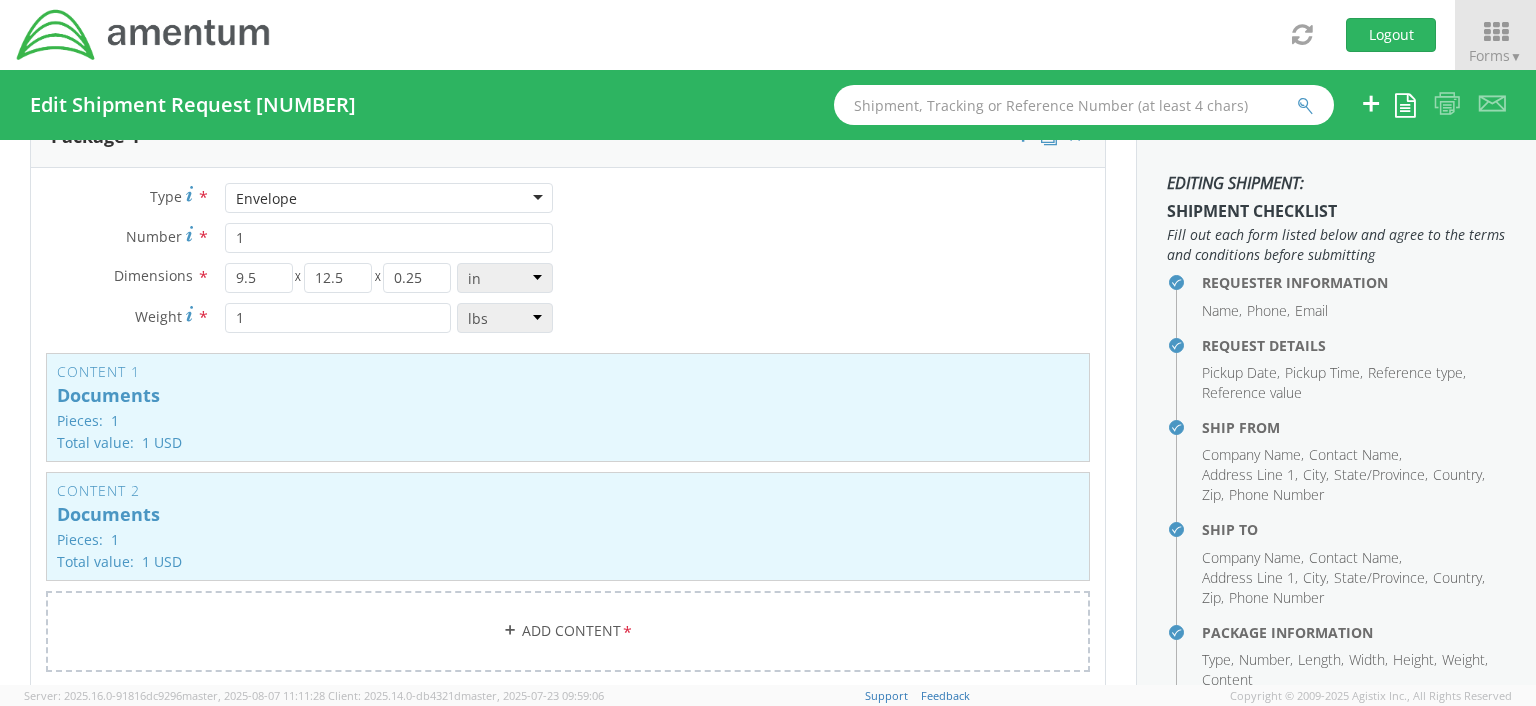 scroll, scrollTop: 1734, scrollLeft: 0, axis: vertical 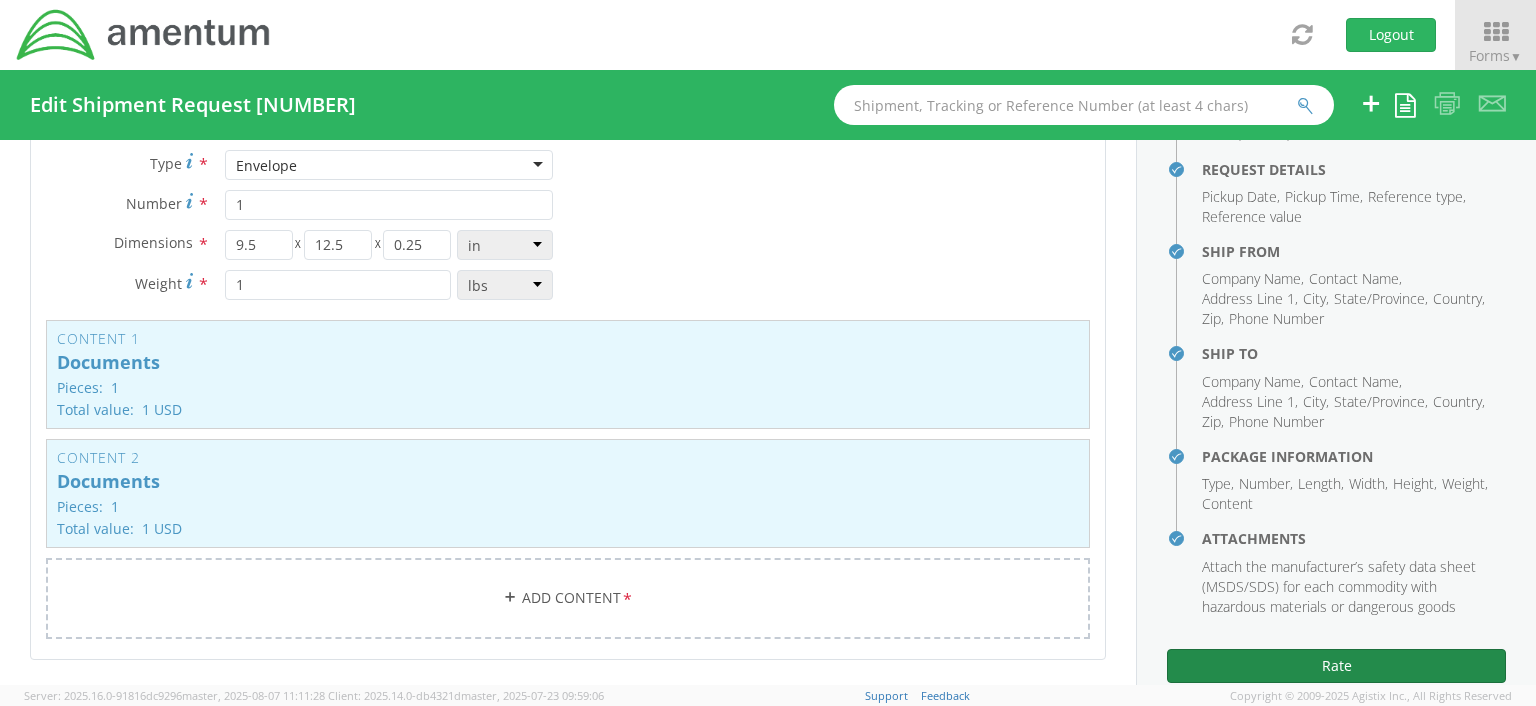 click on "Rate" at bounding box center (1336, 666) 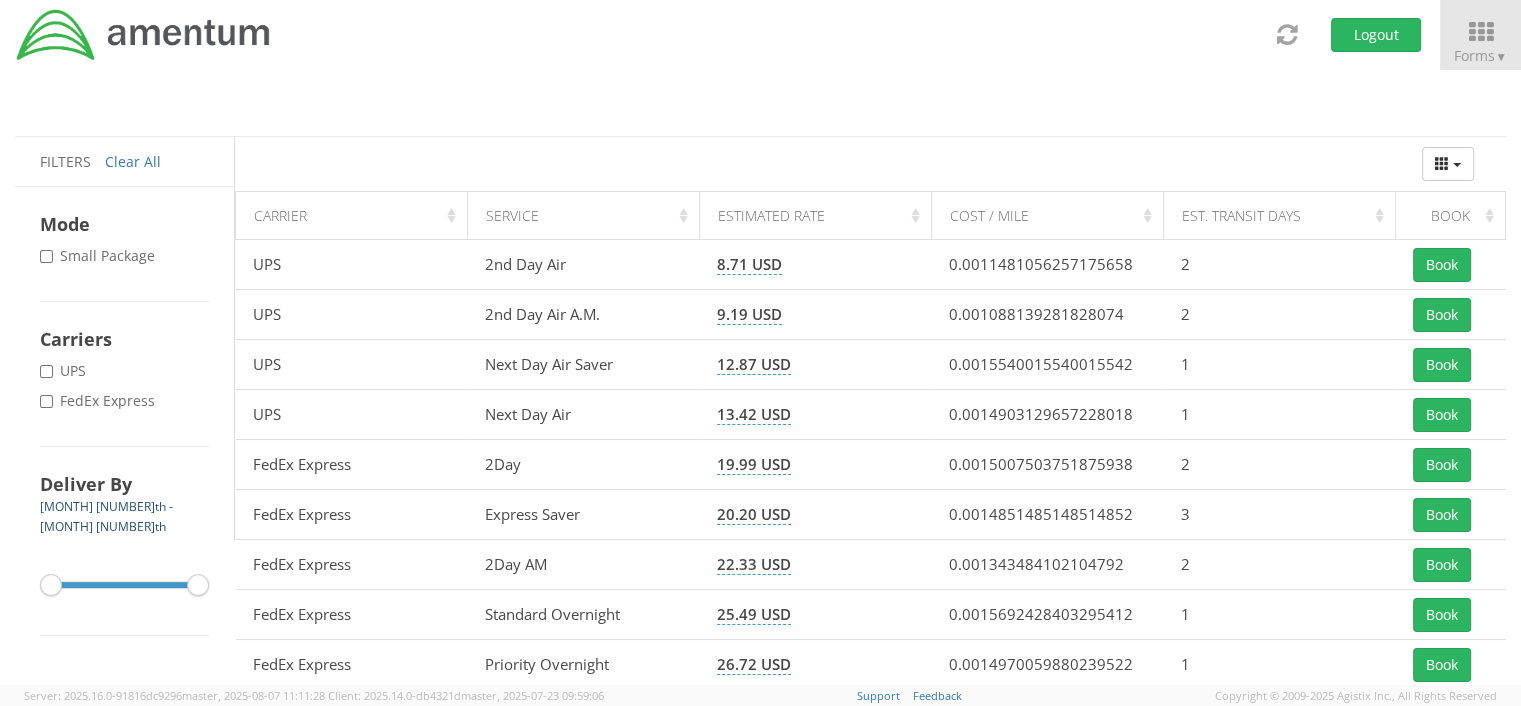 scroll, scrollTop: 148, scrollLeft: 0, axis: vertical 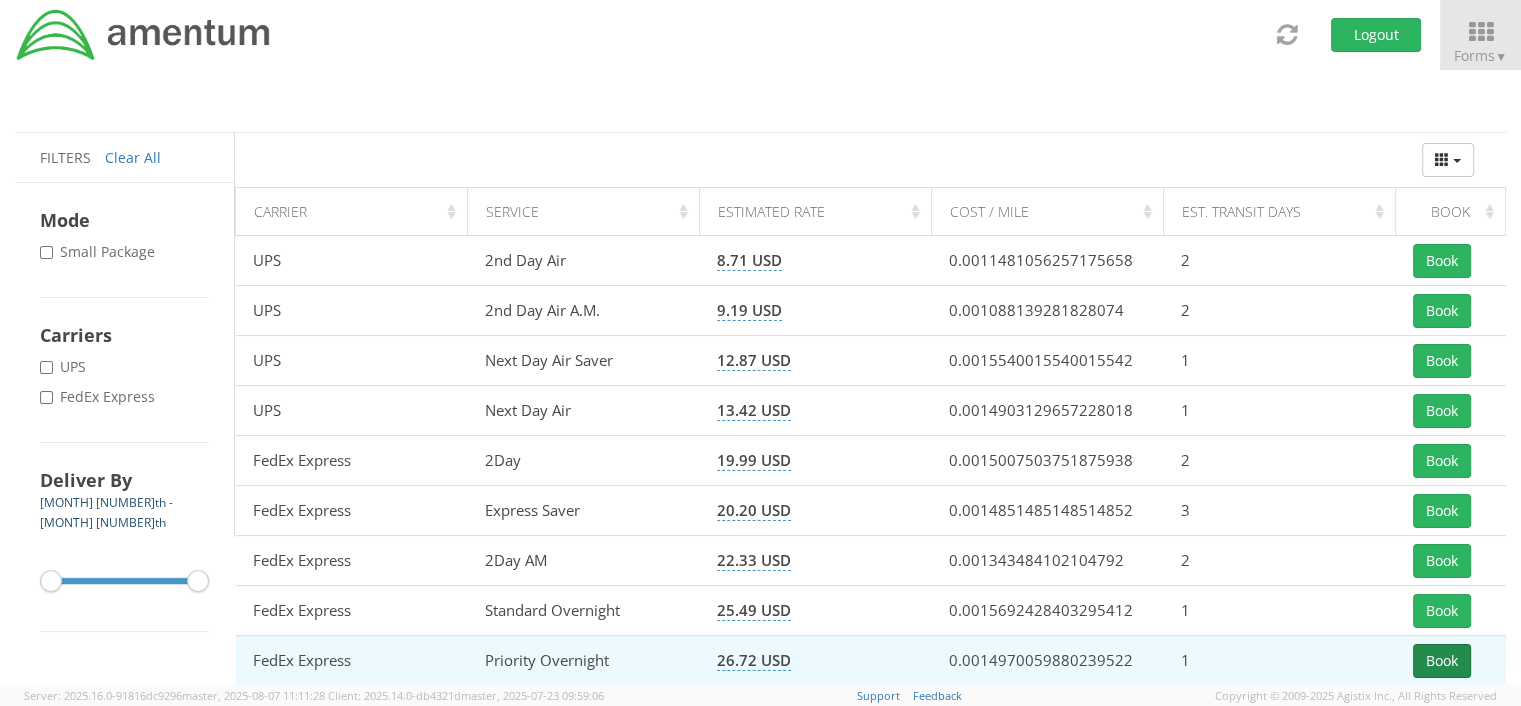 click on "Book" at bounding box center [1442, 661] 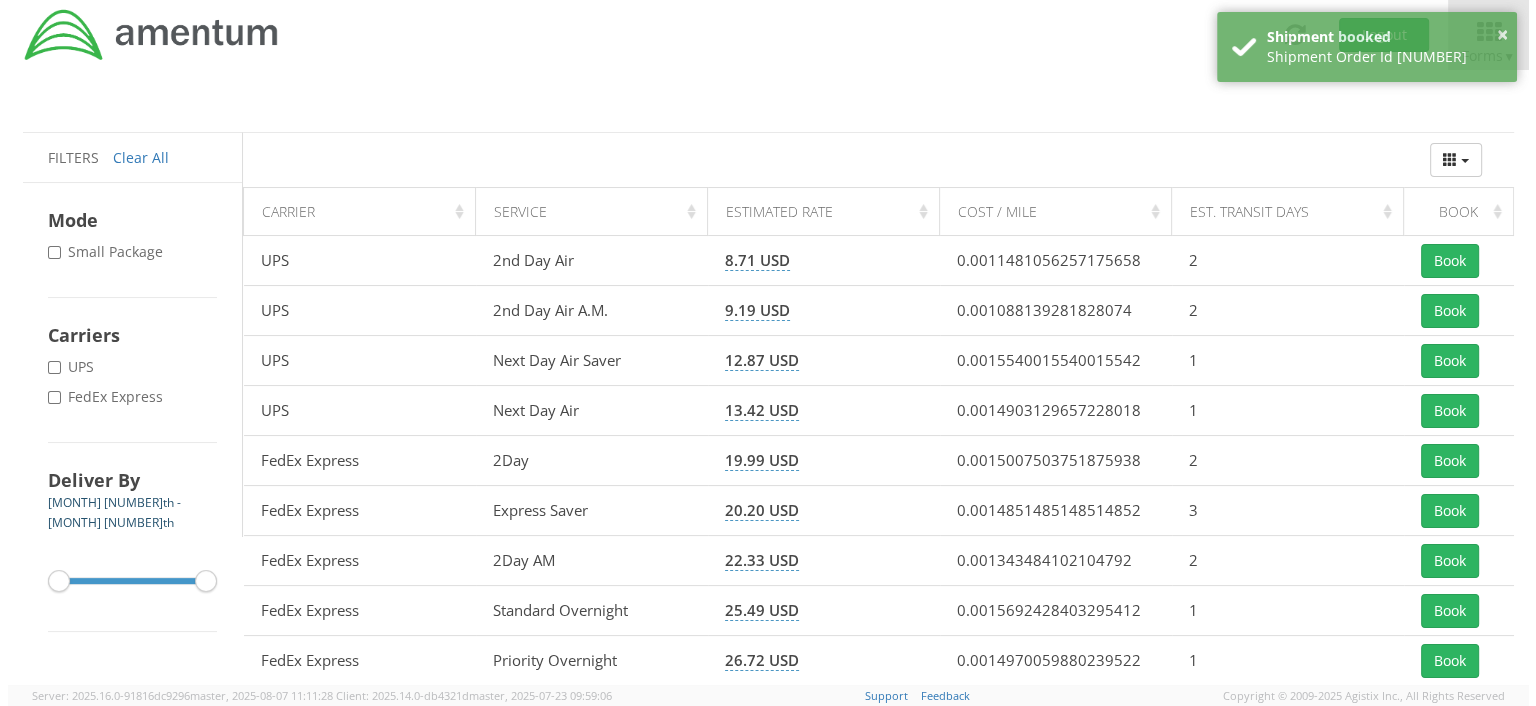 scroll, scrollTop: 0, scrollLeft: 0, axis: both 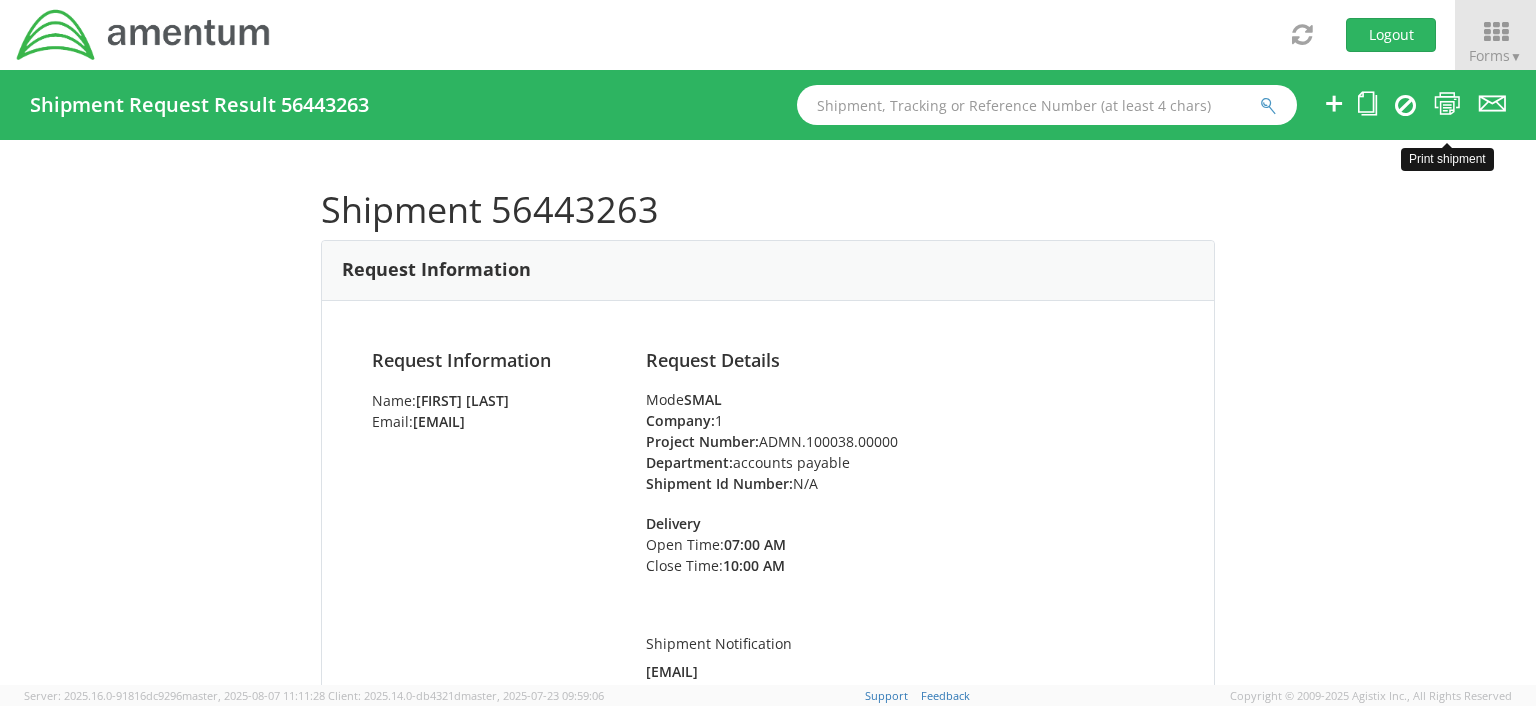 click at bounding box center [1447, 103] 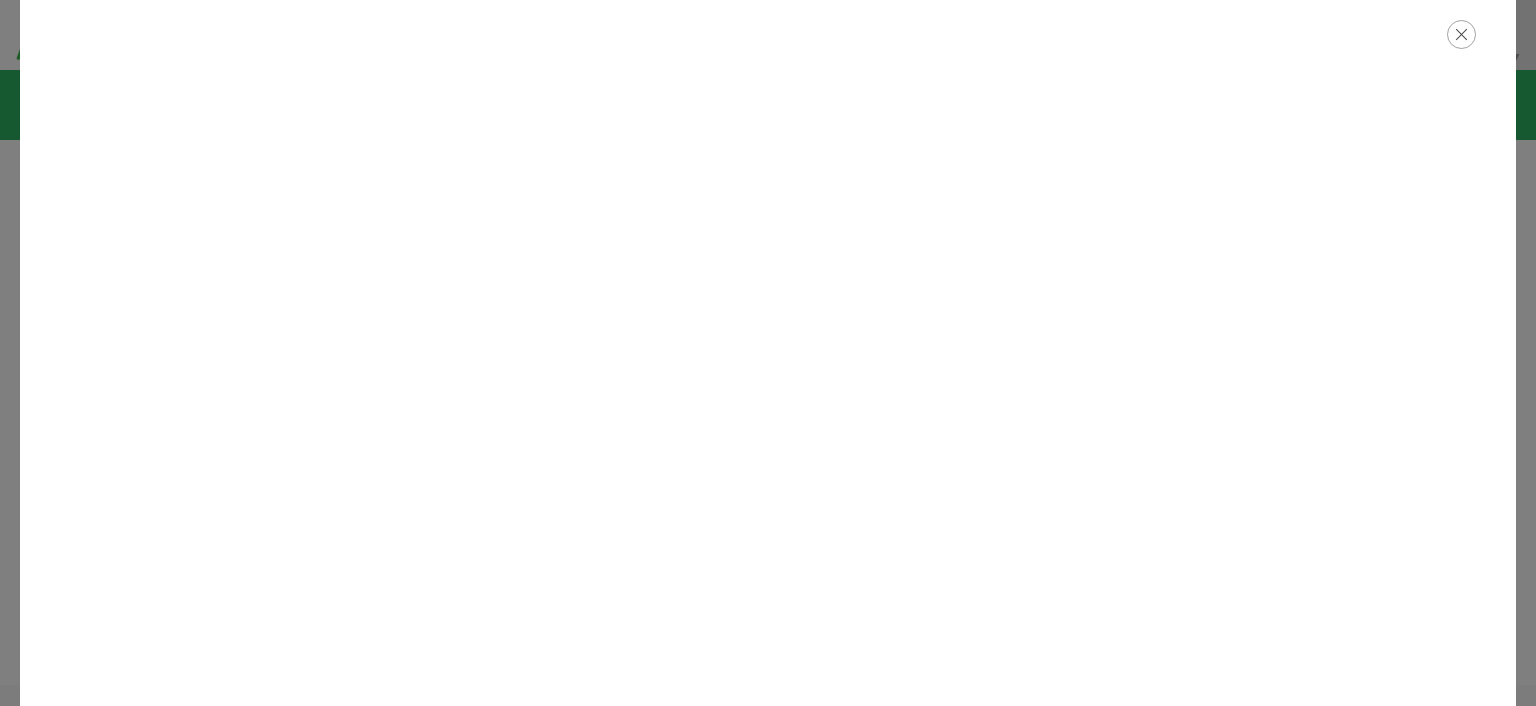 click at bounding box center [1461, 34] 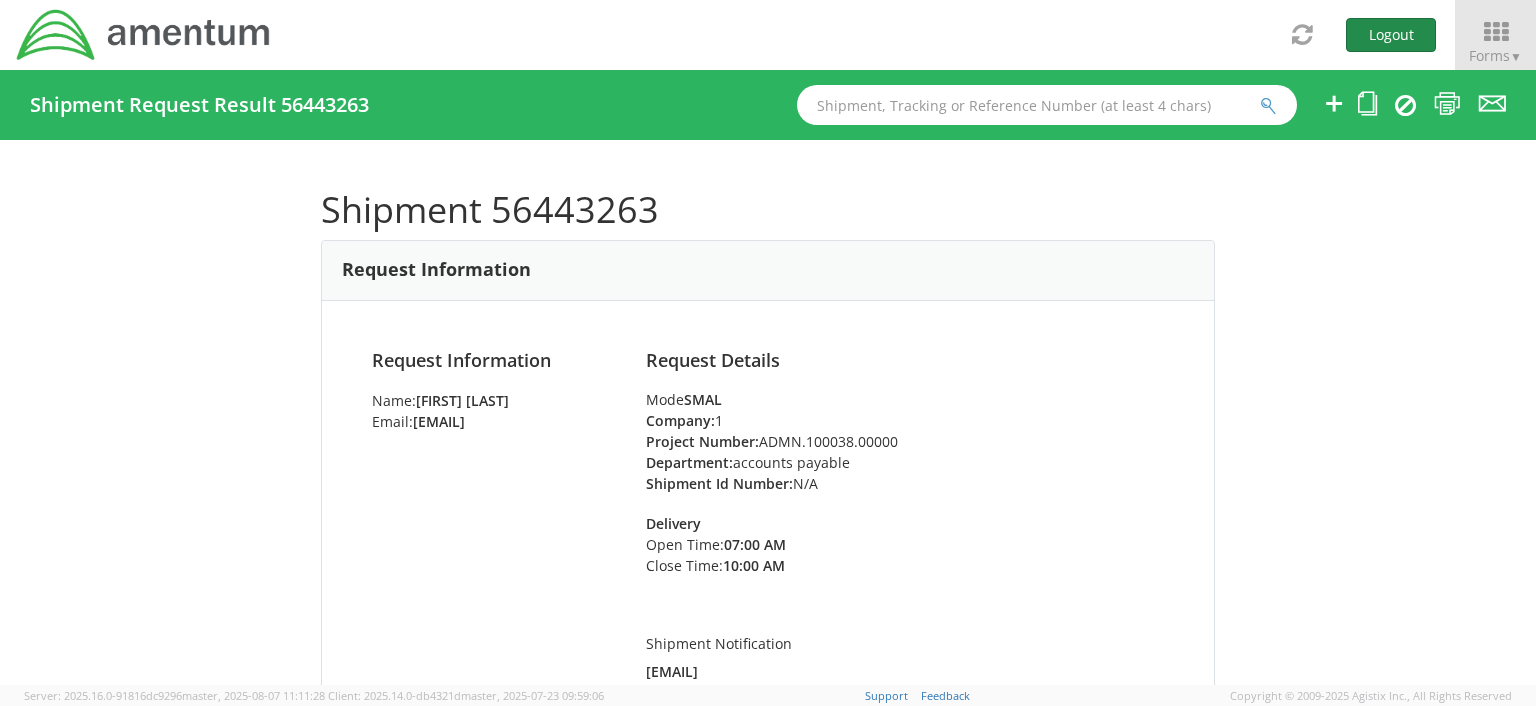 click on "Logout" at bounding box center [1391, 35] 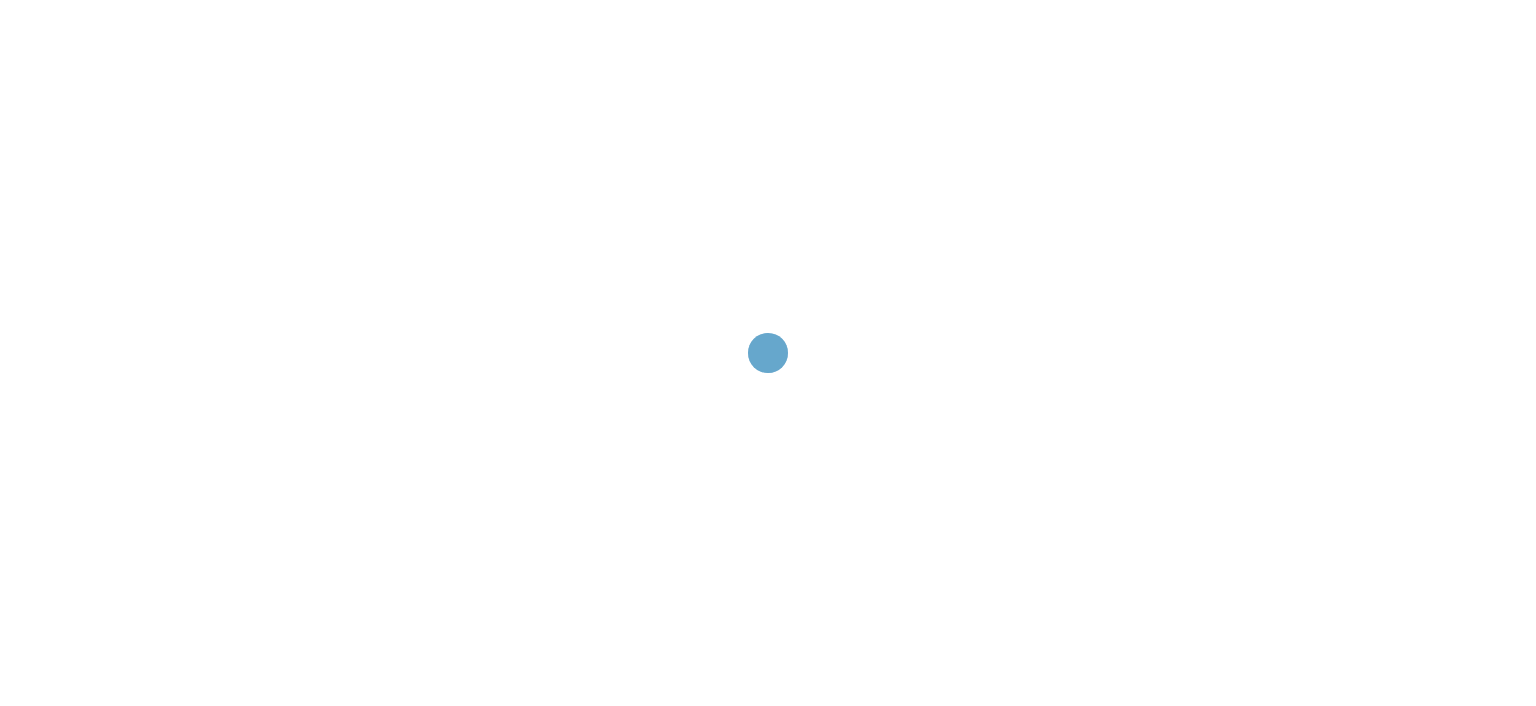 scroll, scrollTop: 0, scrollLeft: 0, axis: both 